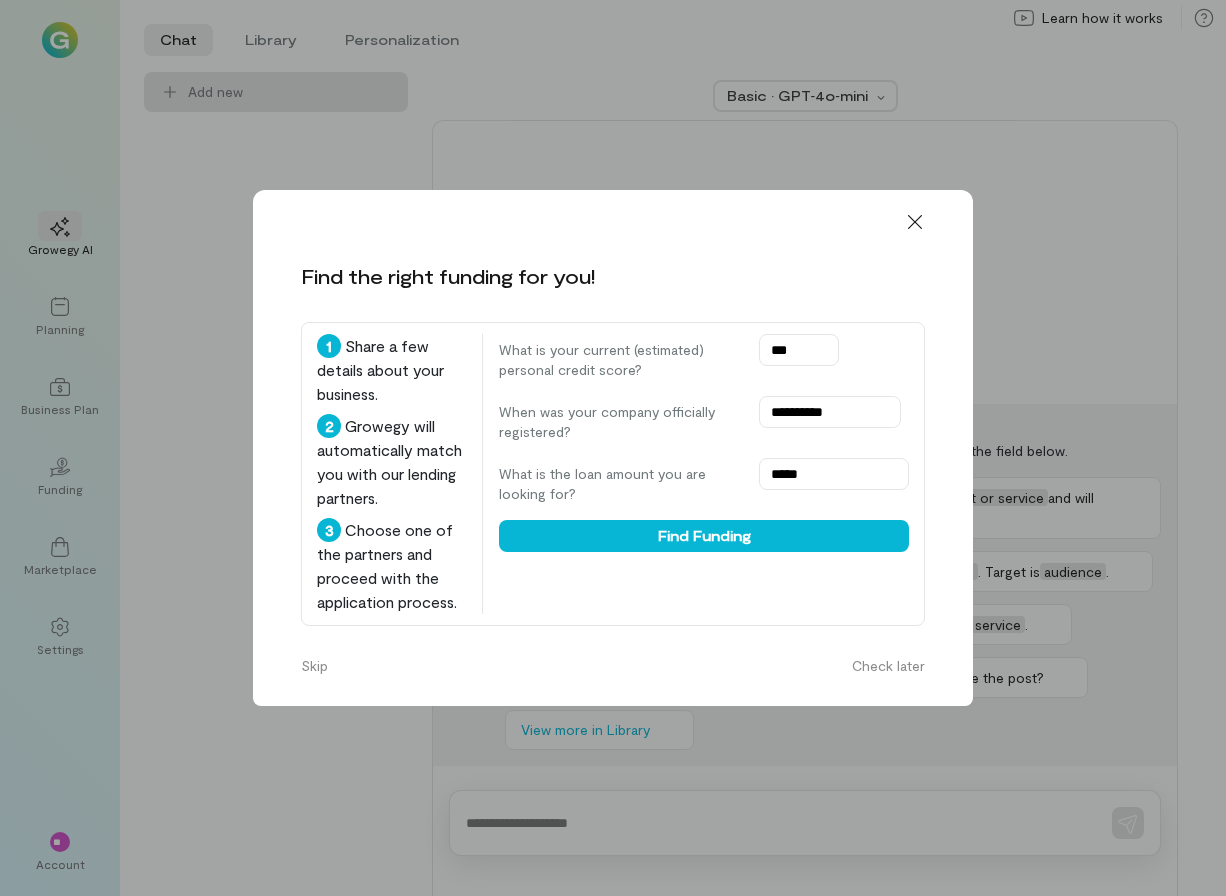scroll, scrollTop: 0, scrollLeft: 0, axis: both 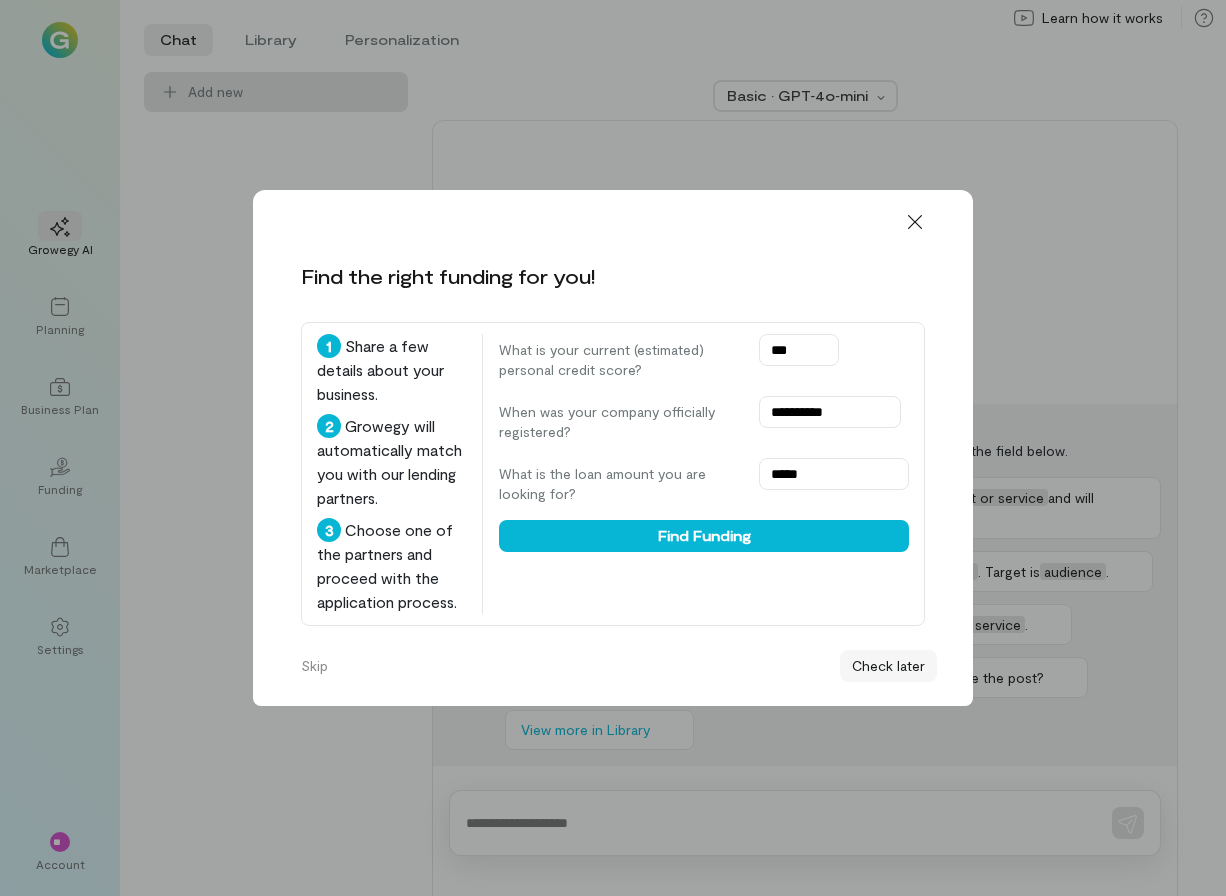 click on "Check later" at bounding box center [888, 666] 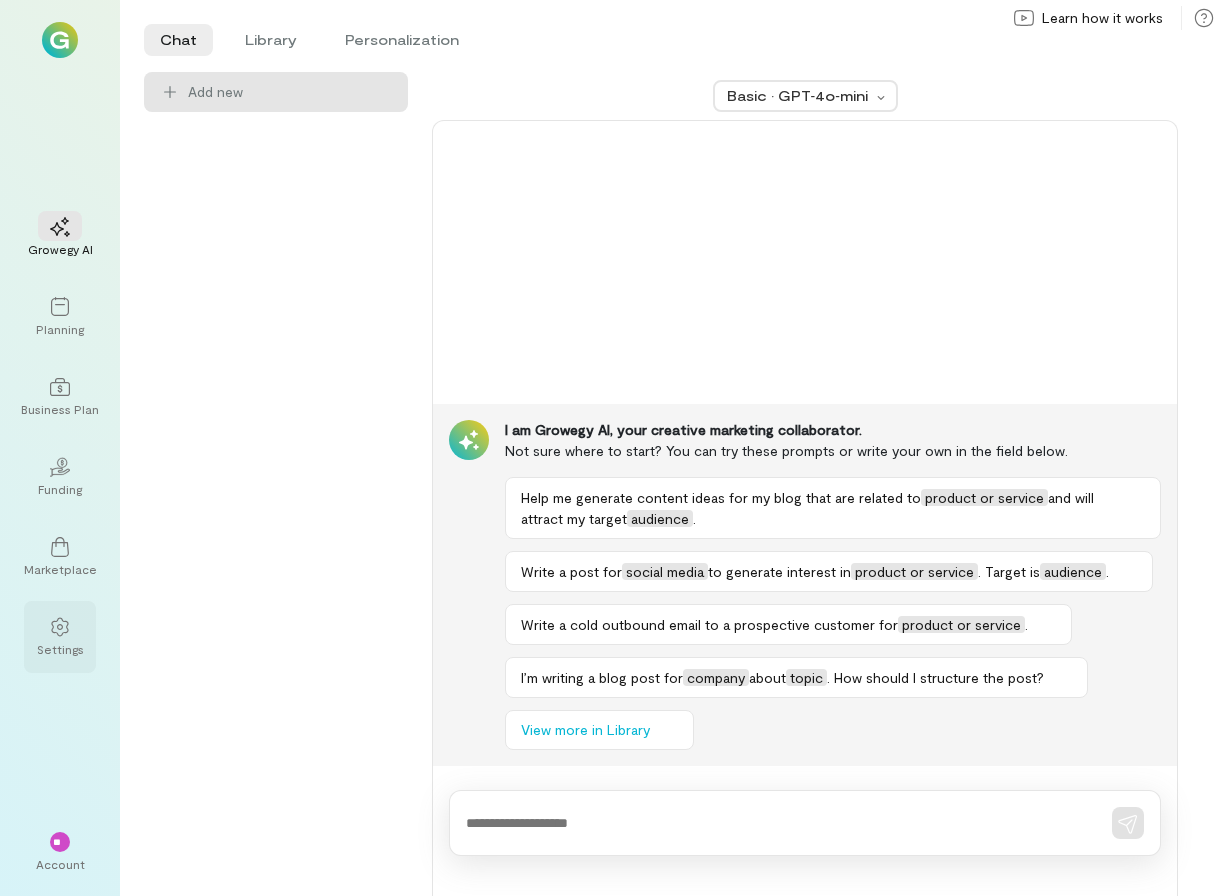 click on "Settings" at bounding box center [60, 637] 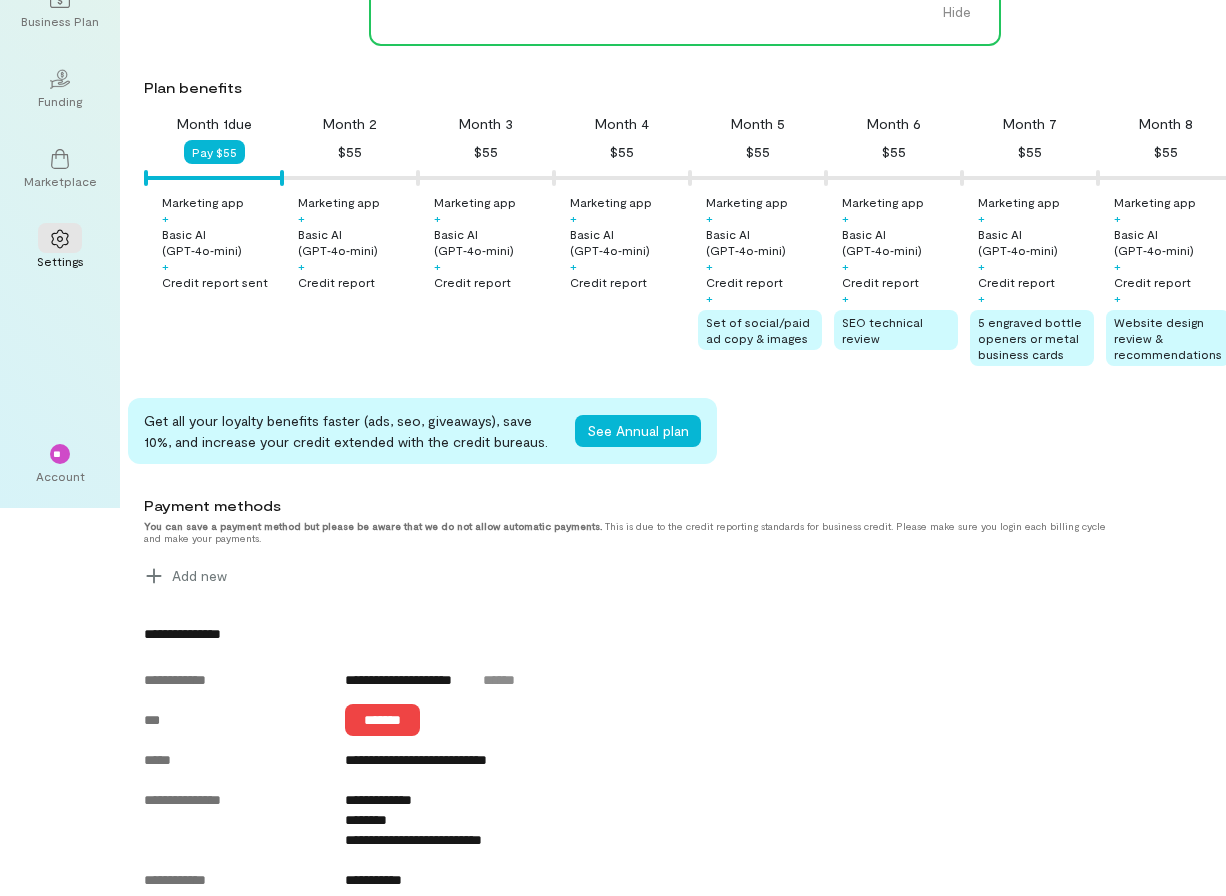 scroll, scrollTop: 406, scrollLeft: 0, axis: vertical 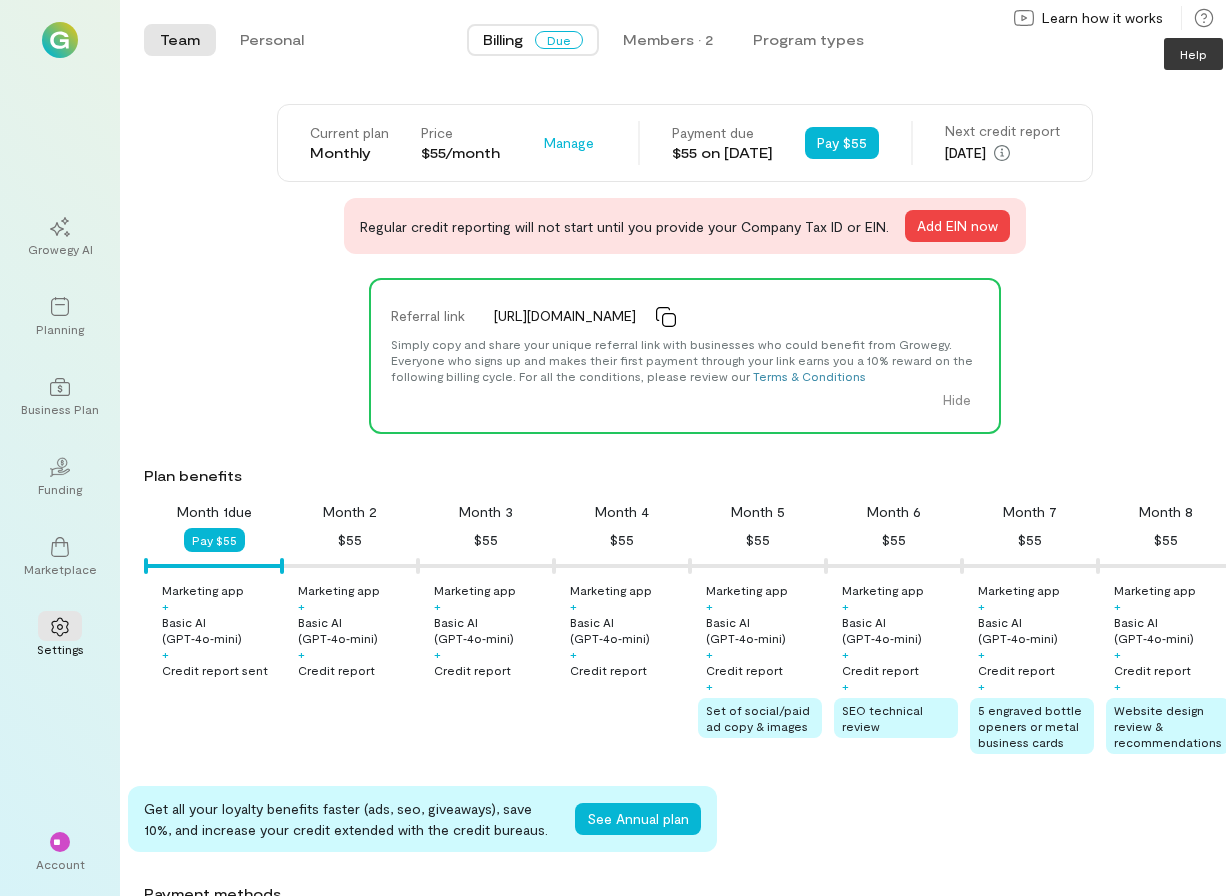 click 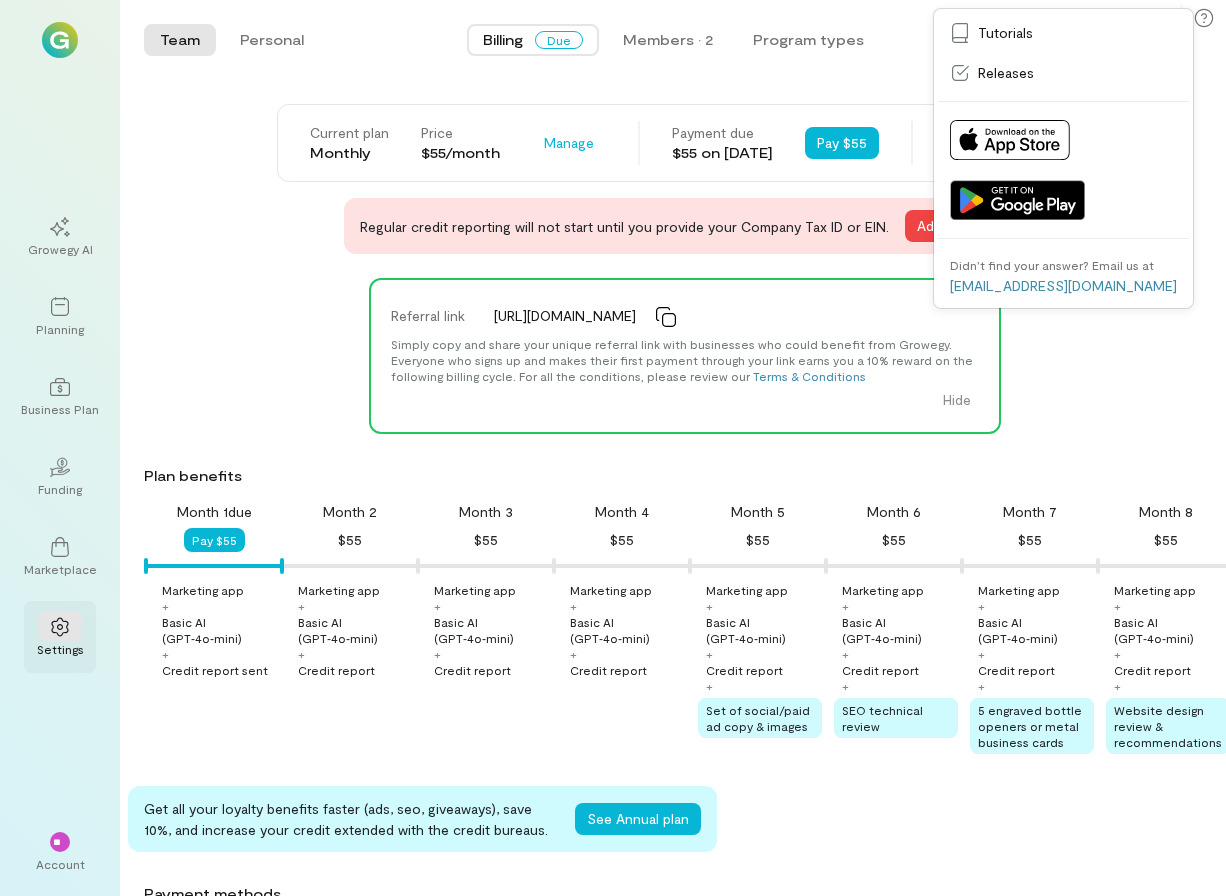 click at bounding box center (60, 626) 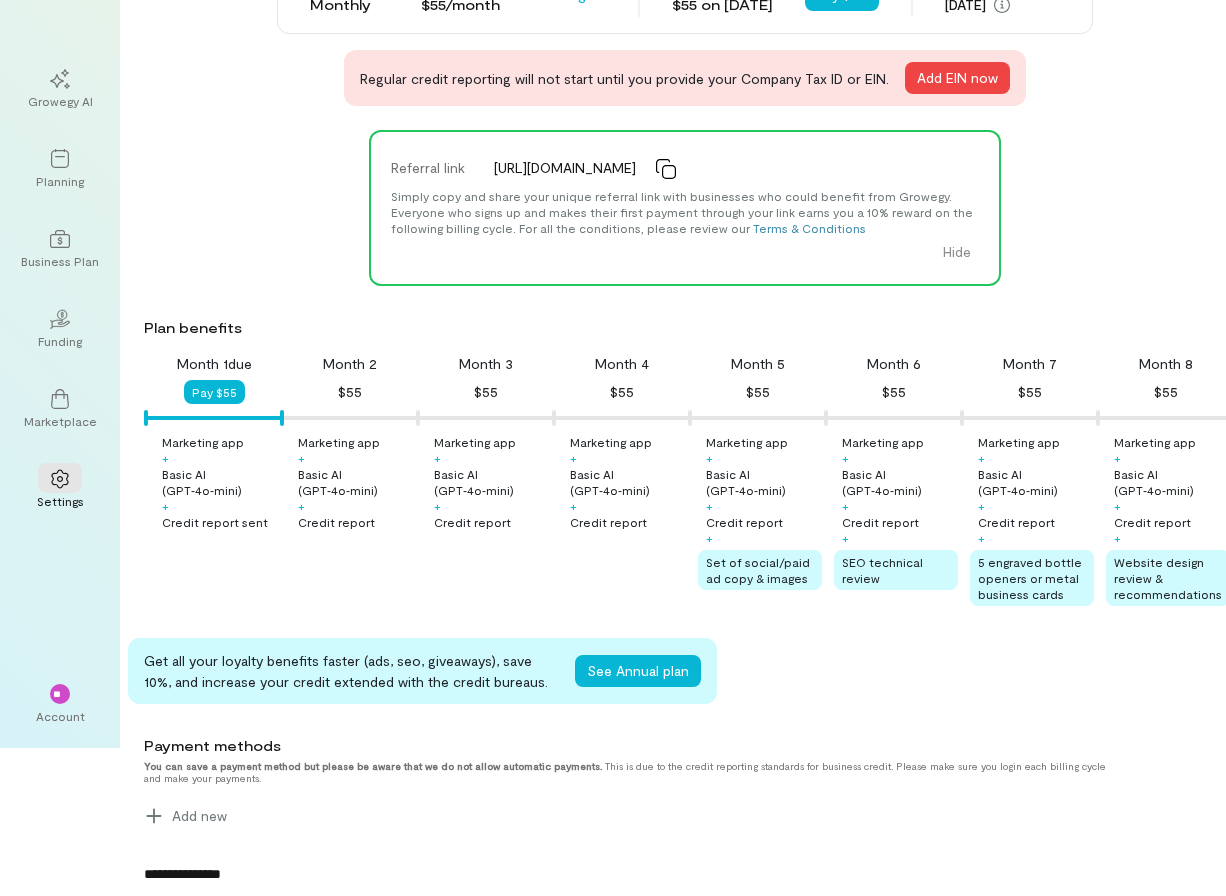 scroll, scrollTop: 167, scrollLeft: 0, axis: vertical 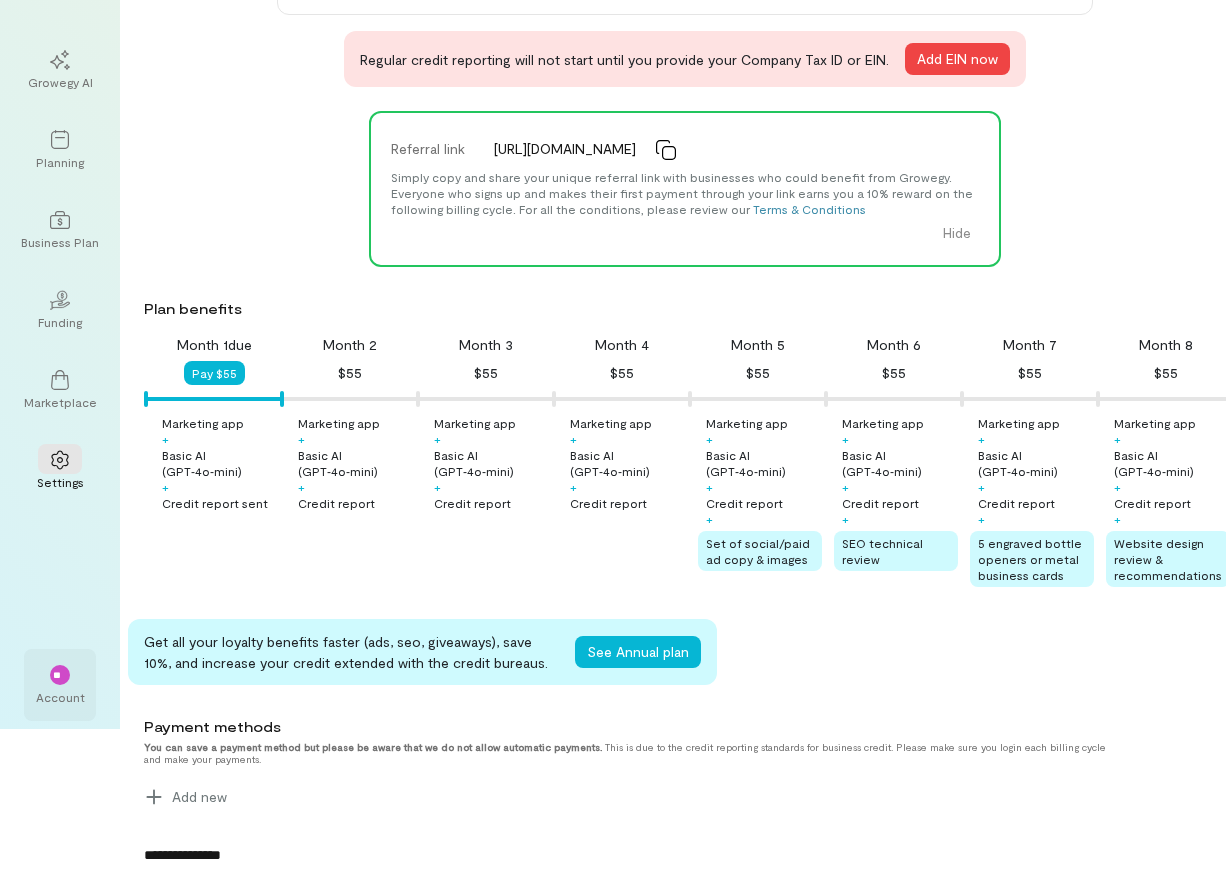click on "**" at bounding box center (60, 675) 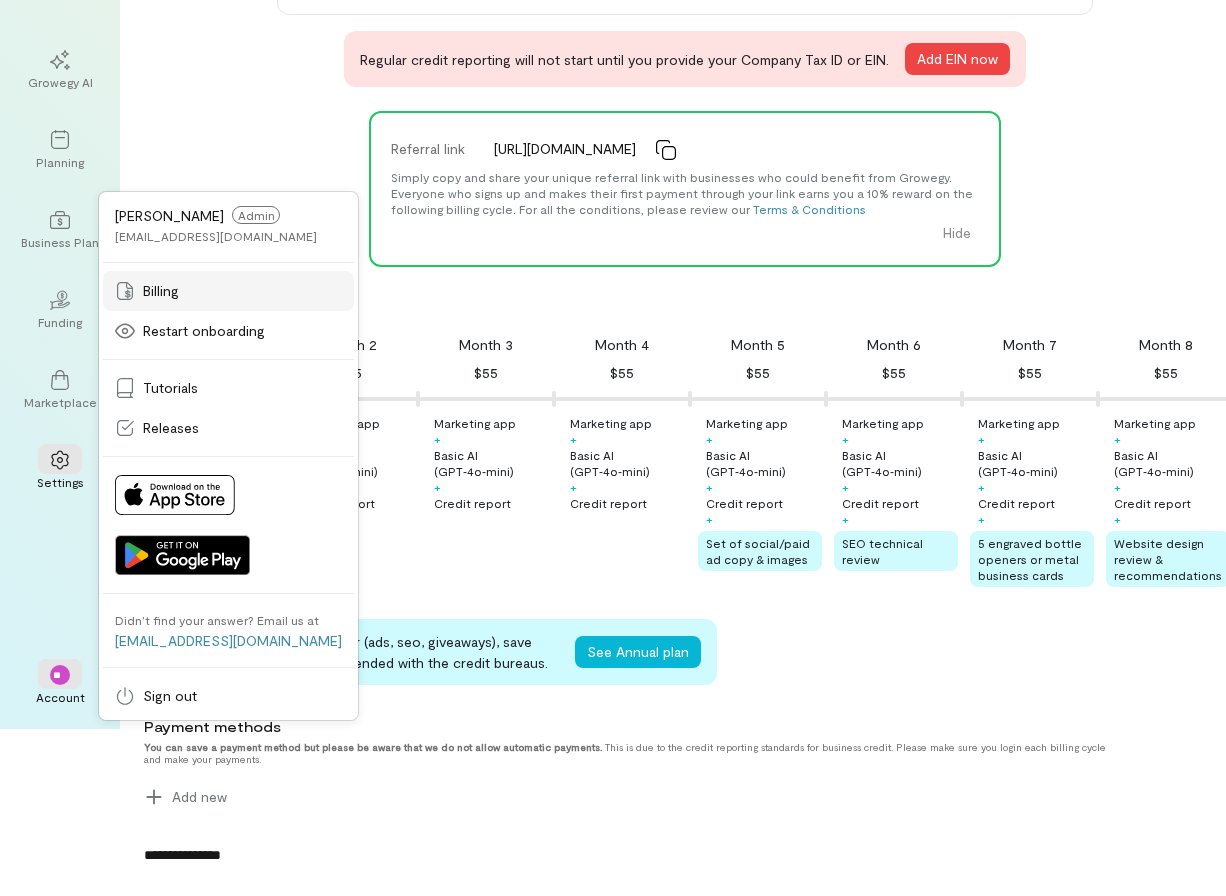 click on "Billing" at bounding box center (228, 291) 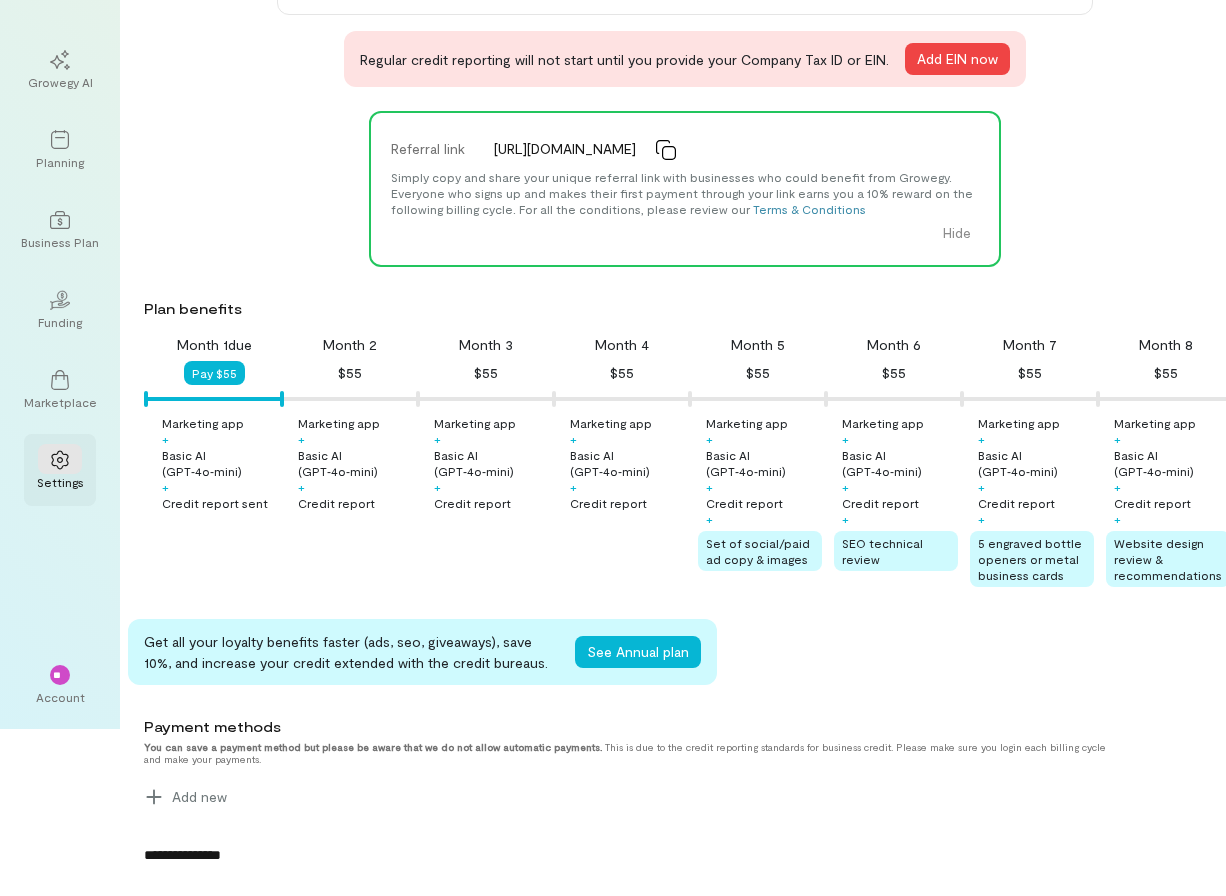 click 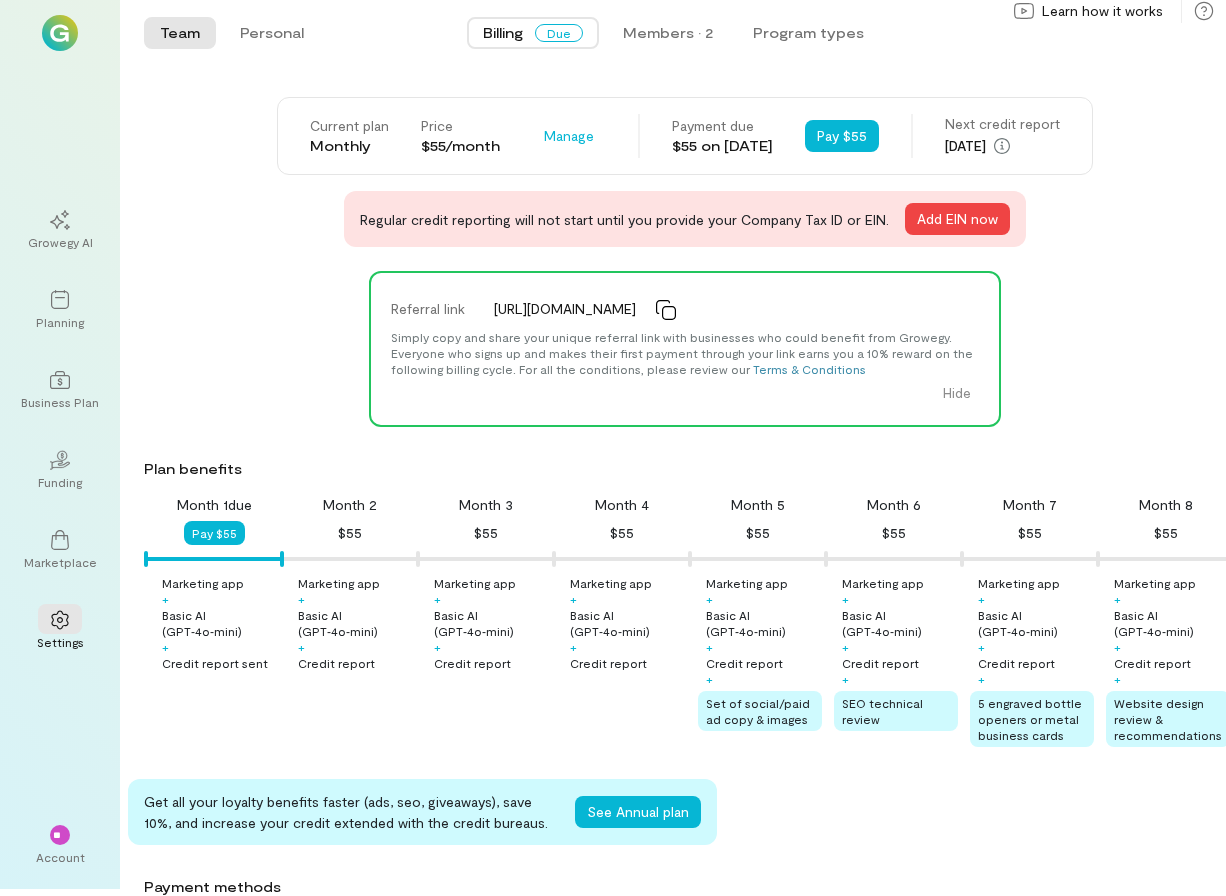 scroll, scrollTop: 0, scrollLeft: 0, axis: both 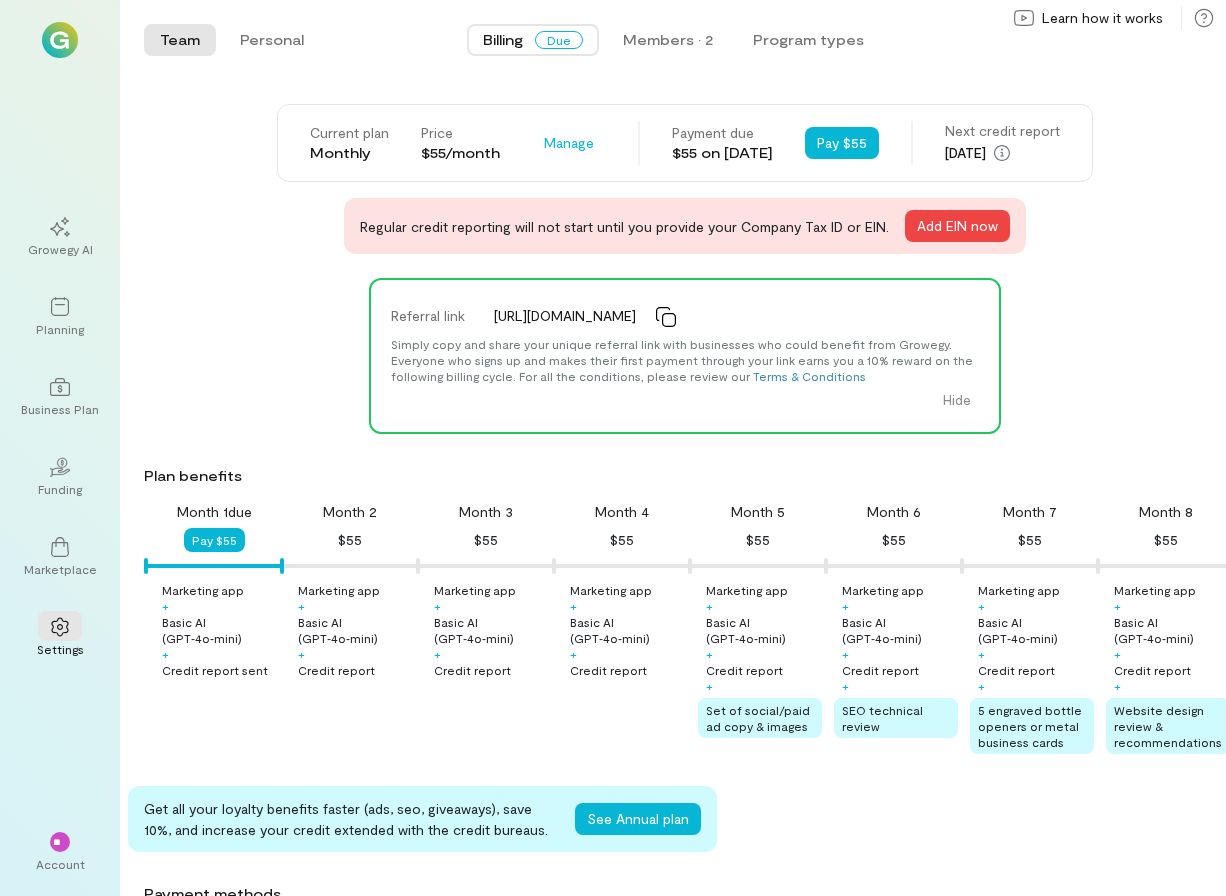 click at bounding box center [60, 40] 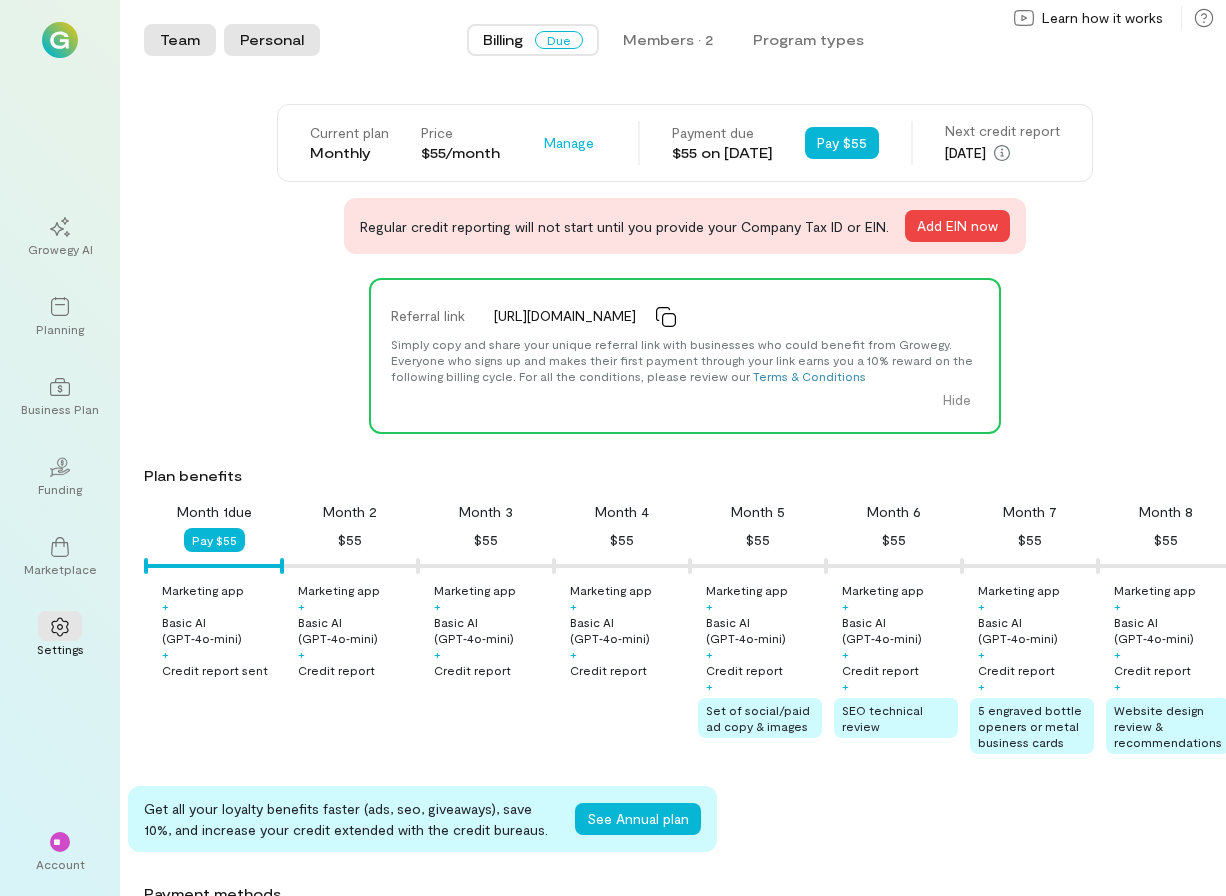 click on "Personal" at bounding box center (272, 40) 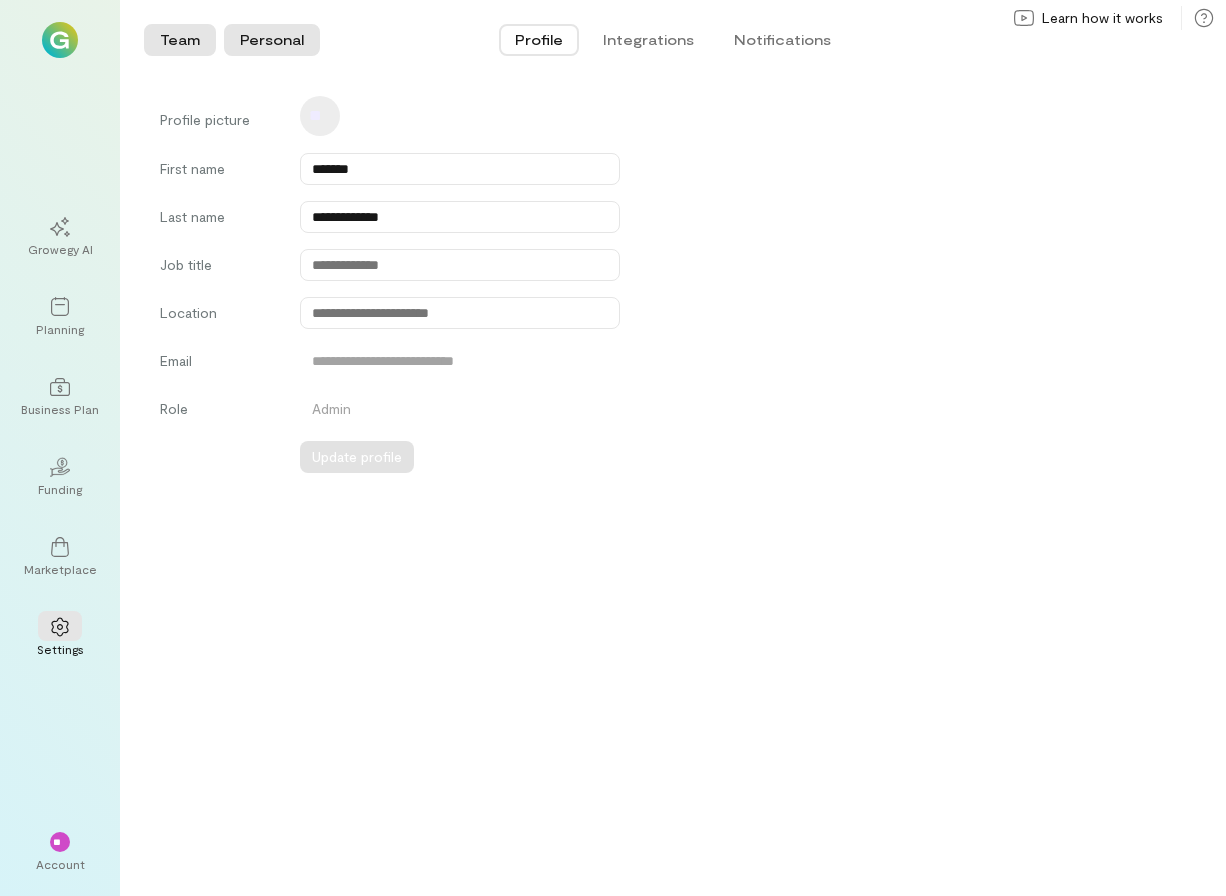 click on "Team" at bounding box center [180, 40] 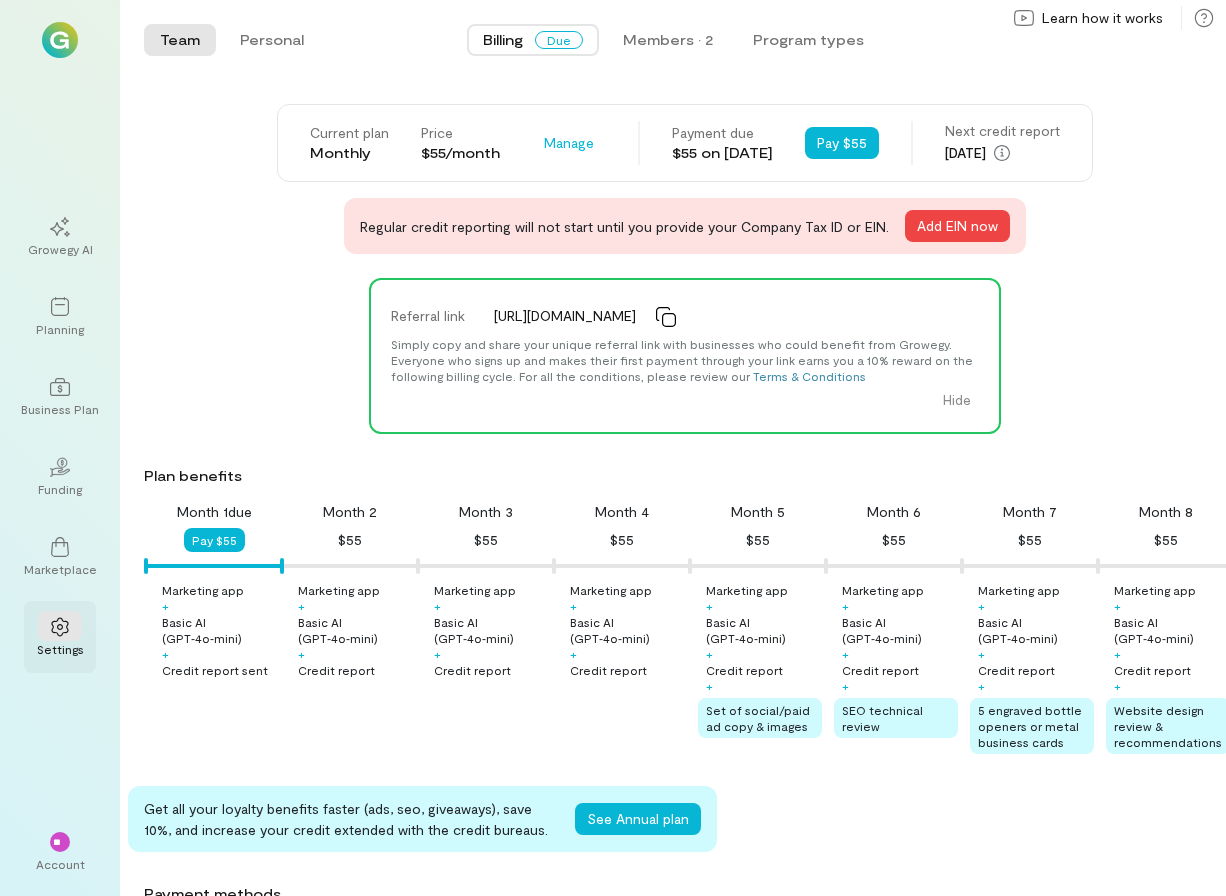 click at bounding box center (60, 626) 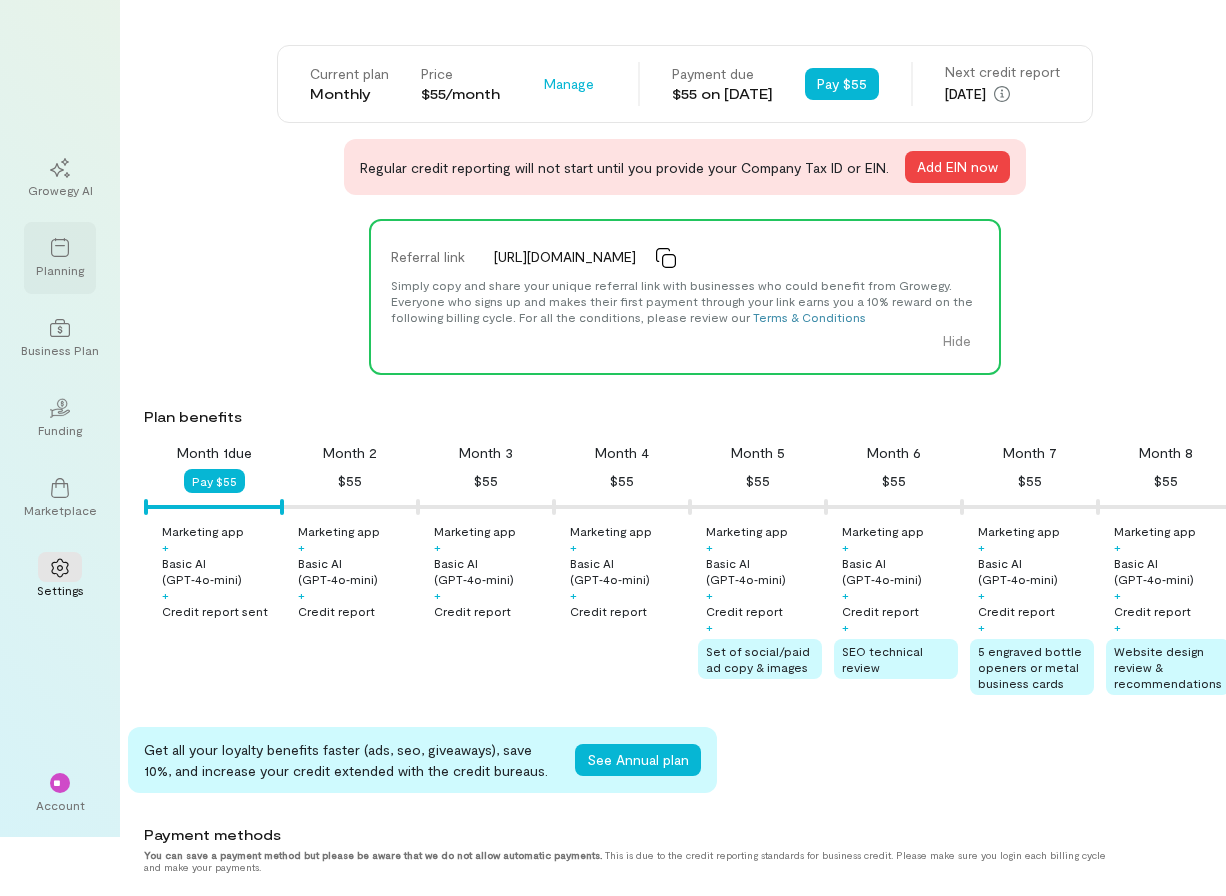 scroll, scrollTop: 72, scrollLeft: 0, axis: vertical 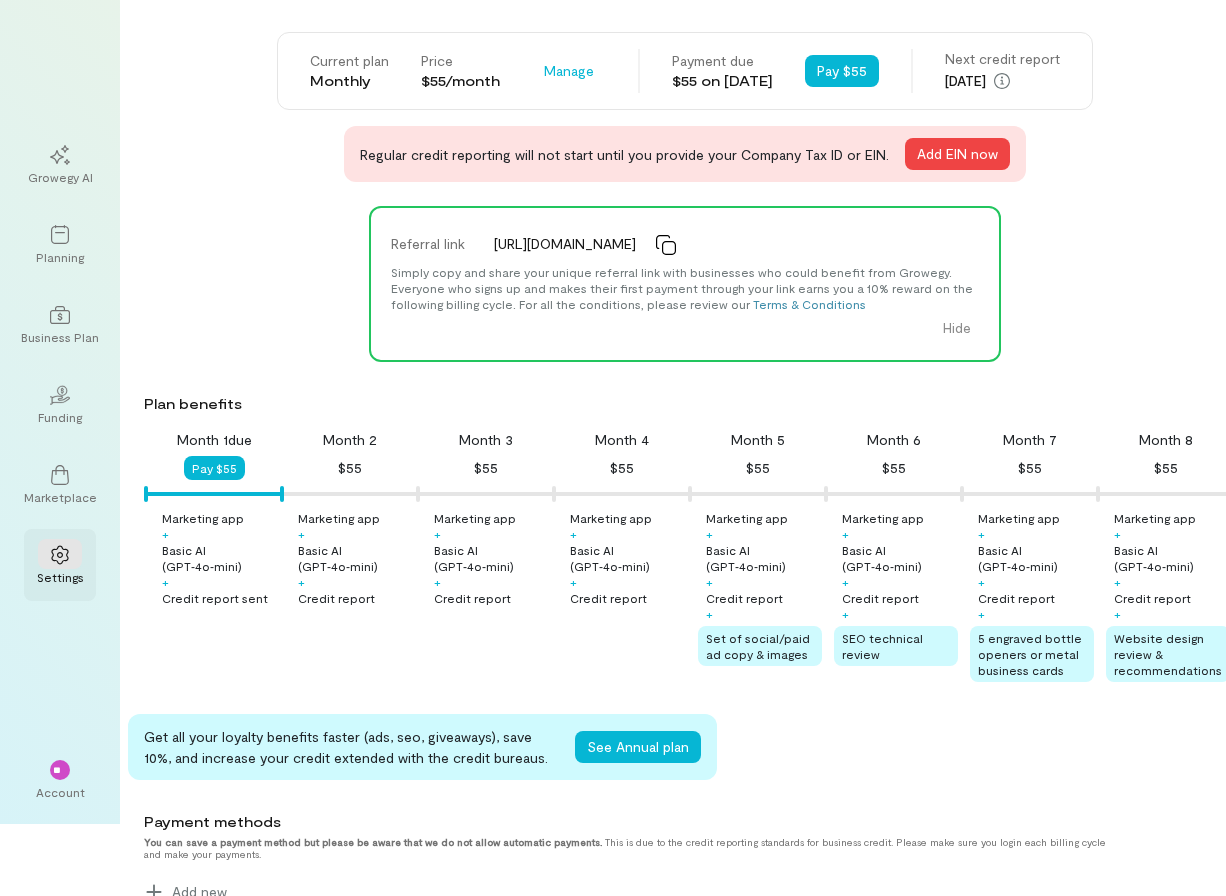 click 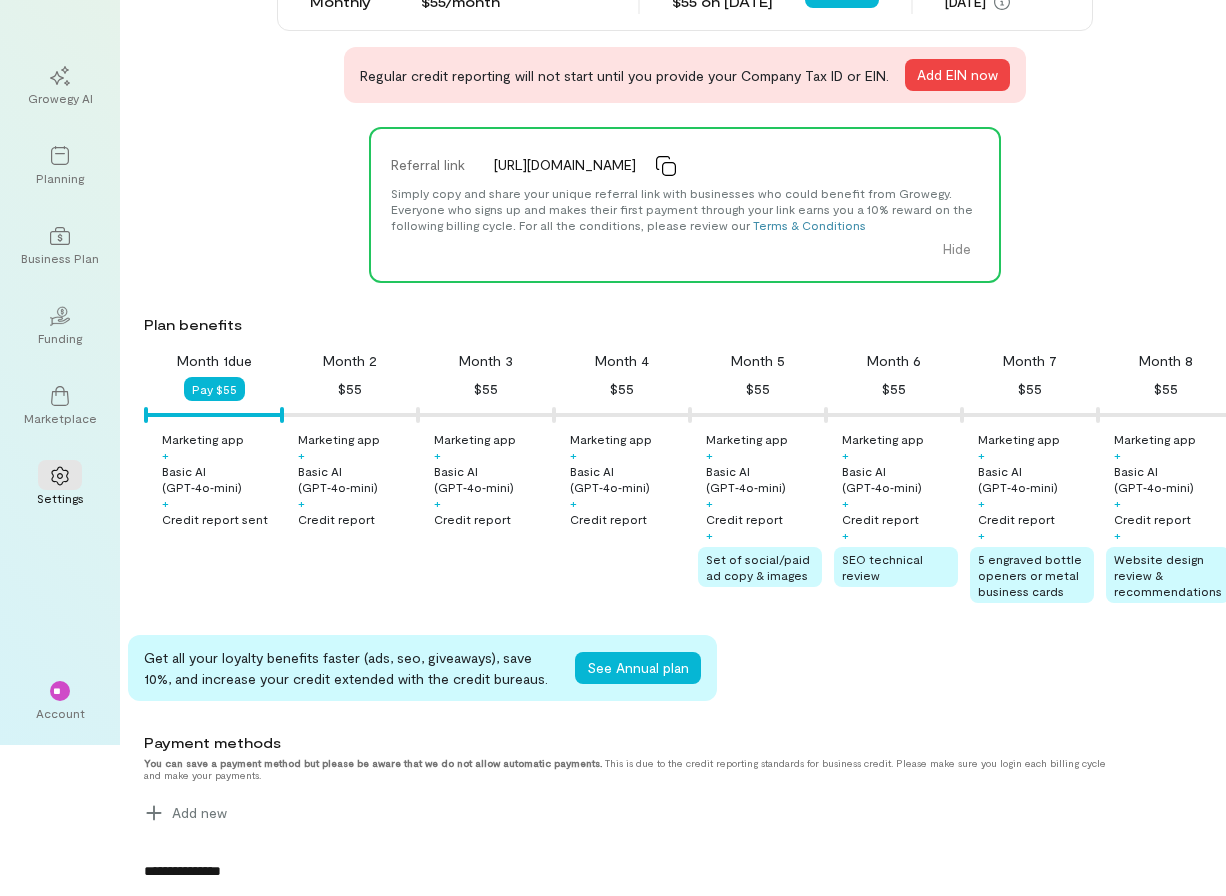 scroll, scrollTop: 0, scrollLeft: 0, axis: both 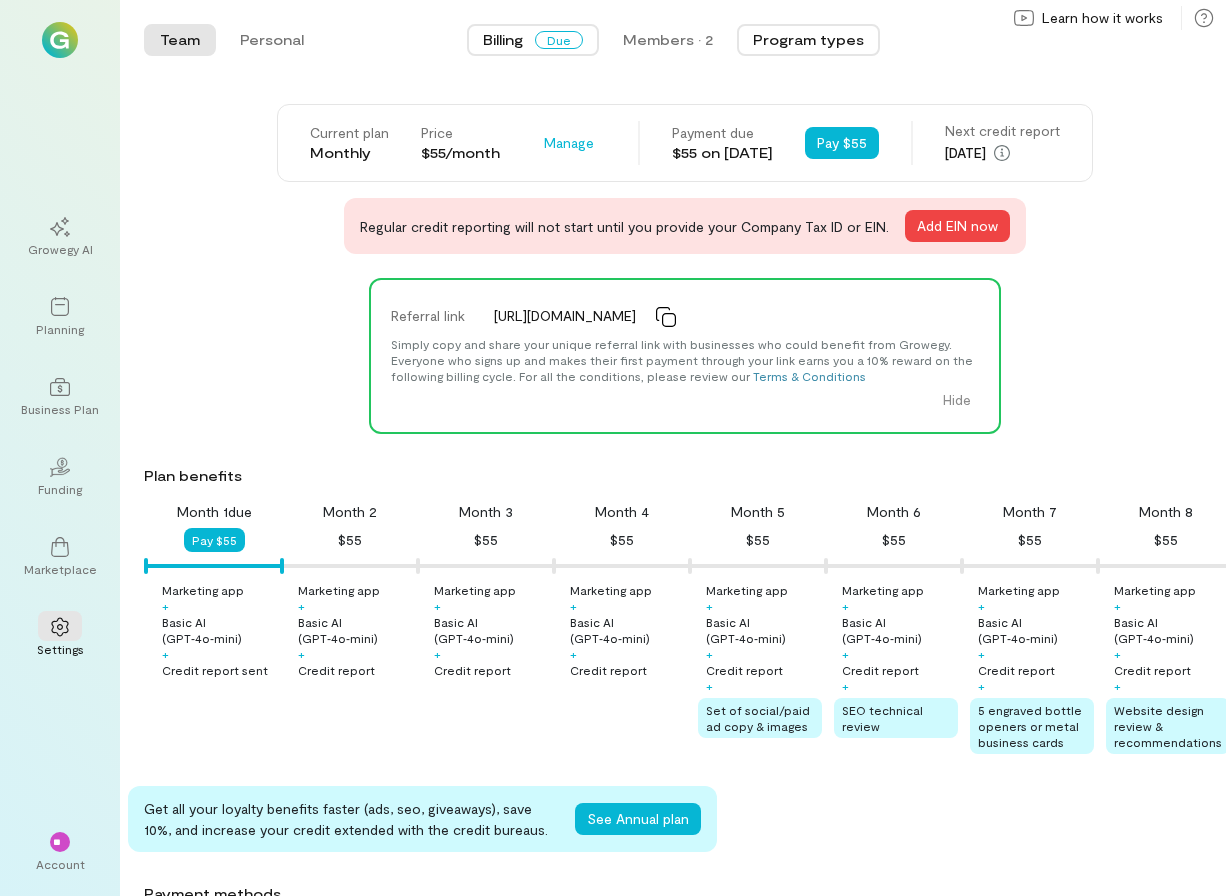 click on "Program types" at bounding box center [808, 40] 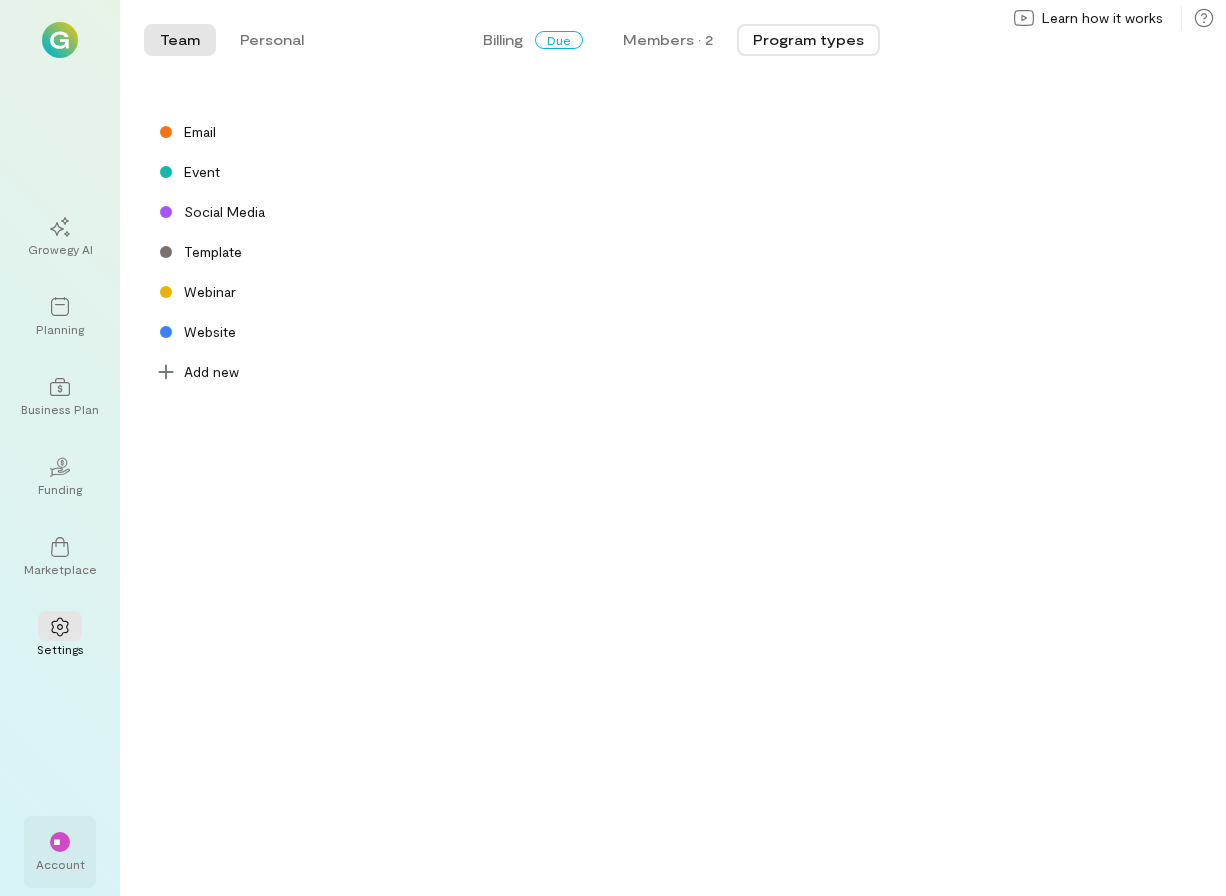 click on "**" at bounding box center (60, 841) 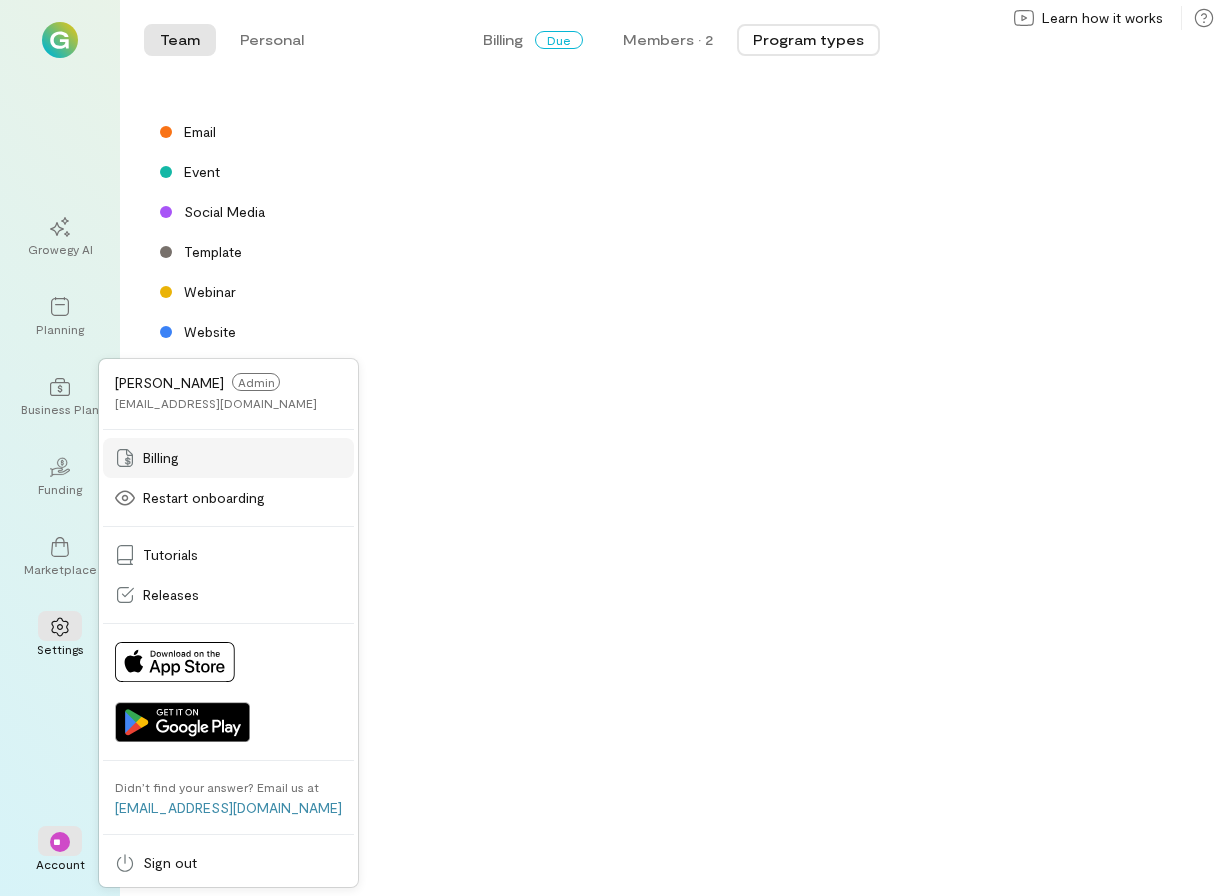click on "Billing" at bounding box center (228, 458) 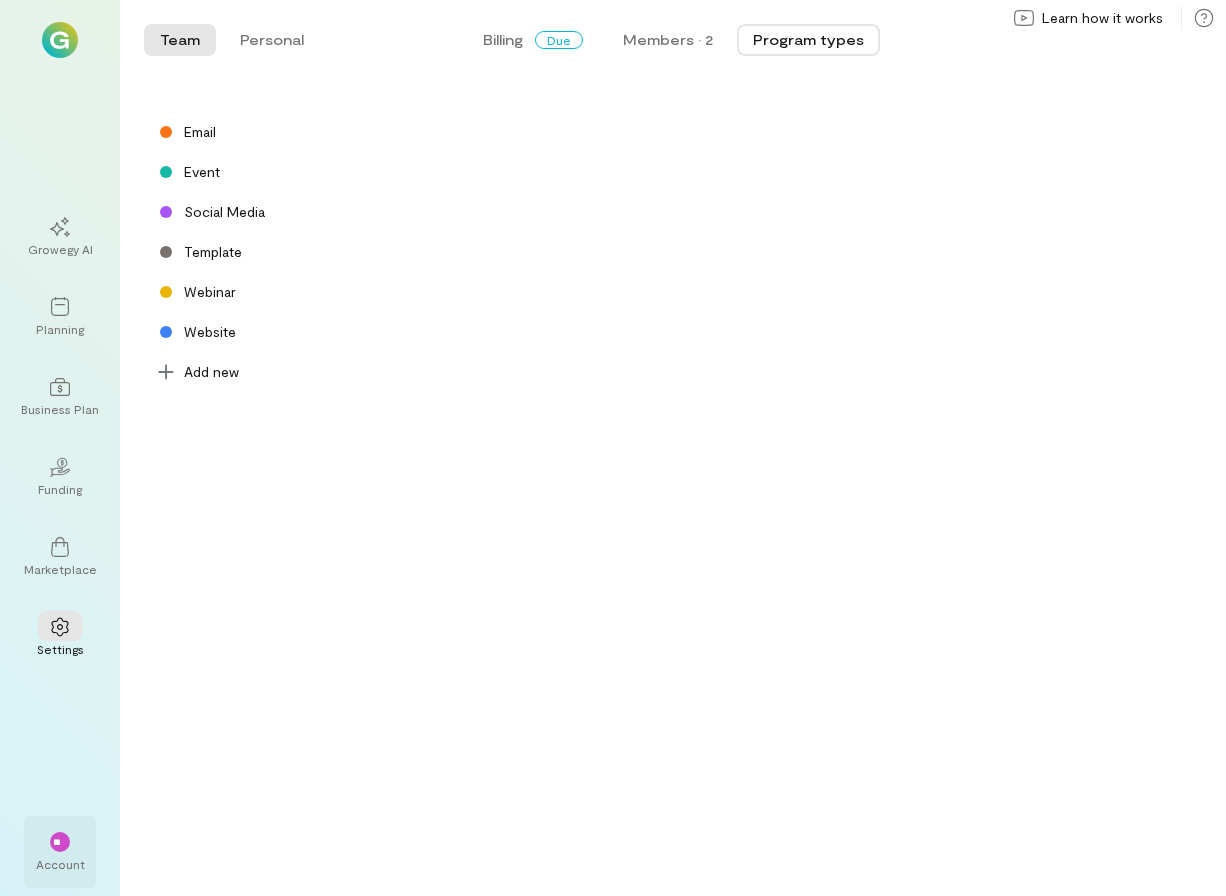 click on "**" at bounding box center [59, 842] 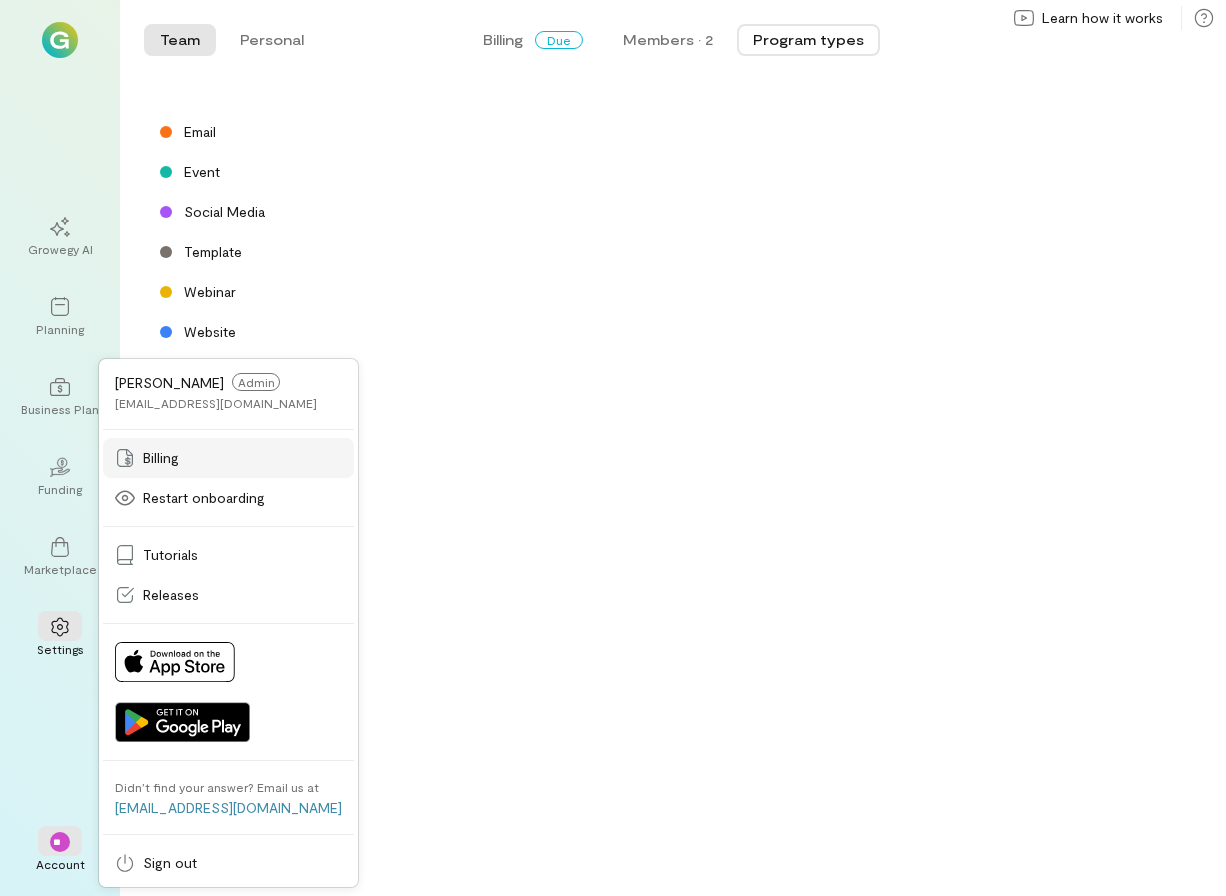 click on "Billing" at bounding box center (161, 458) 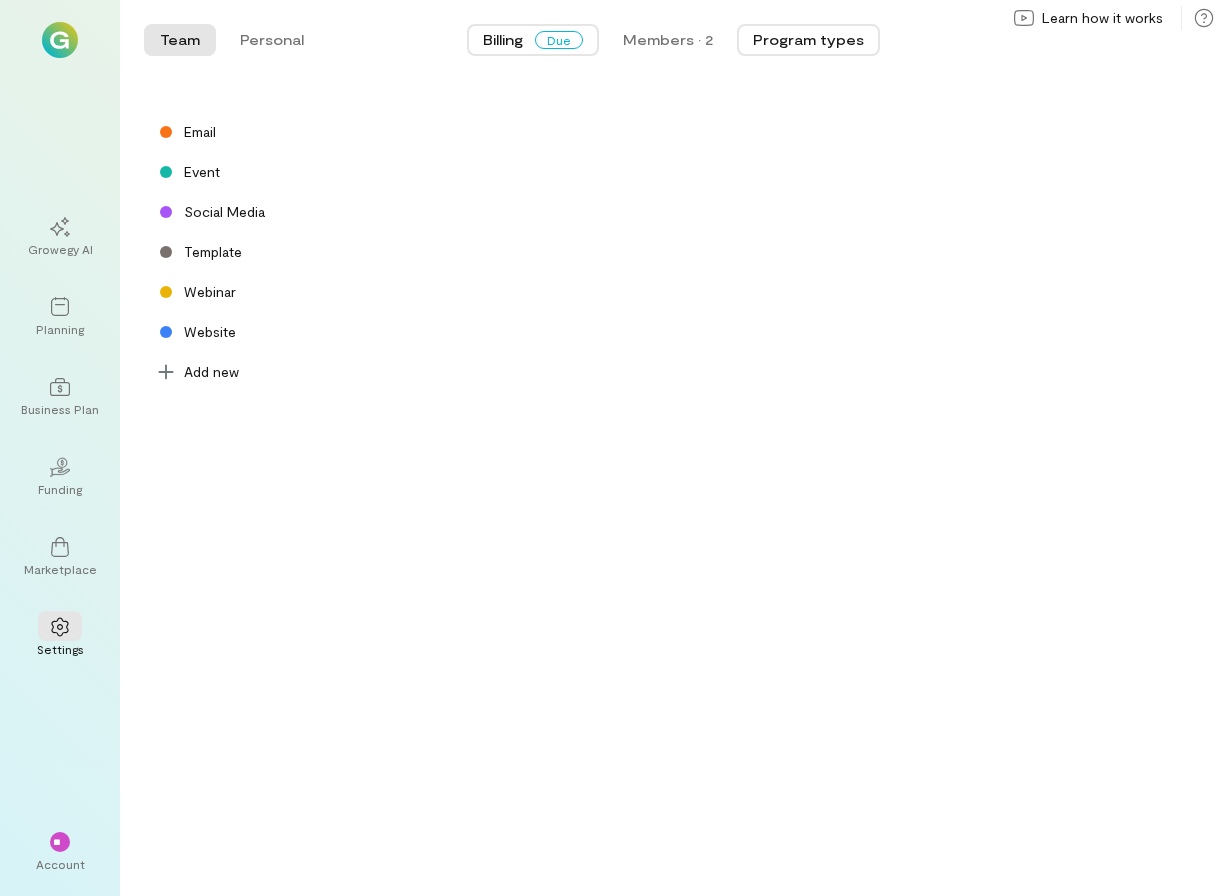 click on "Billing" at bounding box center [503, 40] 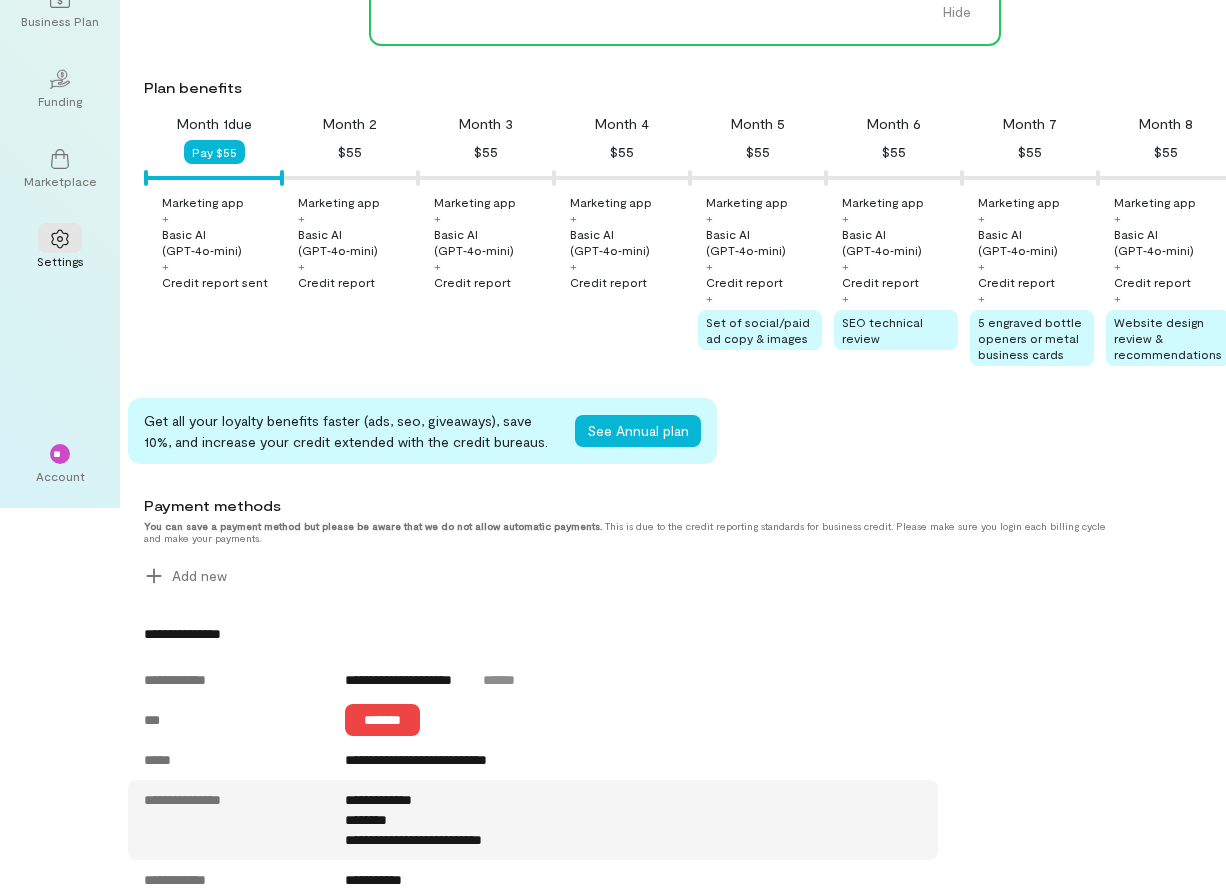 scroll, scrollTop: 0, scrollLeft: 0, axis: both 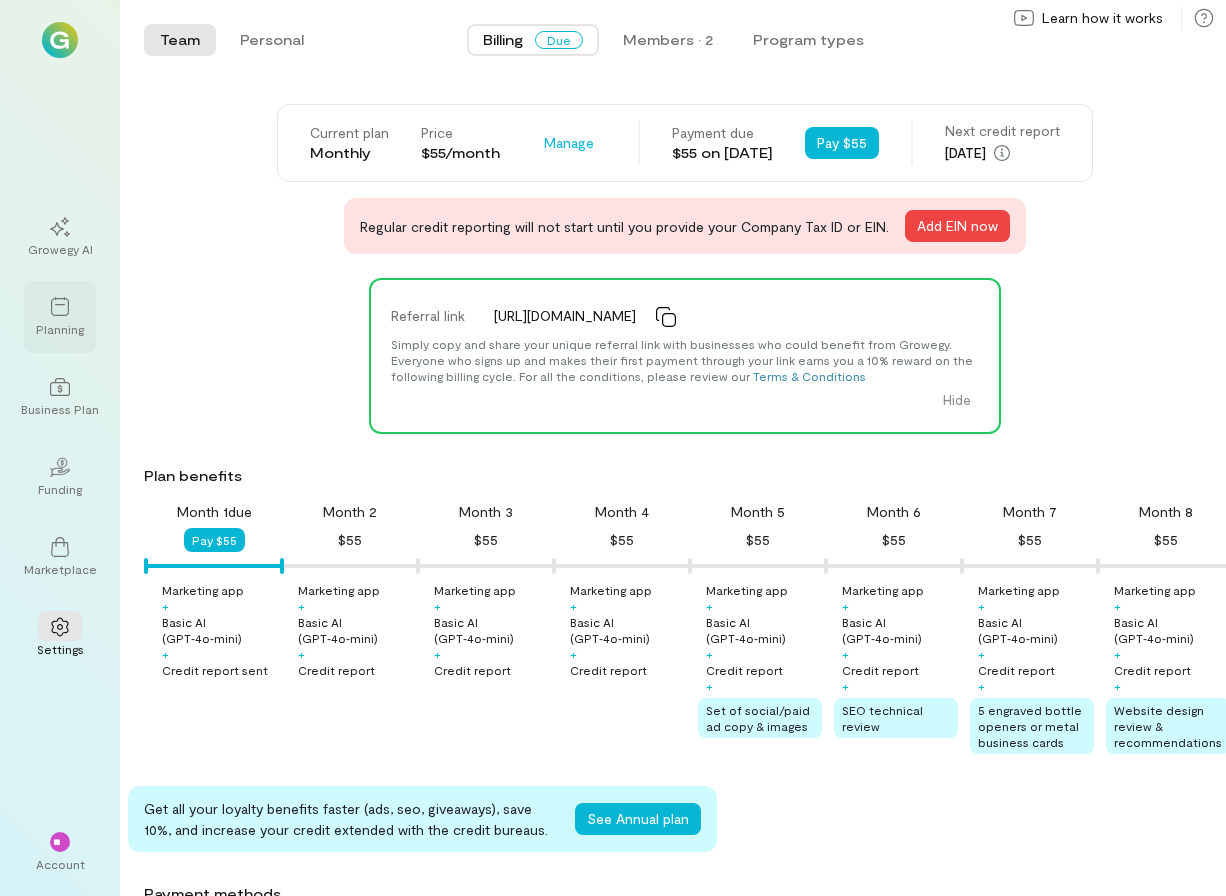 click 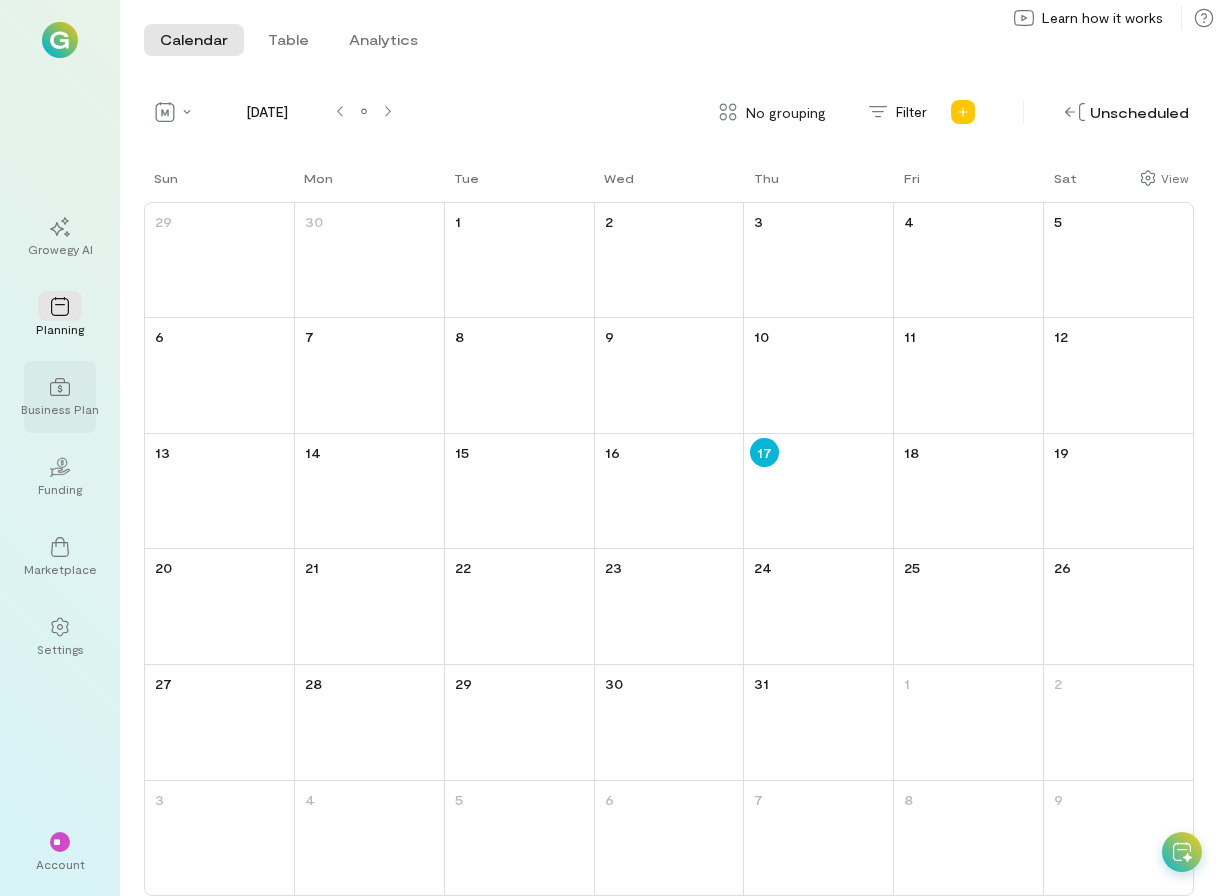 click 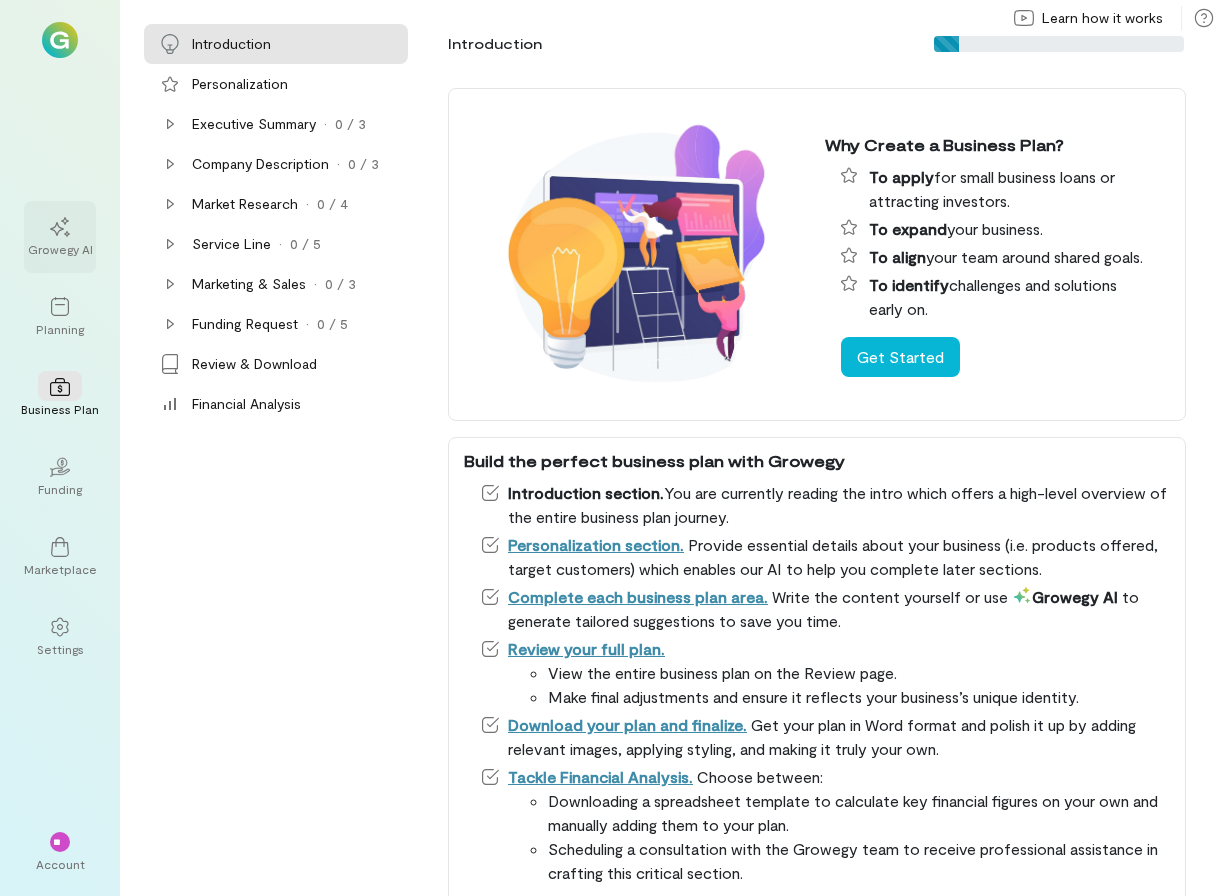 click at bounding box center (60, 226) 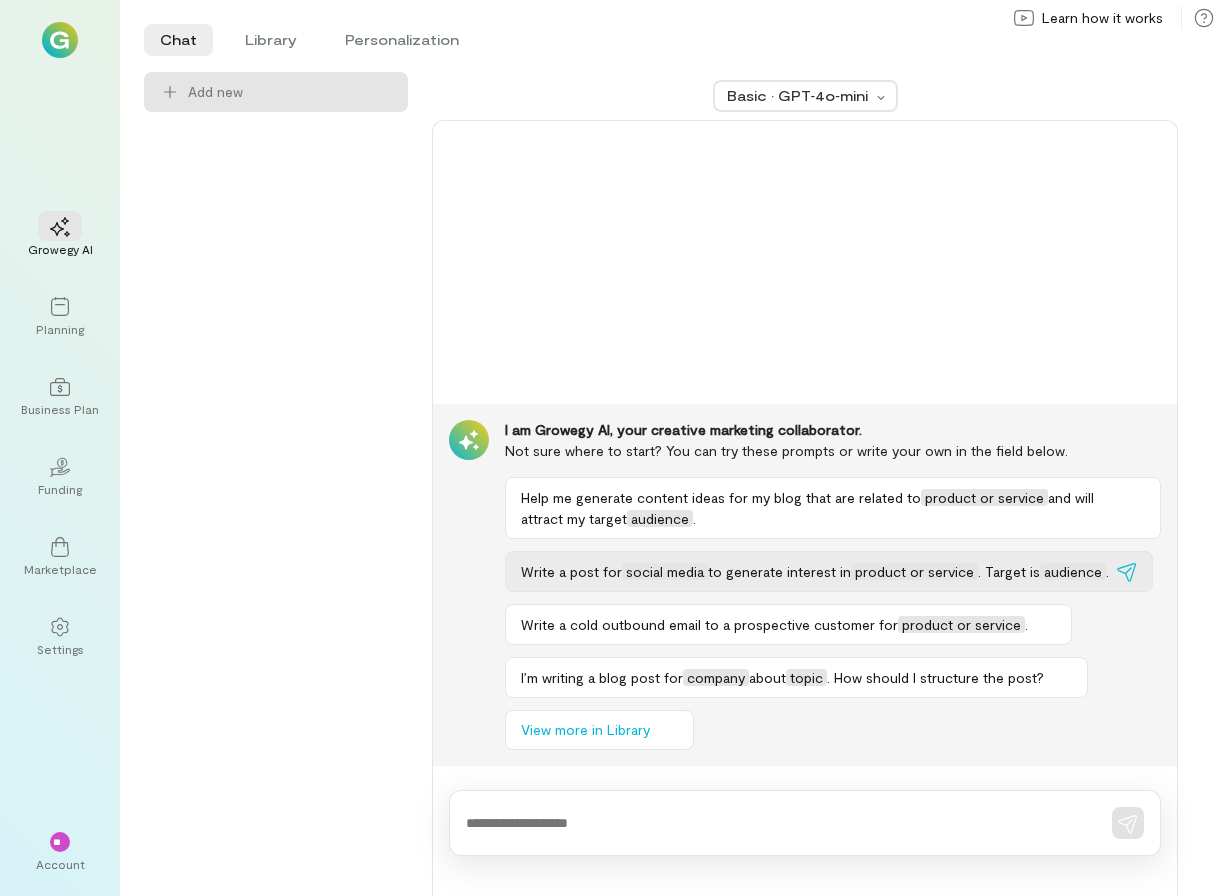 click on "Write a post for  social media  to generate interest in  product or service . Target is  audience ." at bounding box center (815, 571) 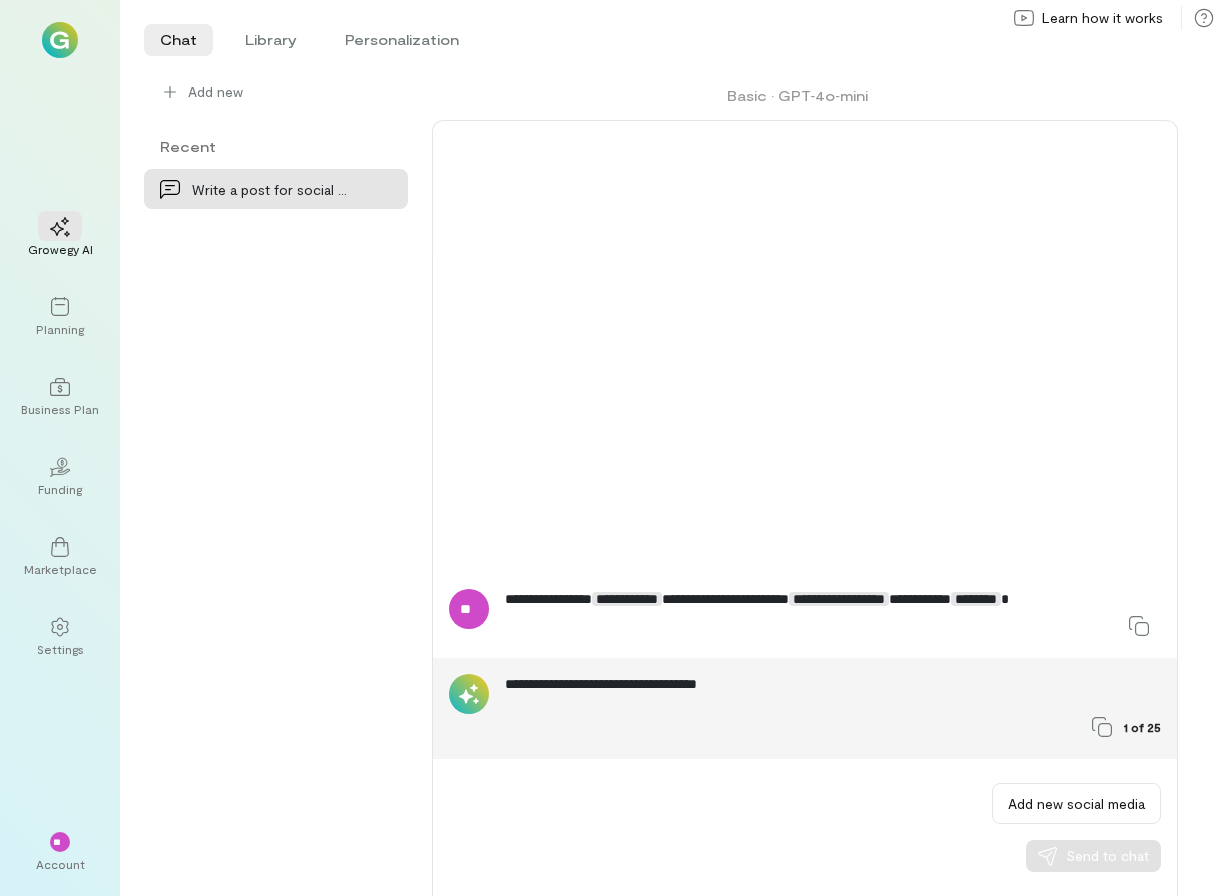 click on "**********" at bounding box center (833, 684) 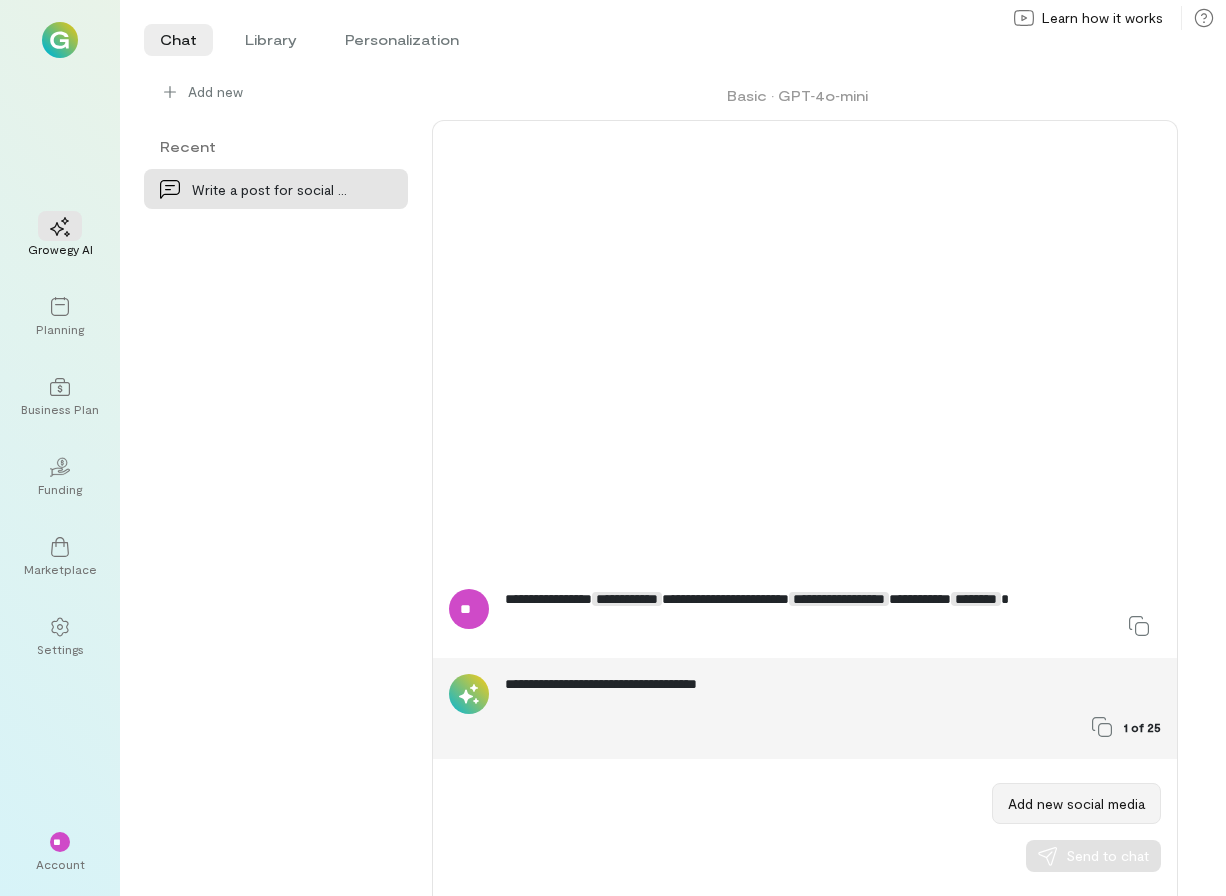 click on "Add new social media" at bounding box center (1076, 803) 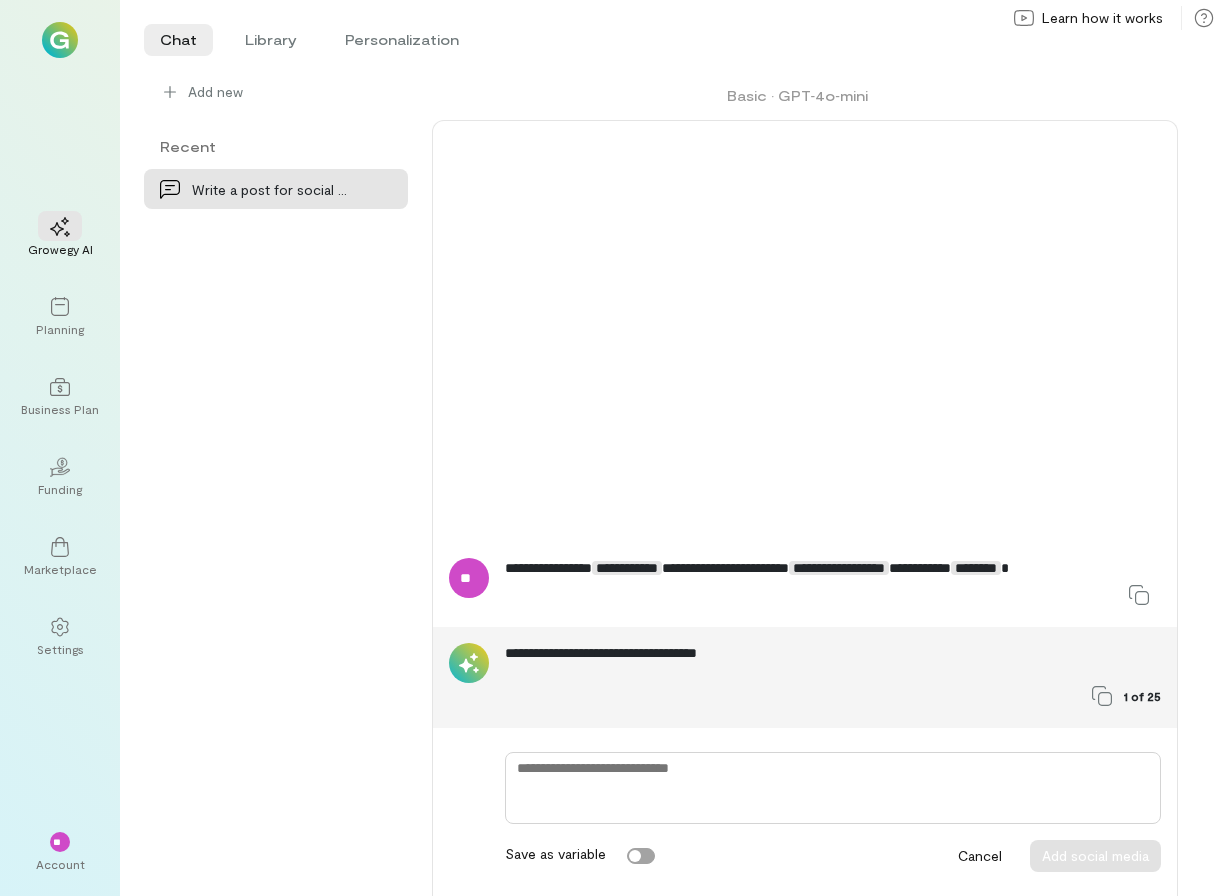 type on "*" 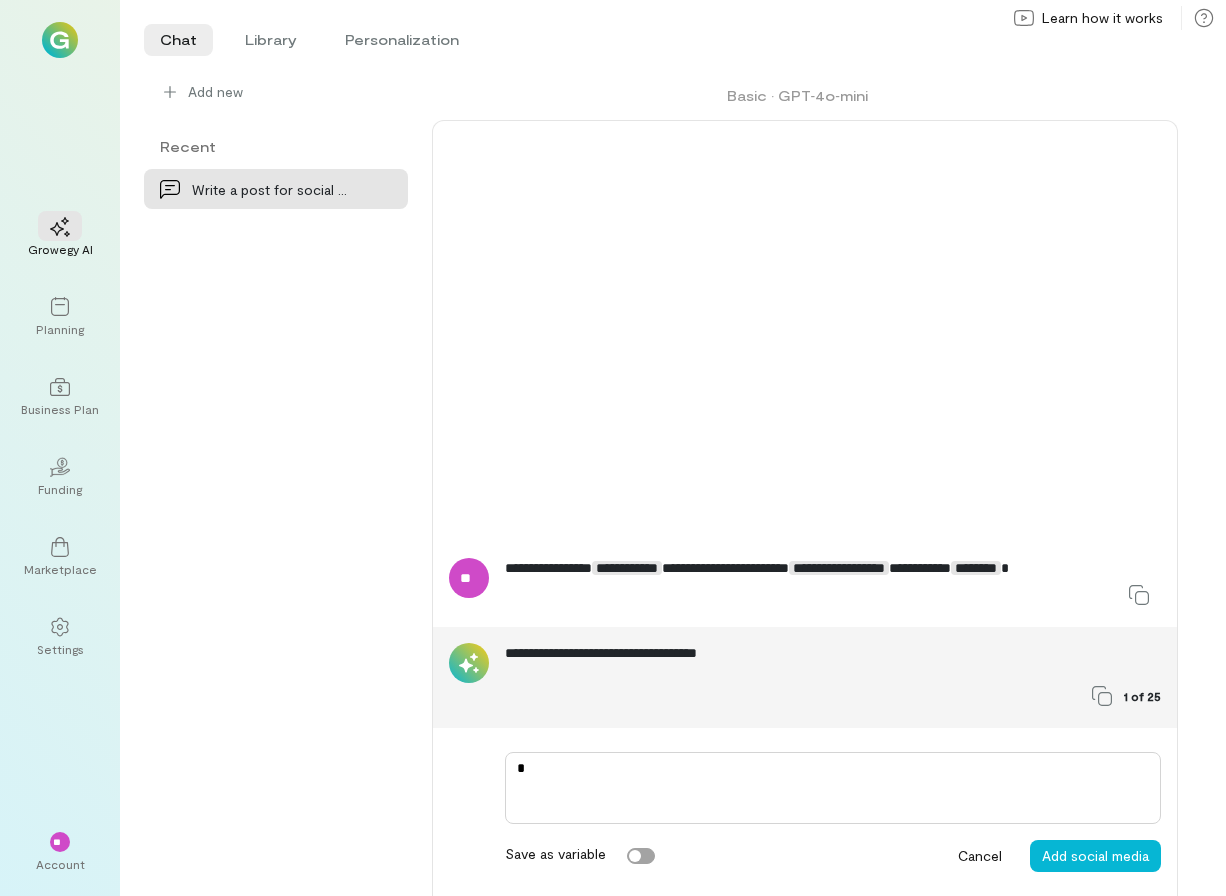 type on "*" 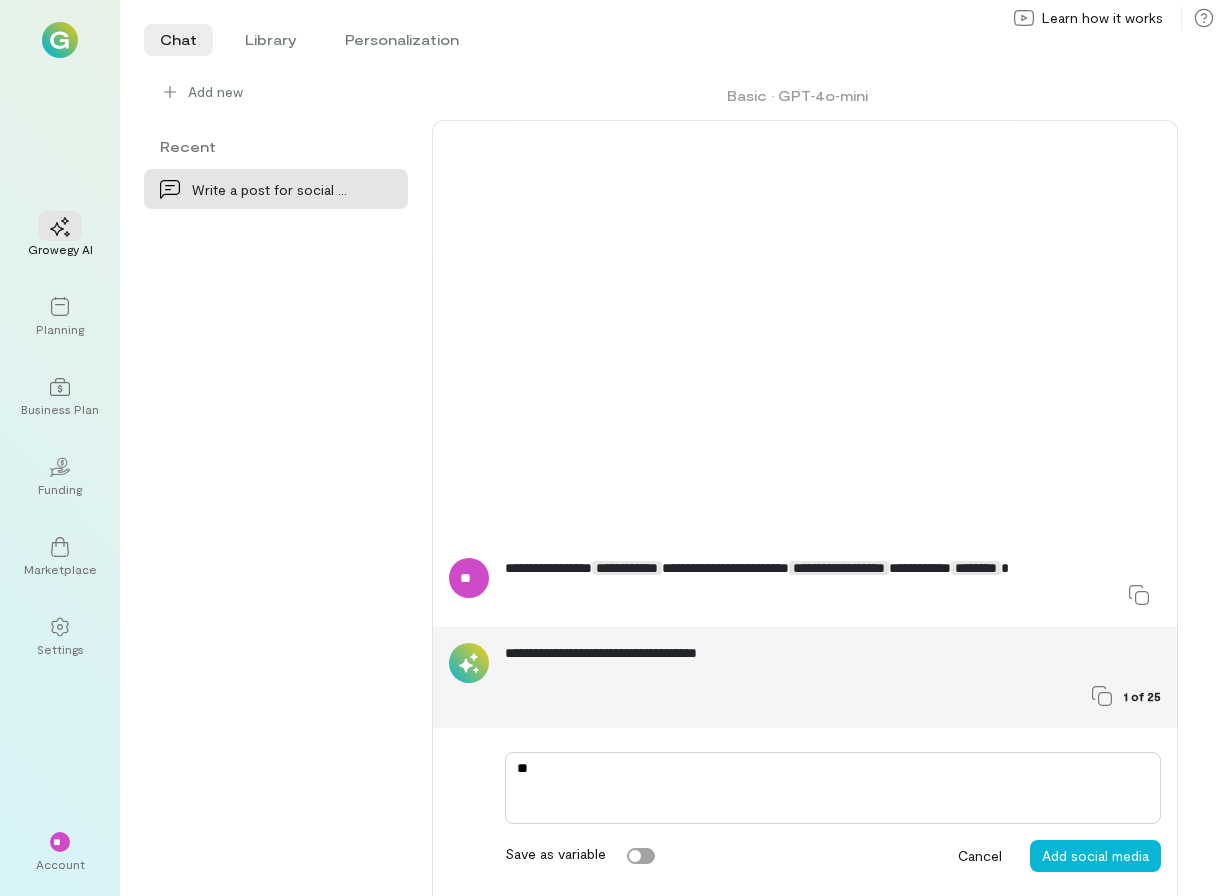 type on "*" 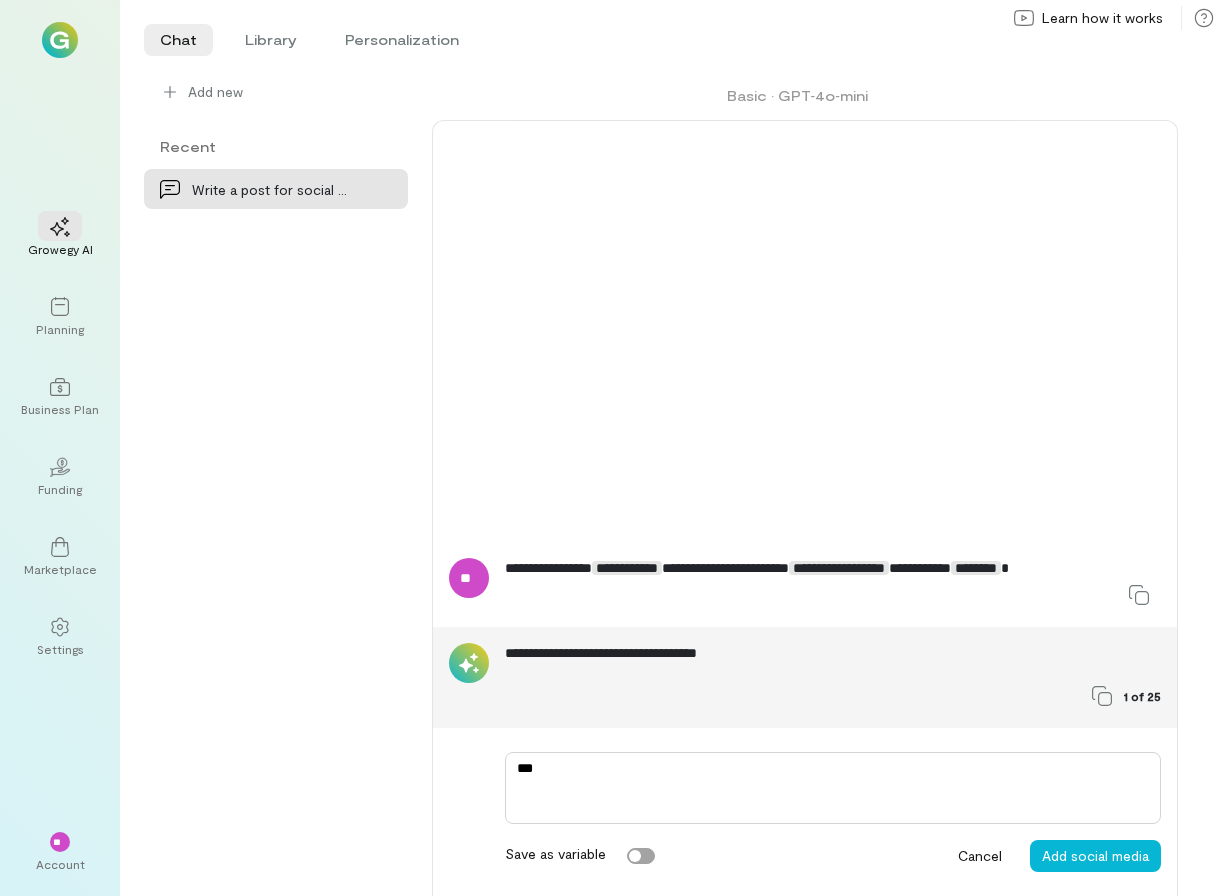 type on "*" 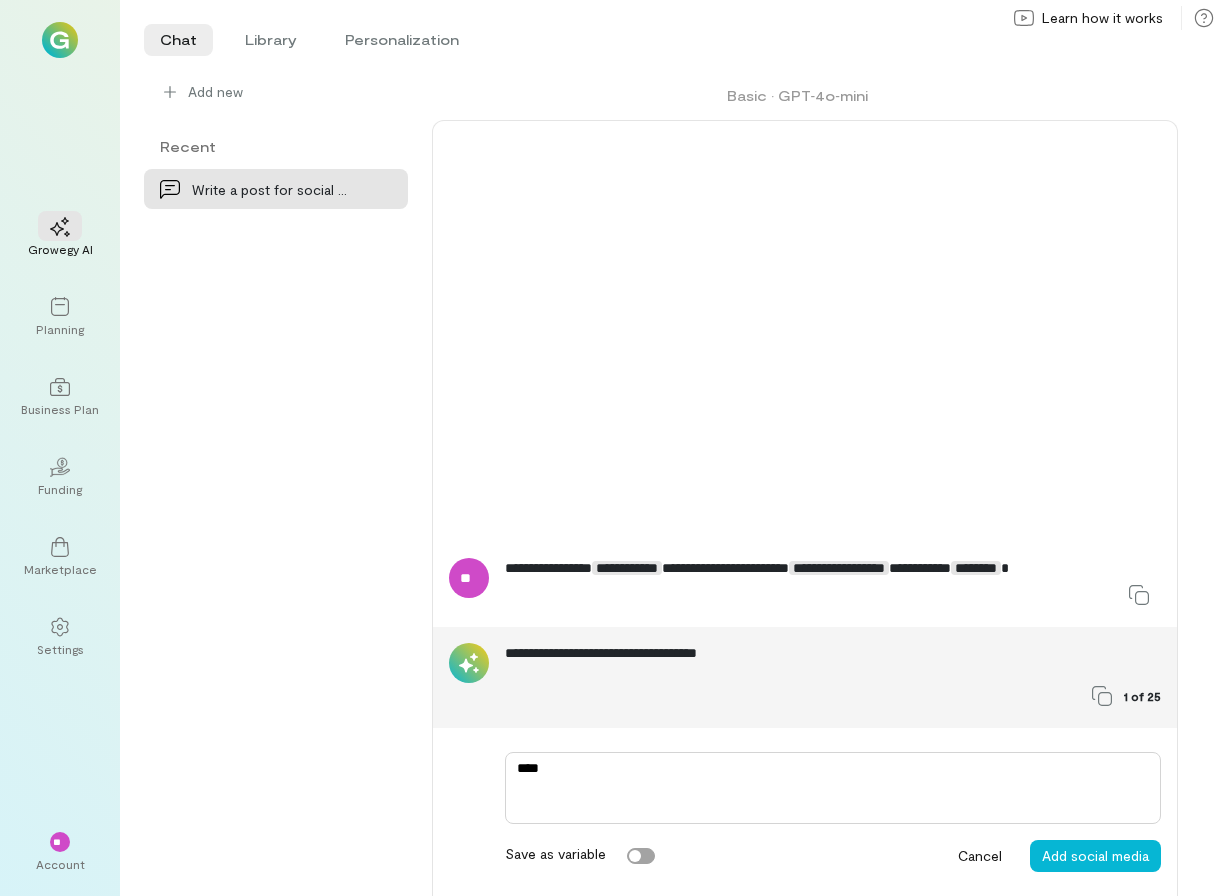 type on "*" 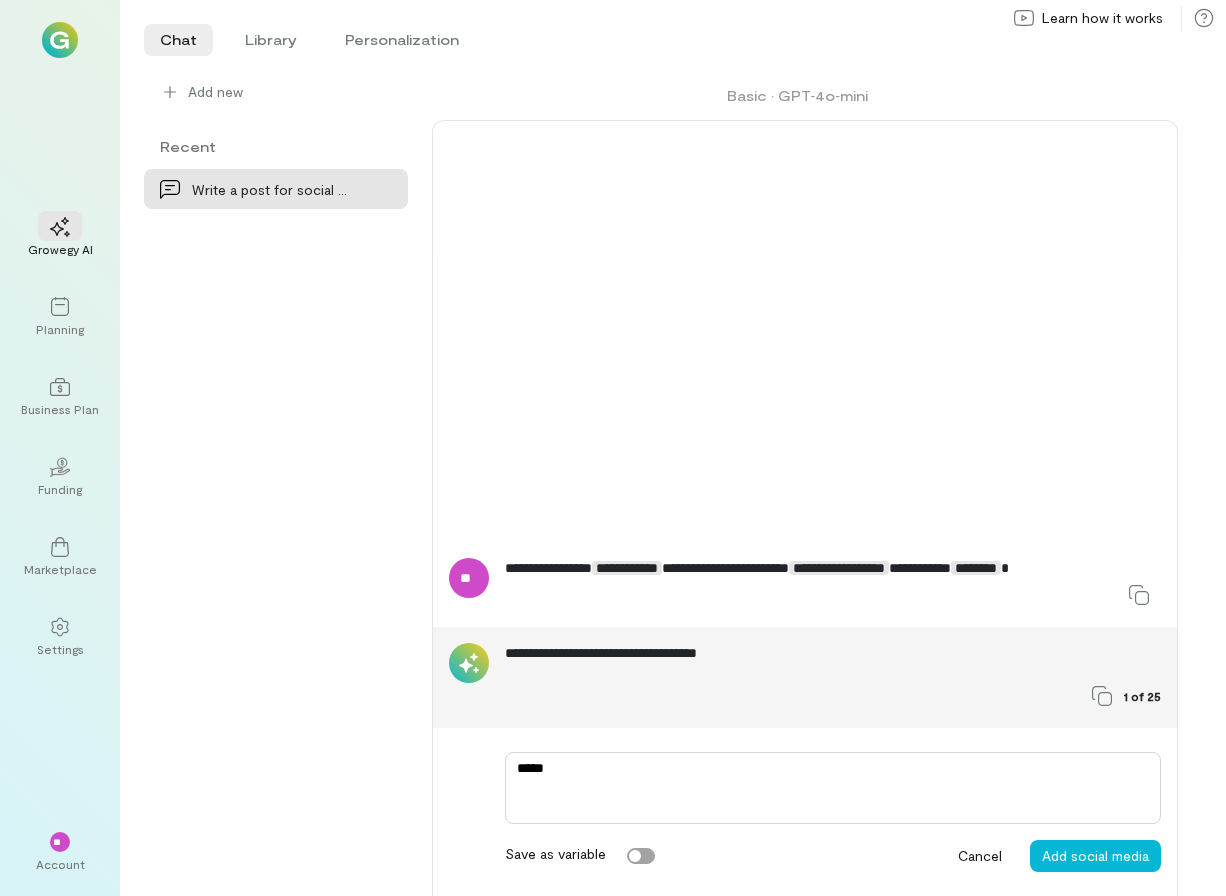 type on "*" 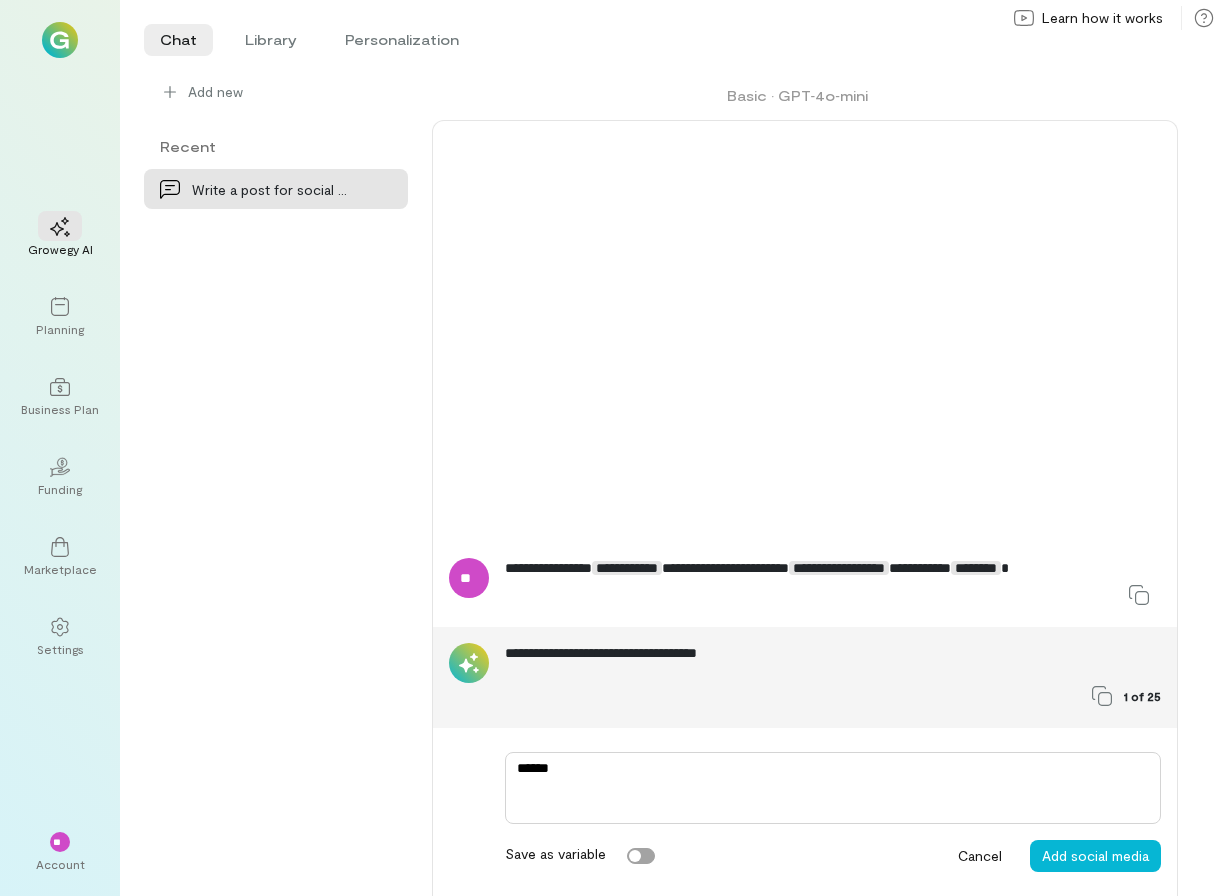 type on "*" 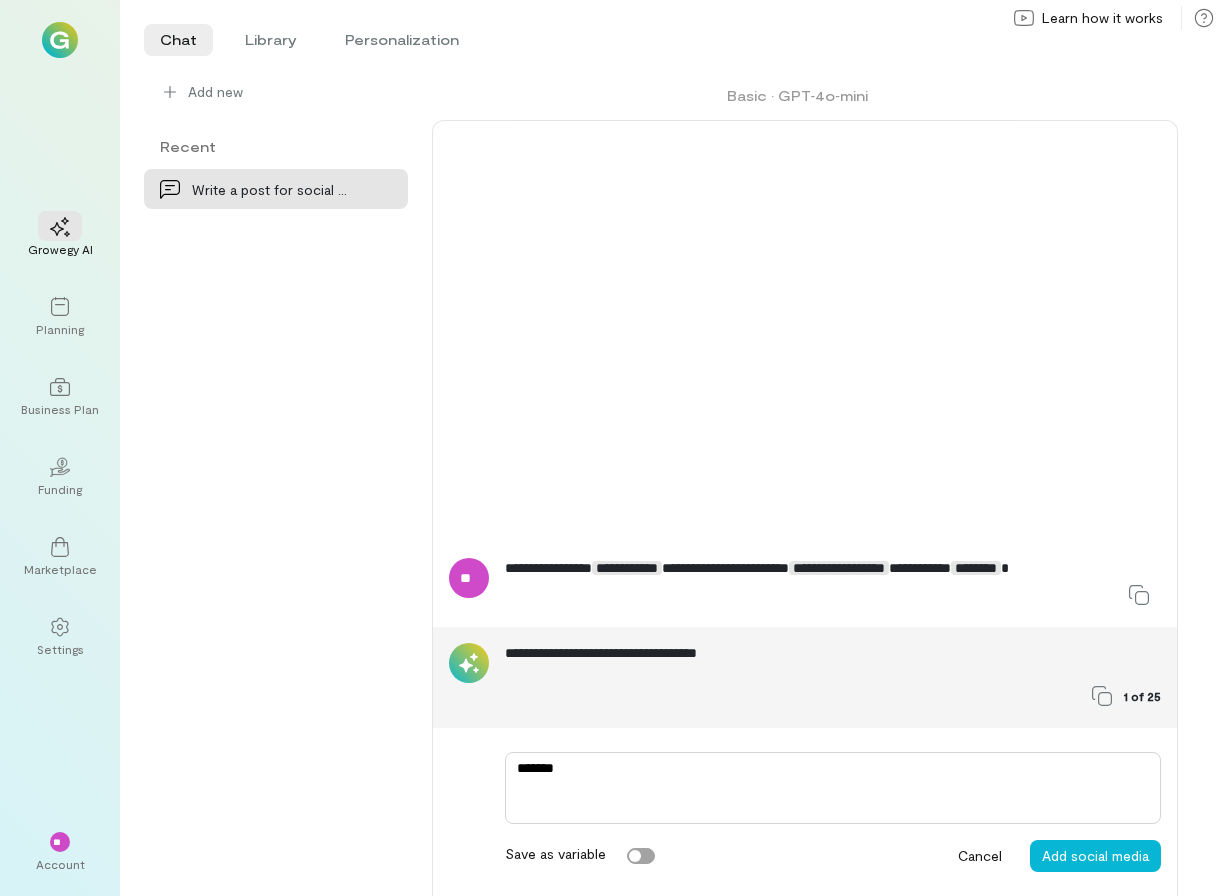 type on "*" 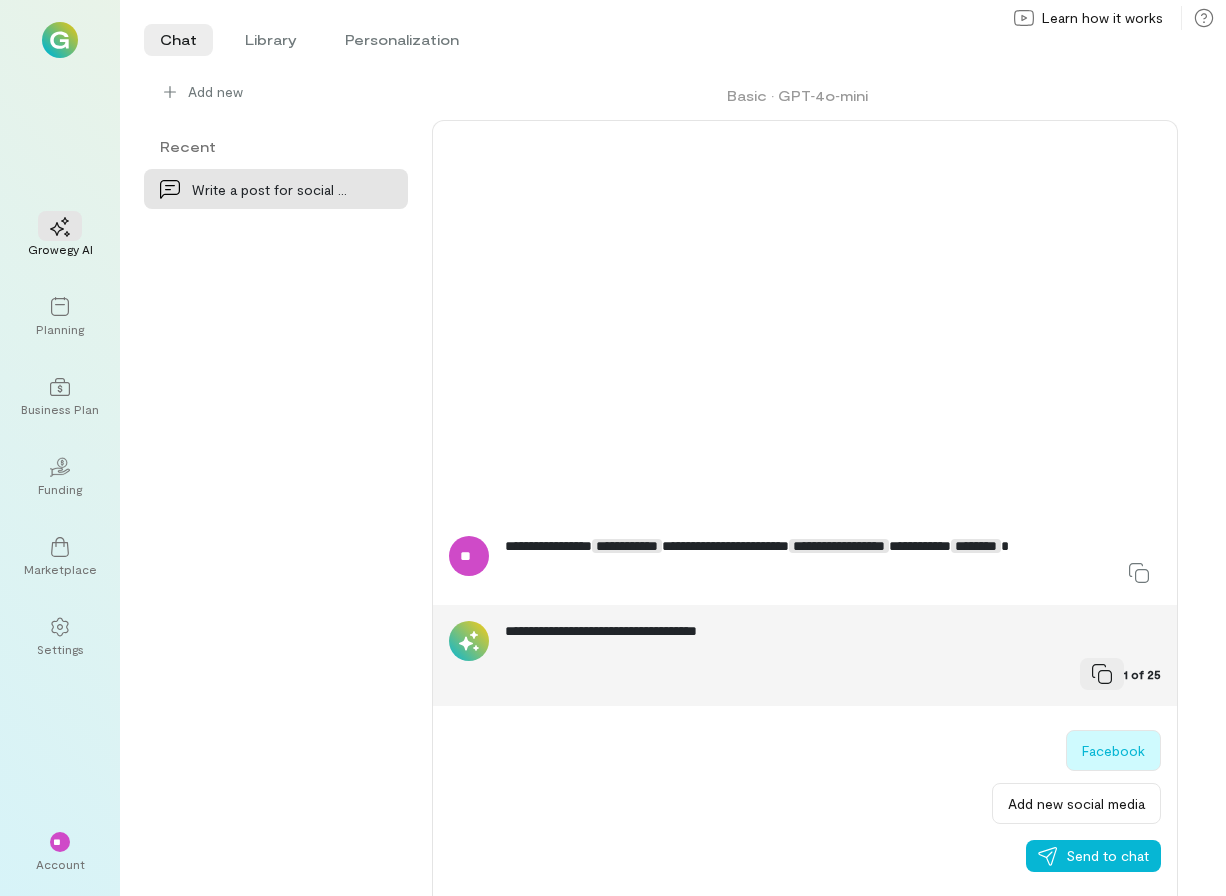 click at bounding box center (1102, 674) 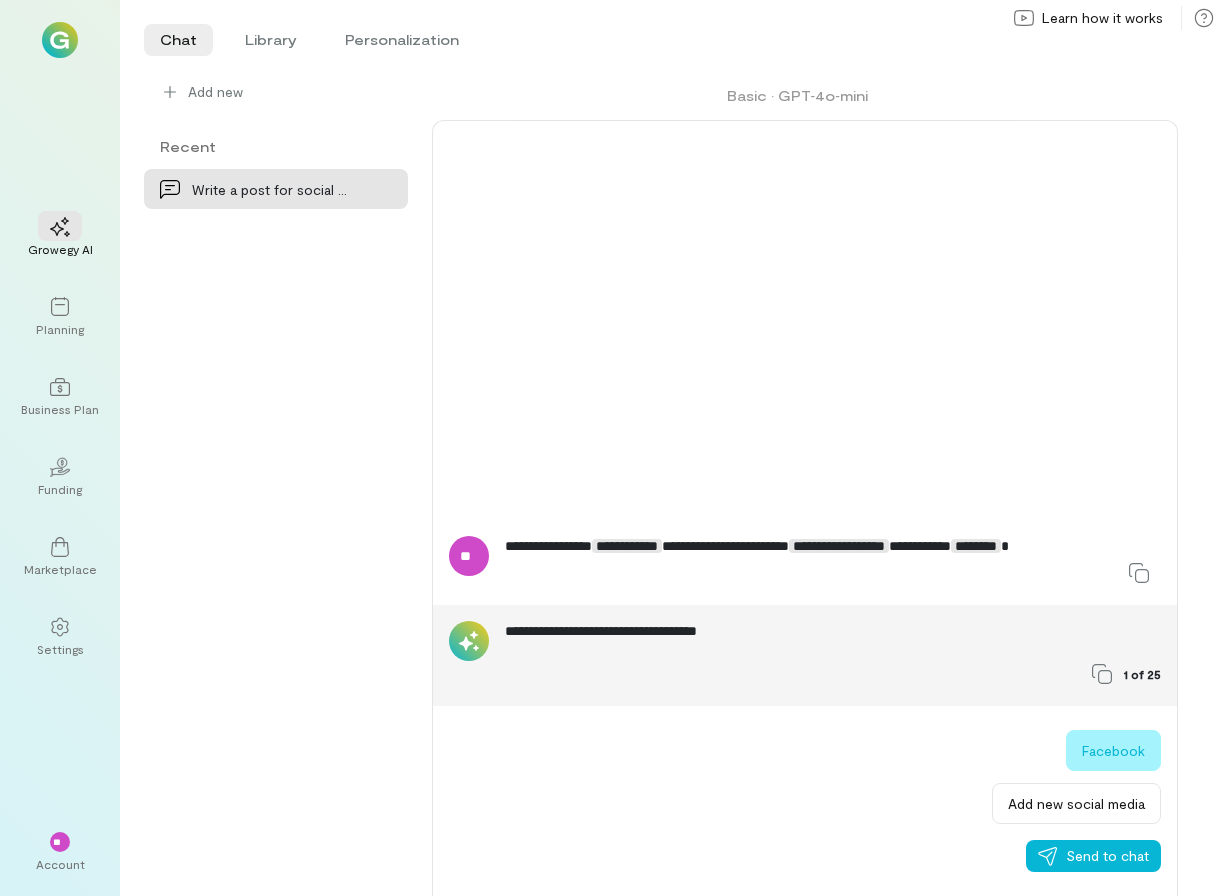 click on "Facebook" at bounding box center [1113, 750] 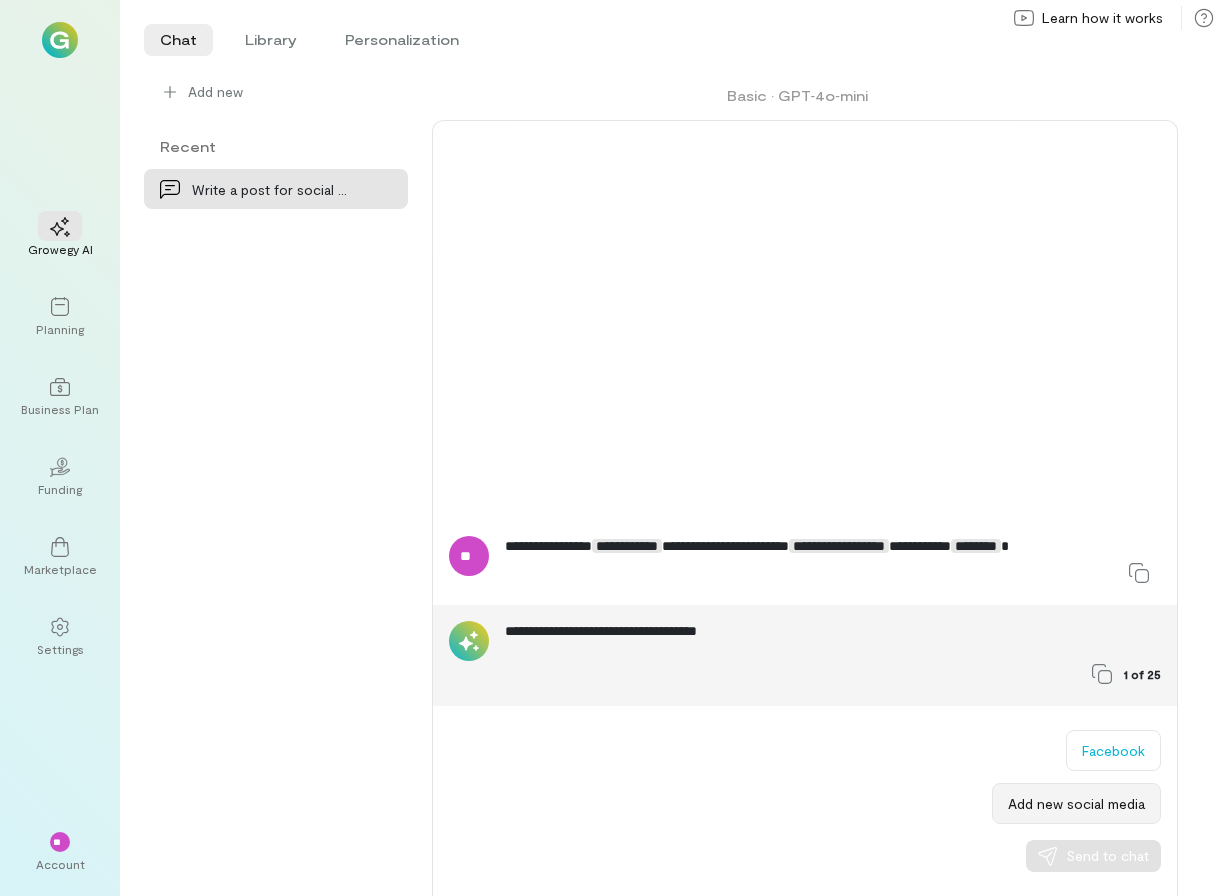 click on "Add new social media" at bounding box center (1076, 803) 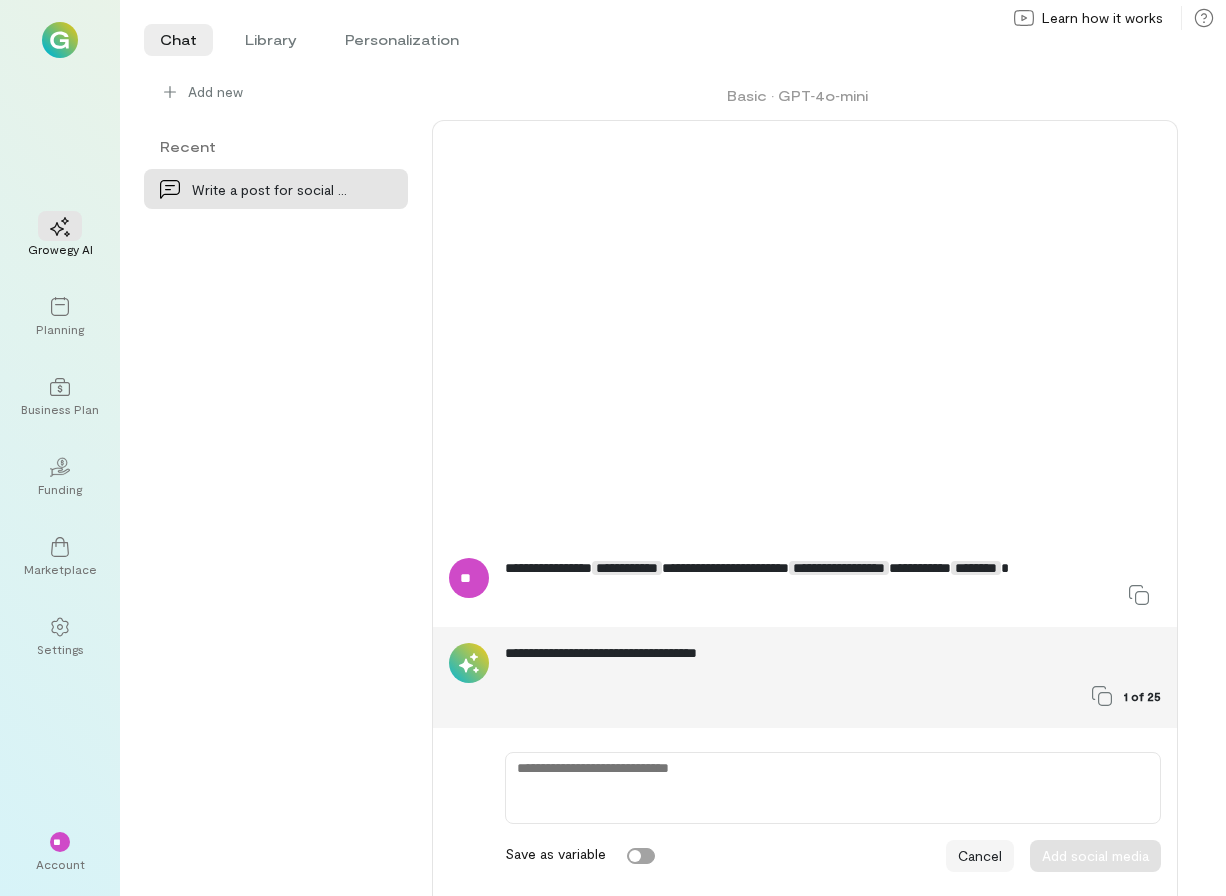 click on "Cancel" at bounding box center (980, 856) 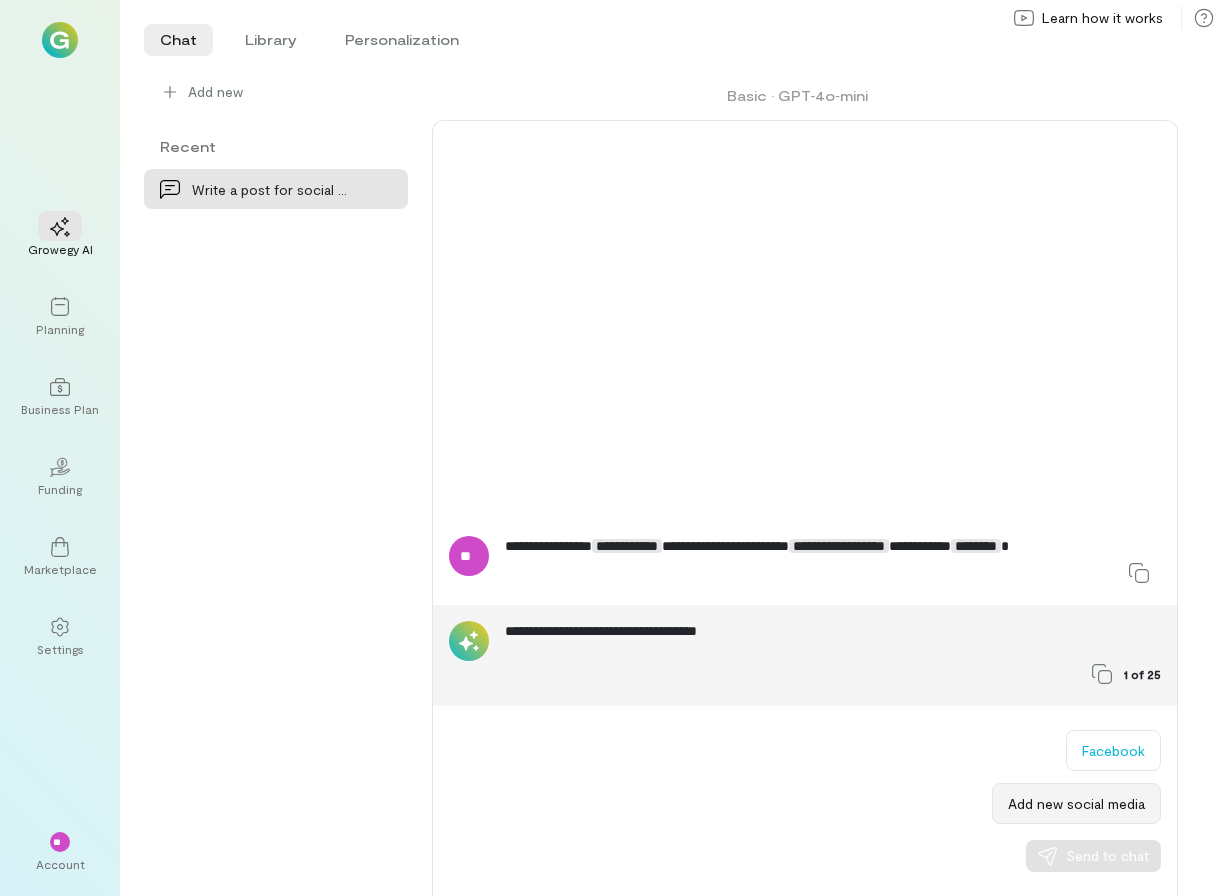 click on "Add new social media" at bounding box center (1076, 803) 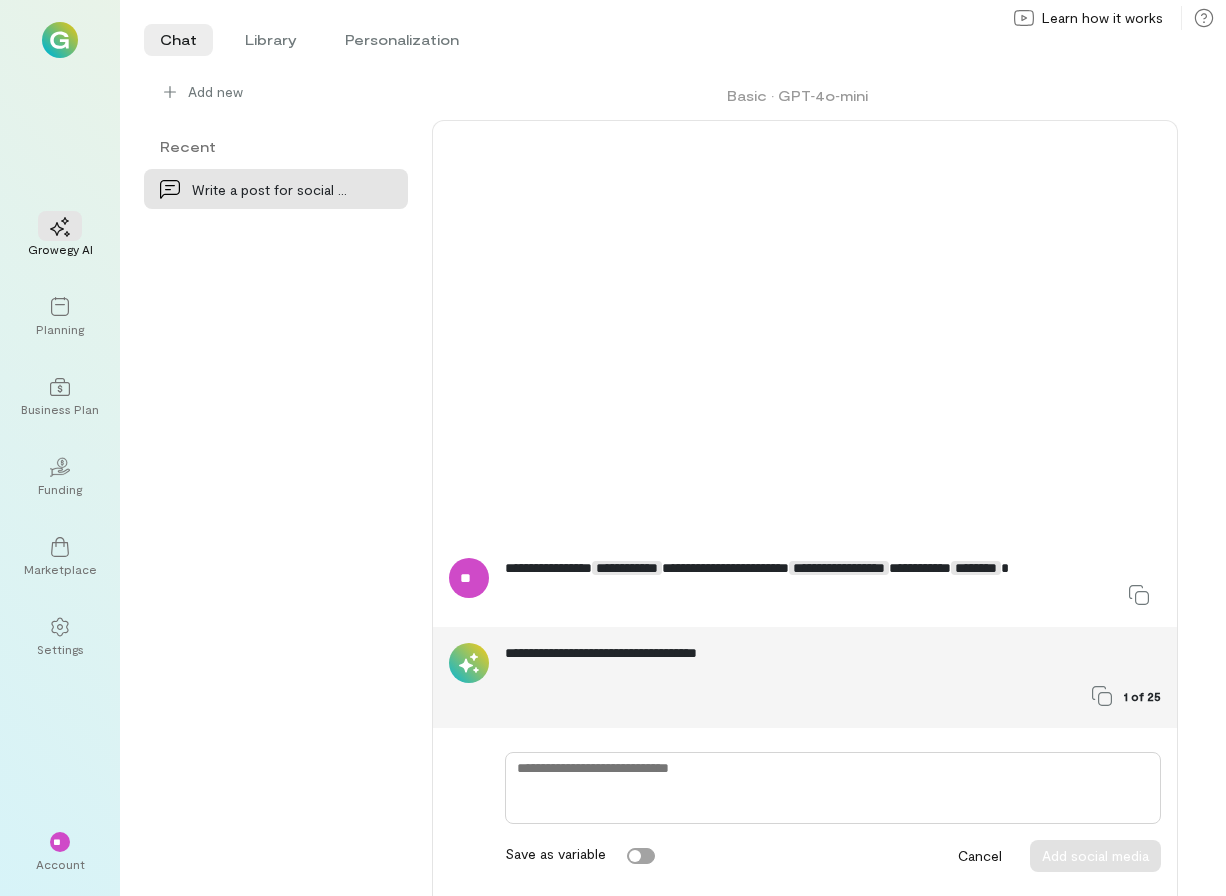click at bounding box center [833, 788] 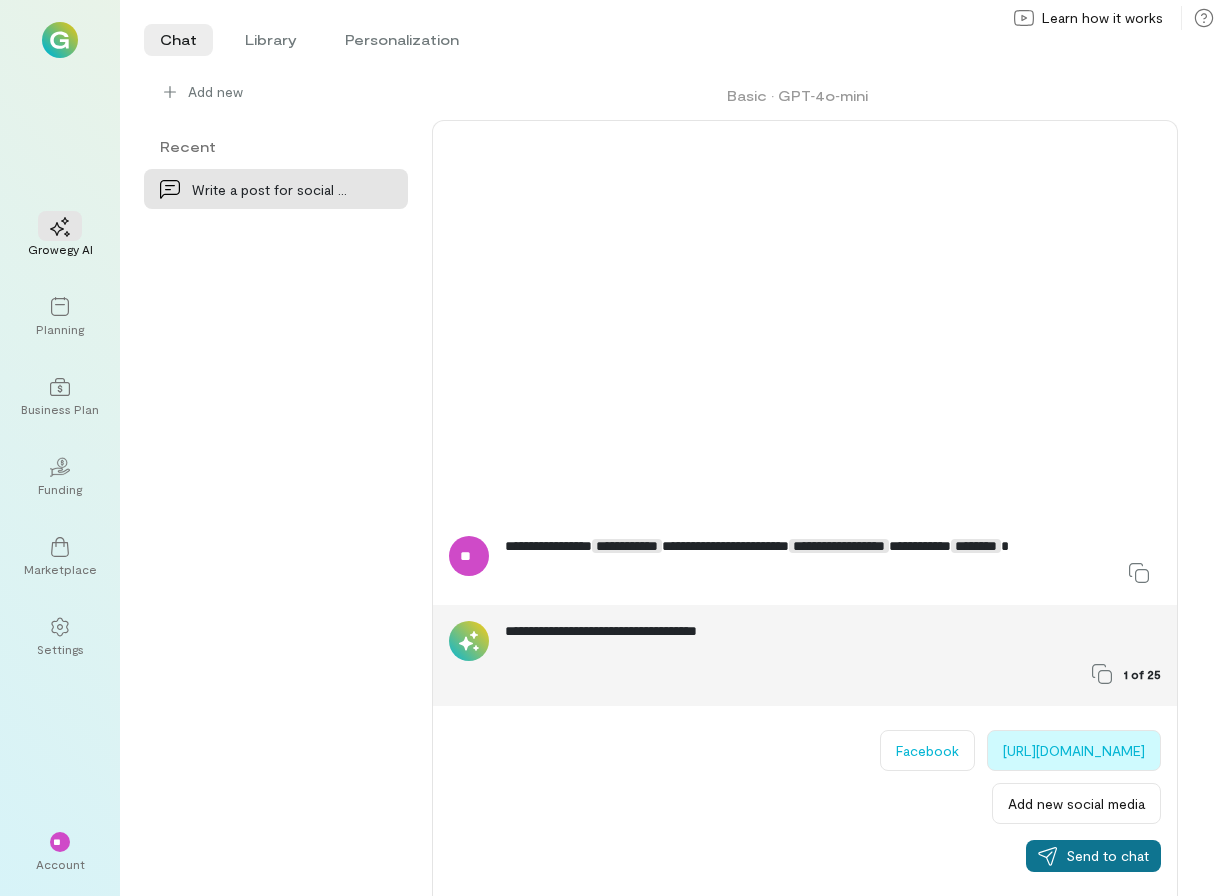 click on "Send to chat" at bounding box center (1107, 856) 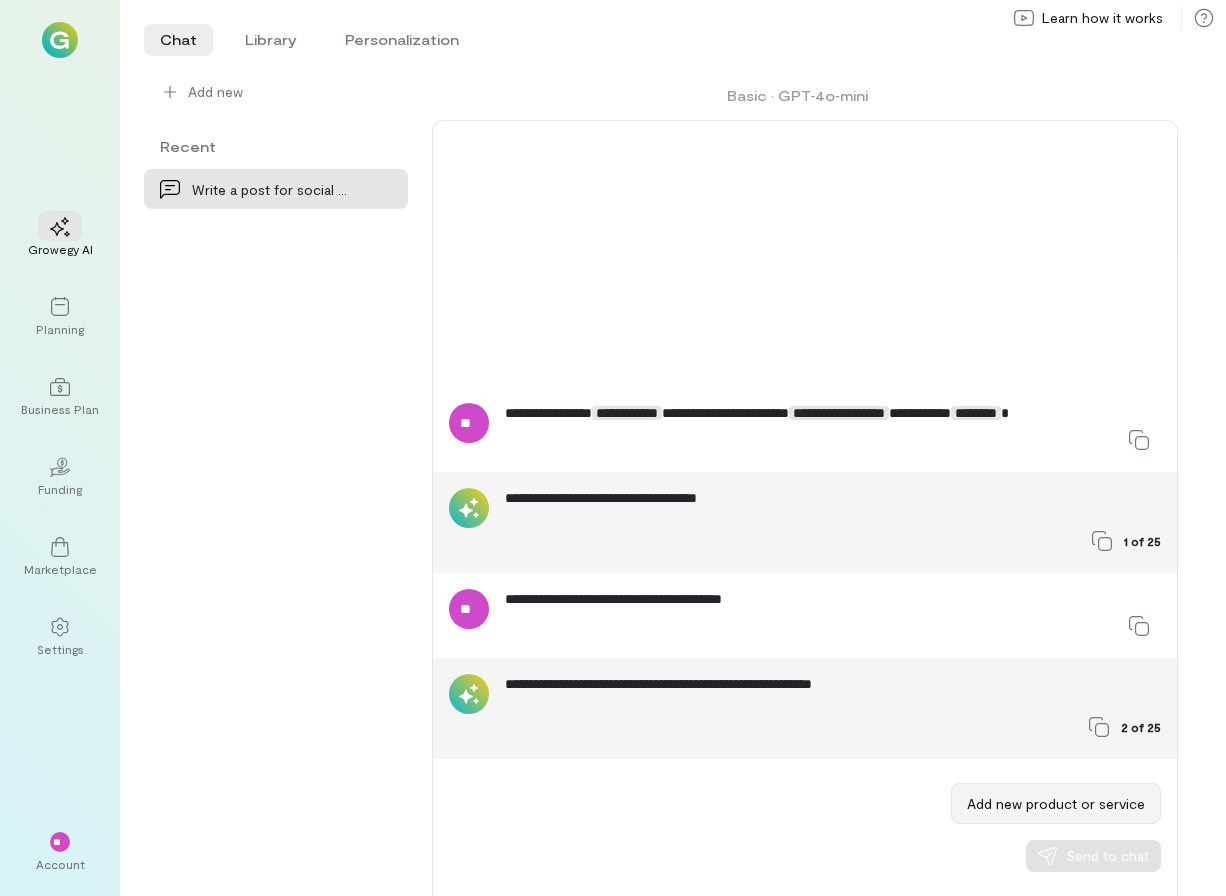 click on "Add new product or service" at bounding box center (1056, 803) 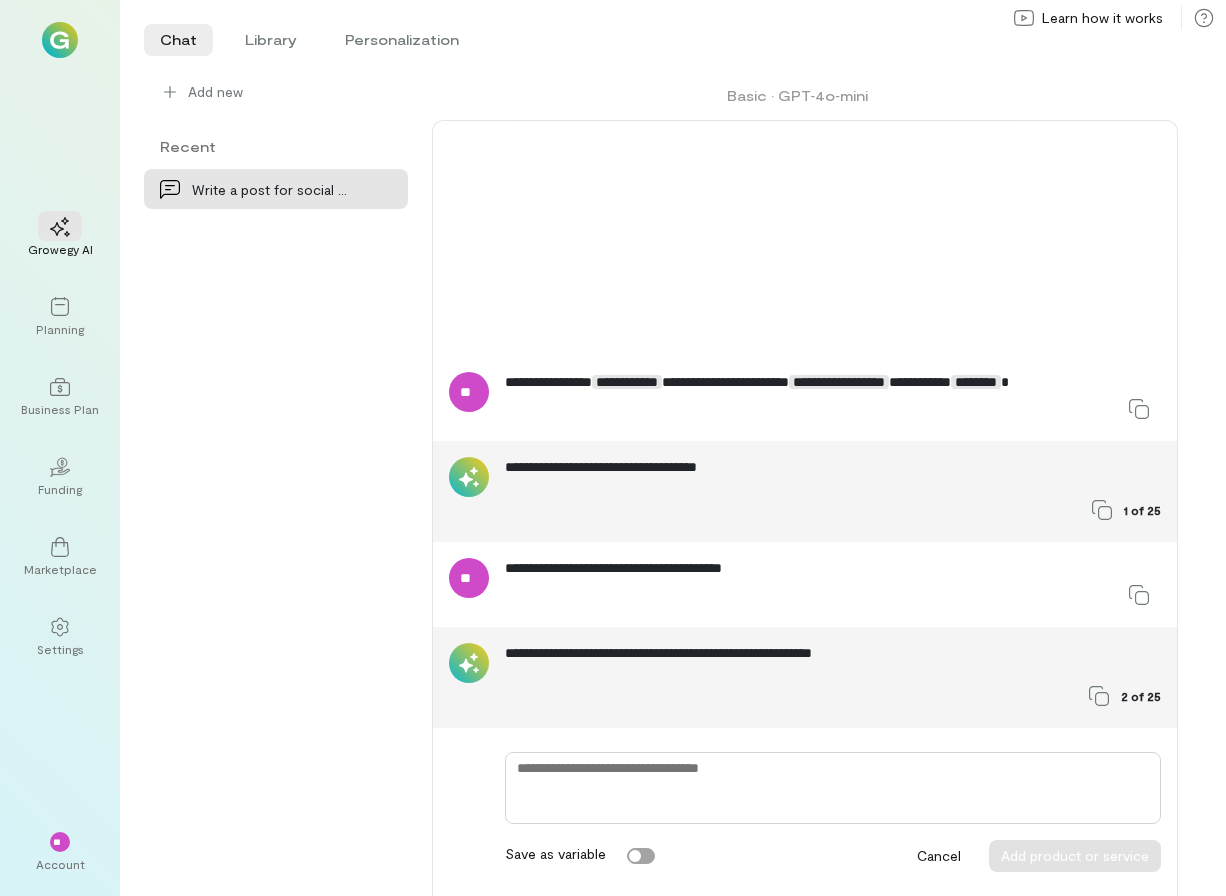 type on "*" 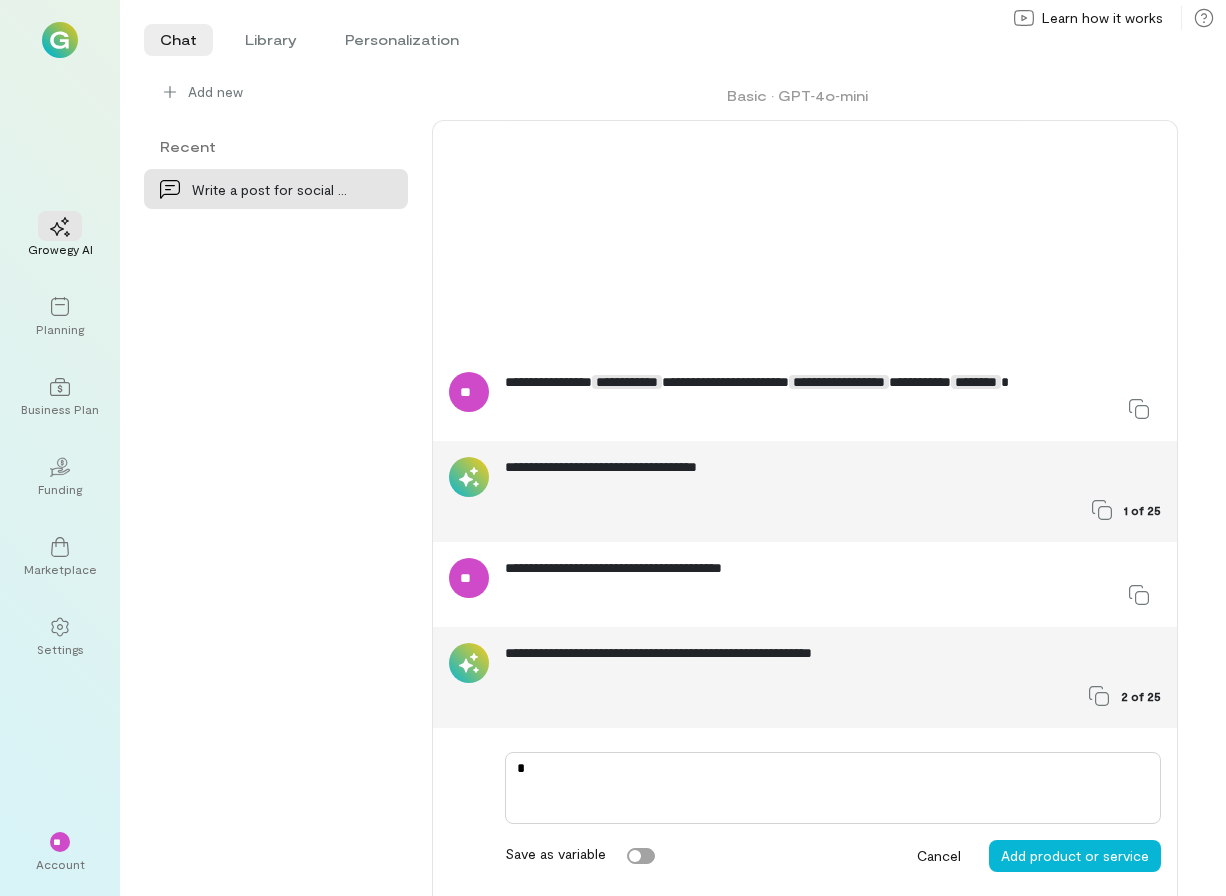 type on "*" 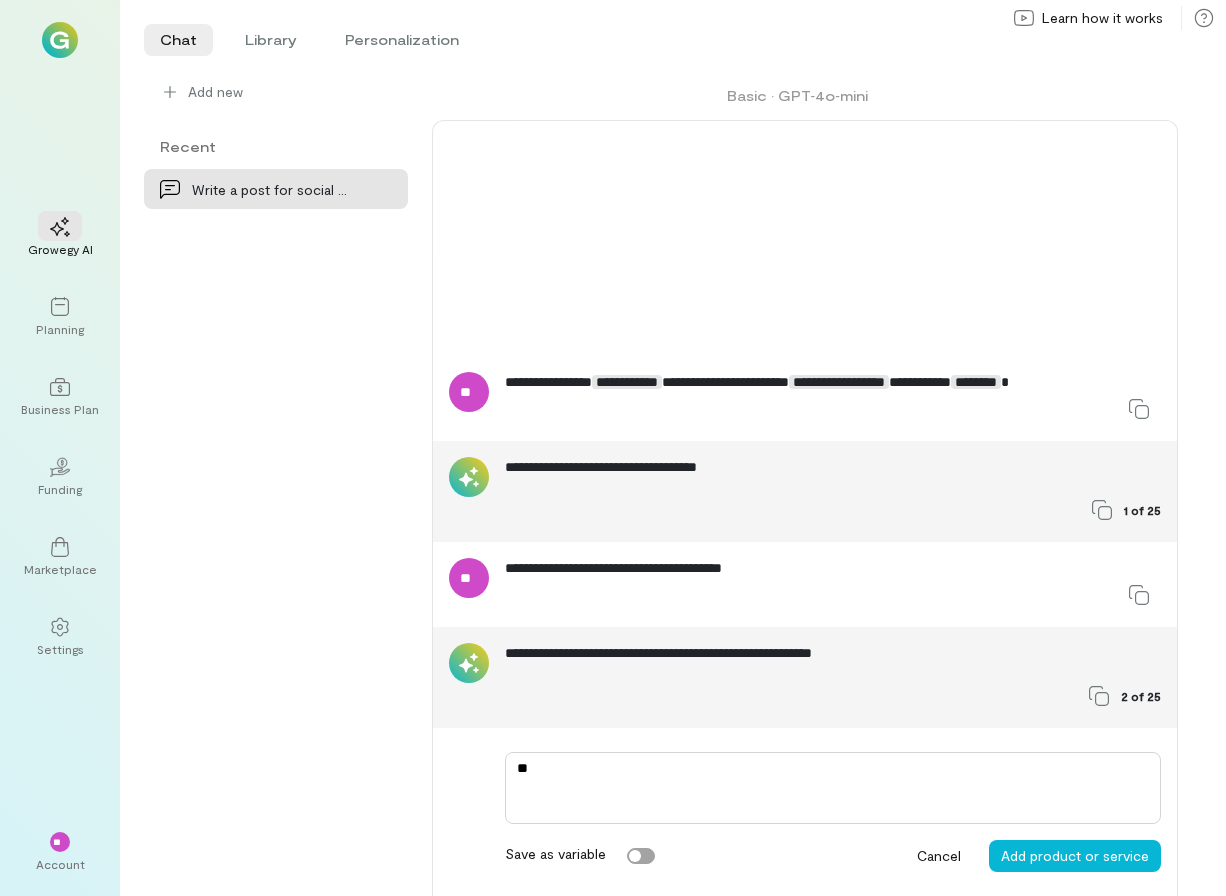 type on "*" 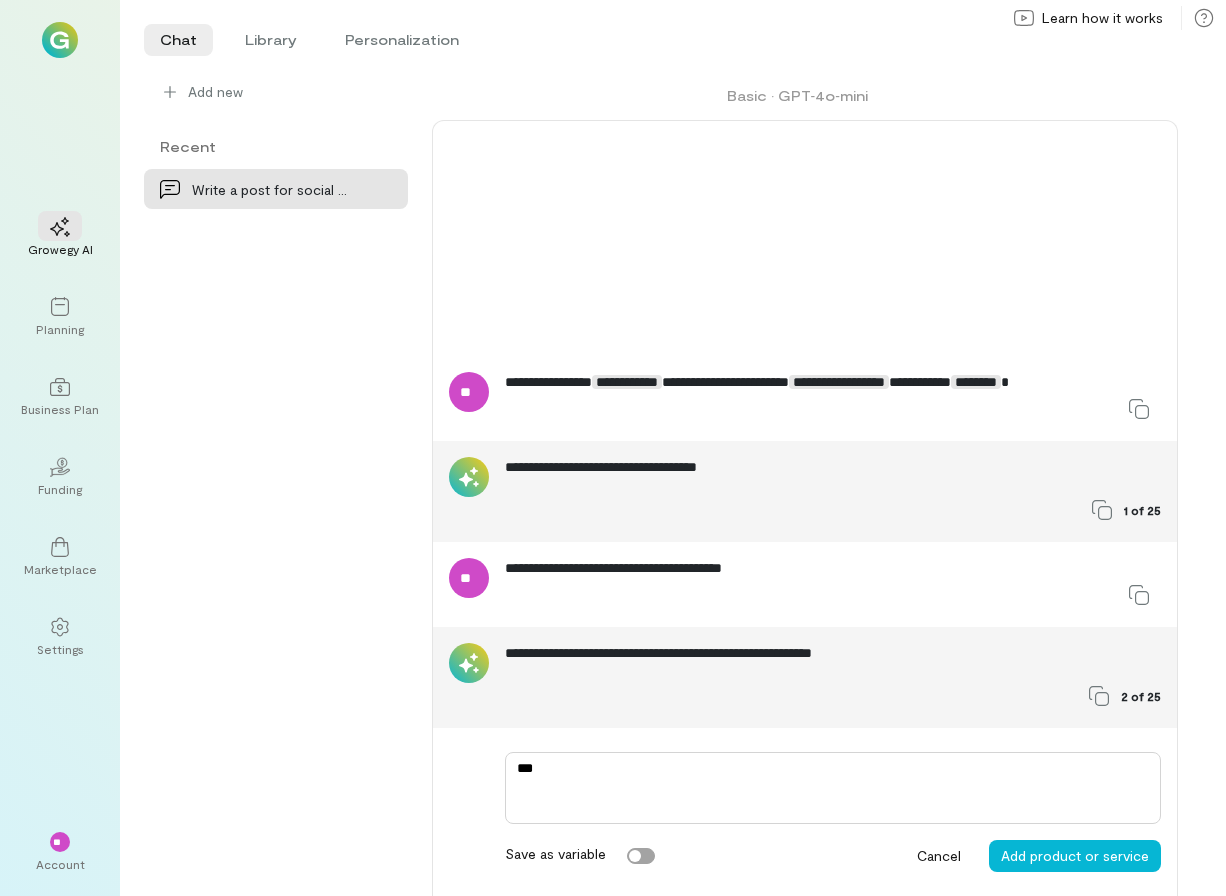 type on "****" 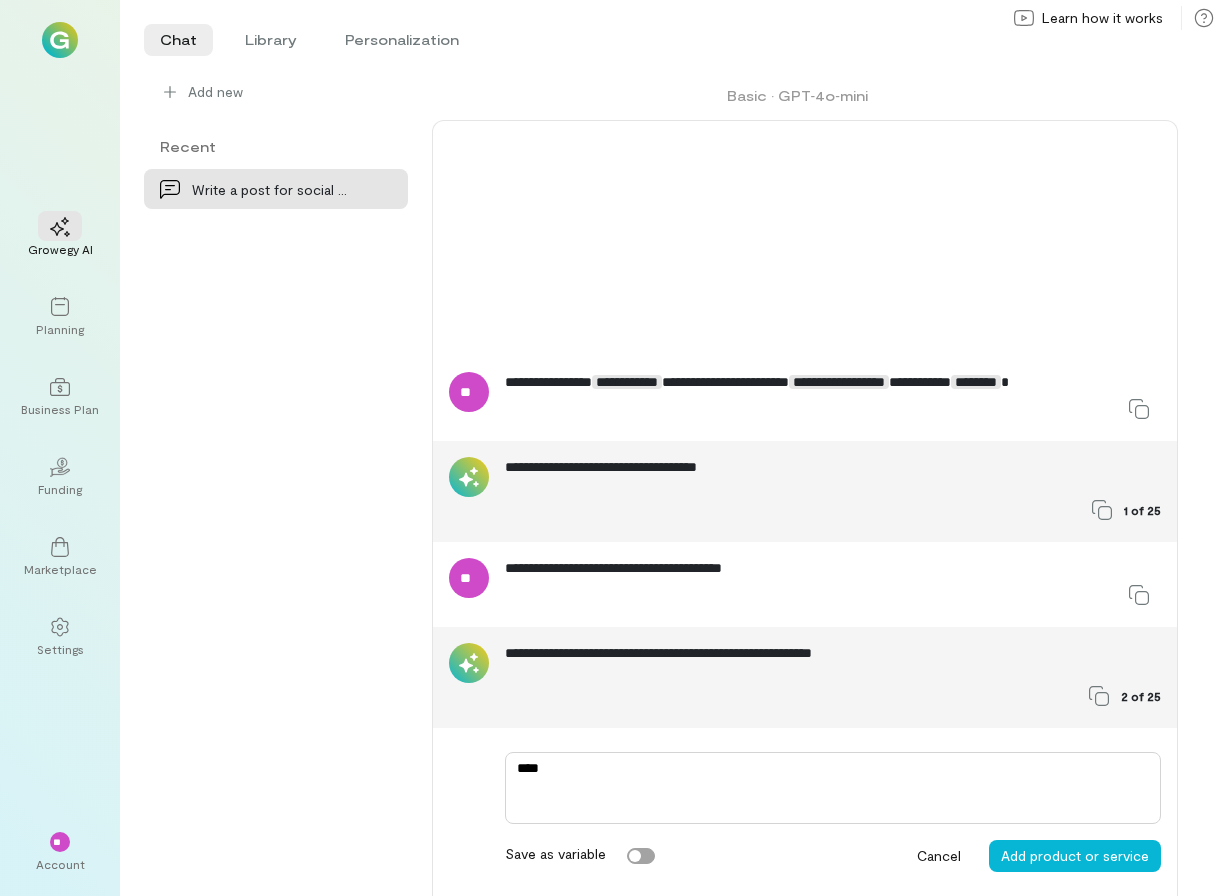 type on "*" 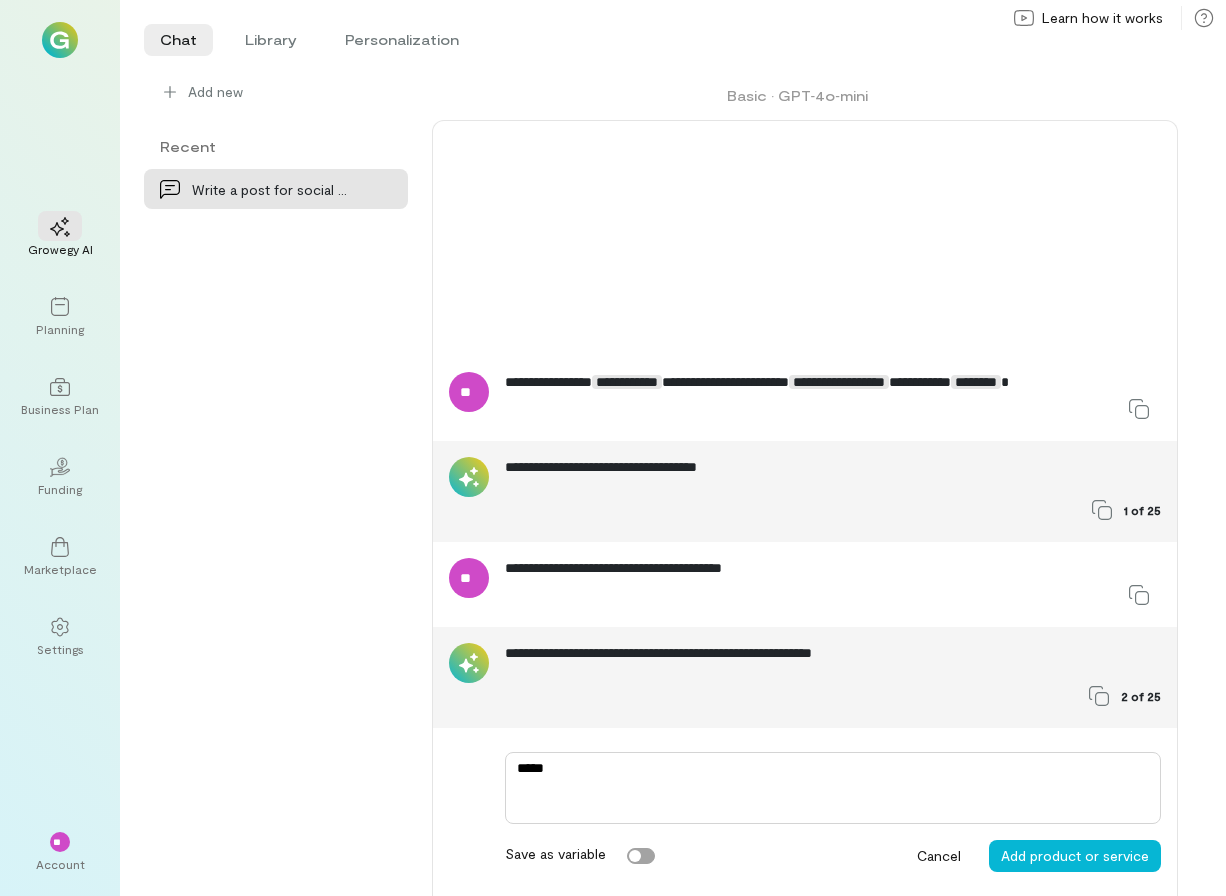 type on "*" 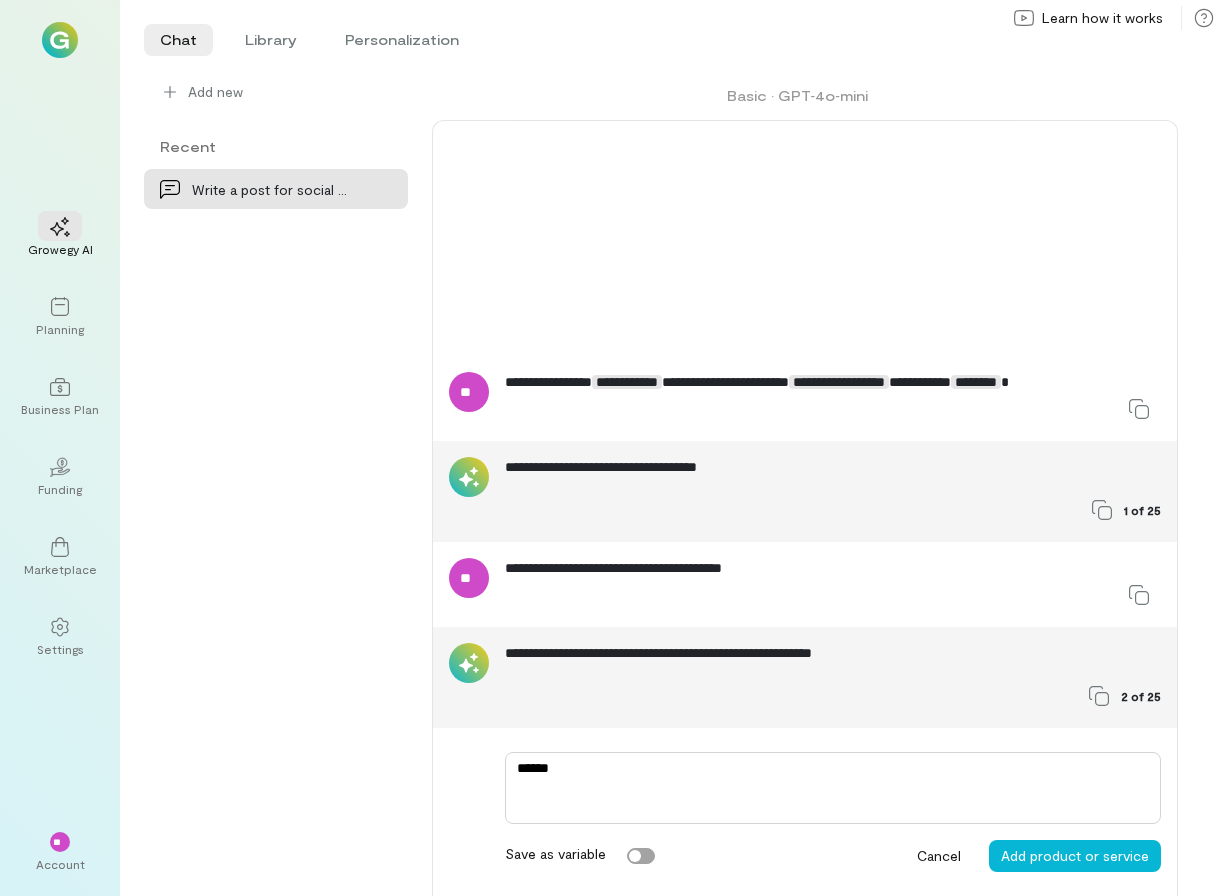 type on "*" 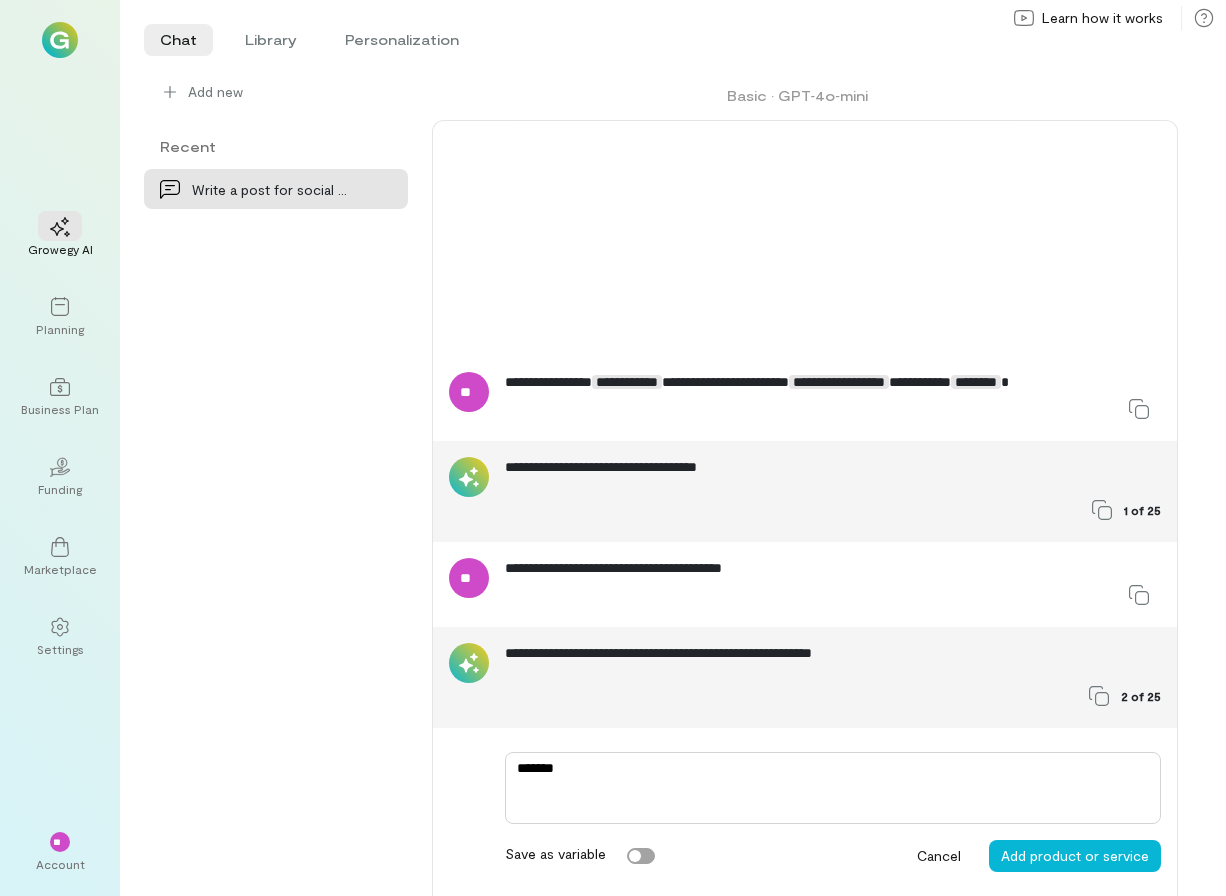 type on "*" 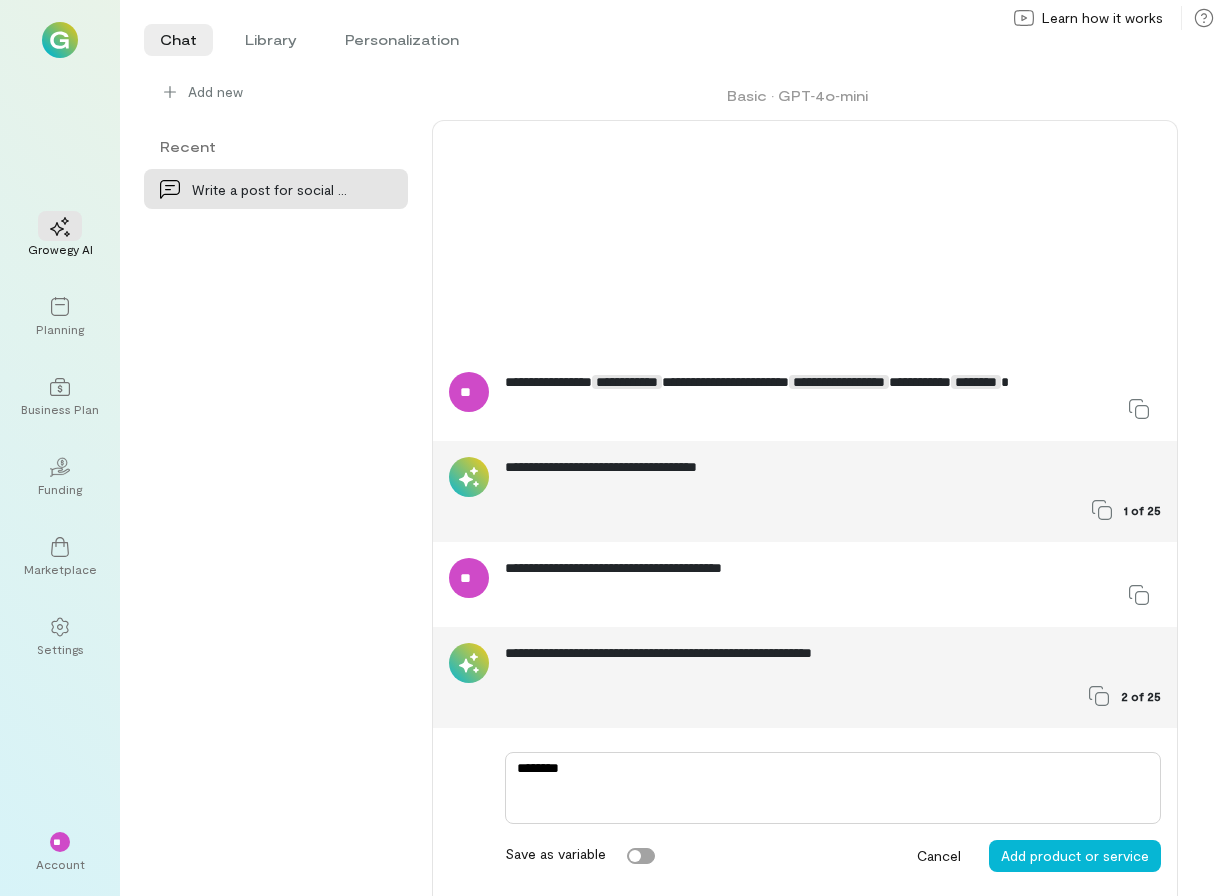 type on "*" 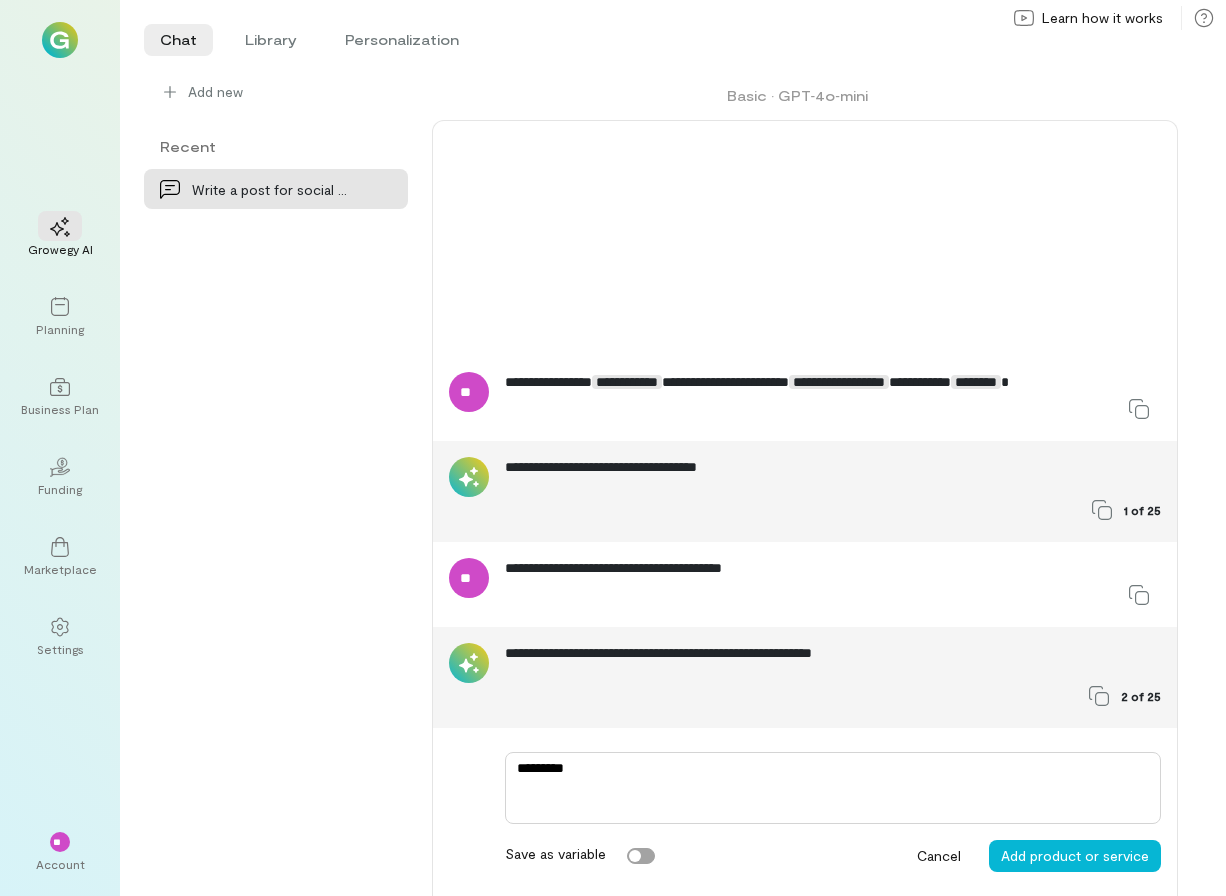 type on "*" 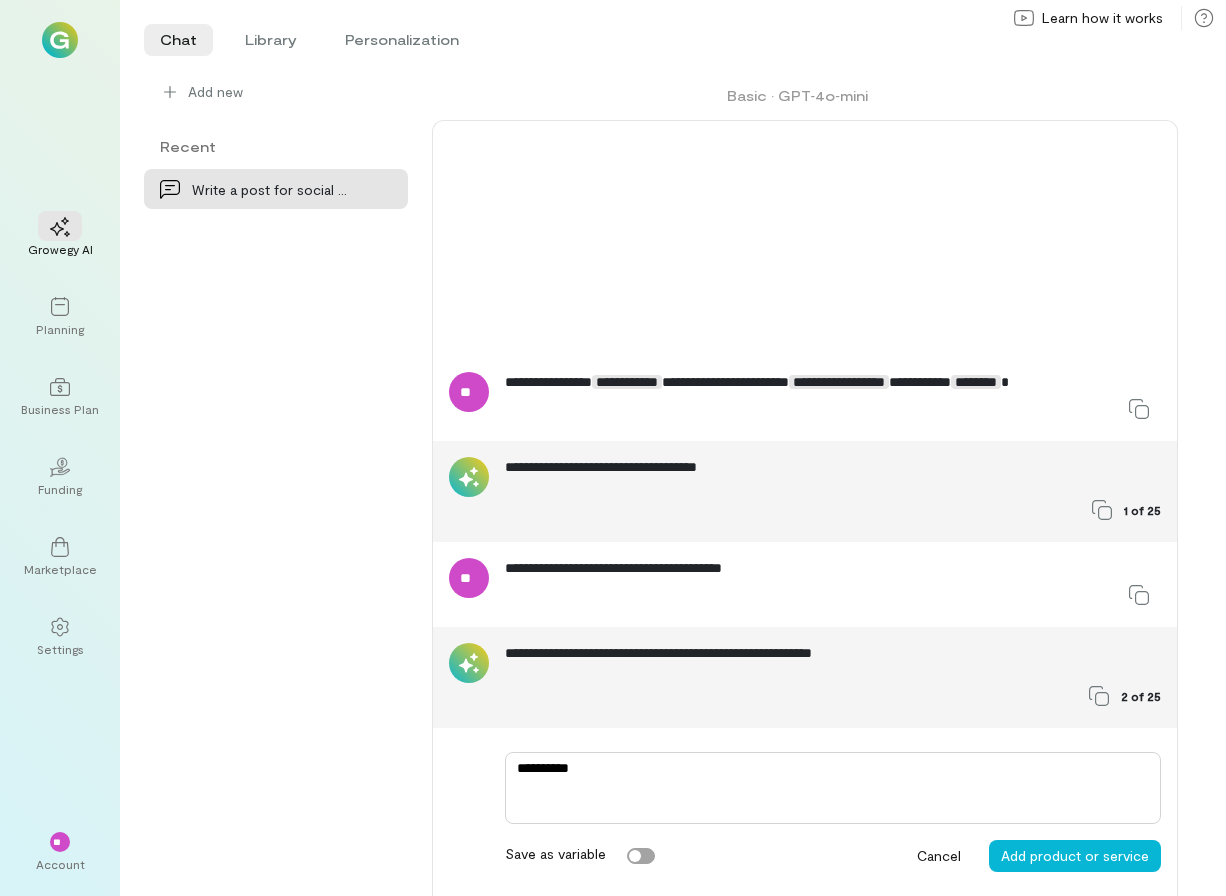type on "*" 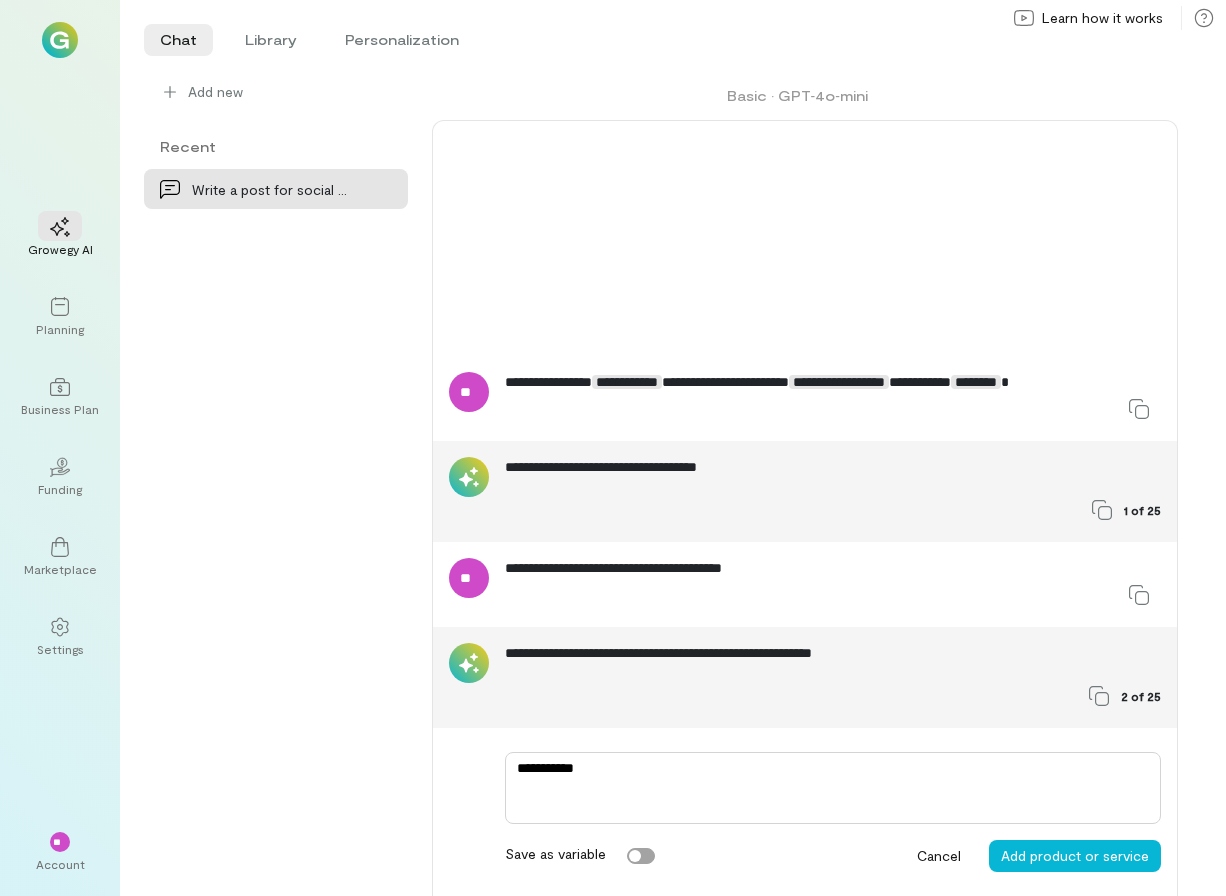 type on "*" 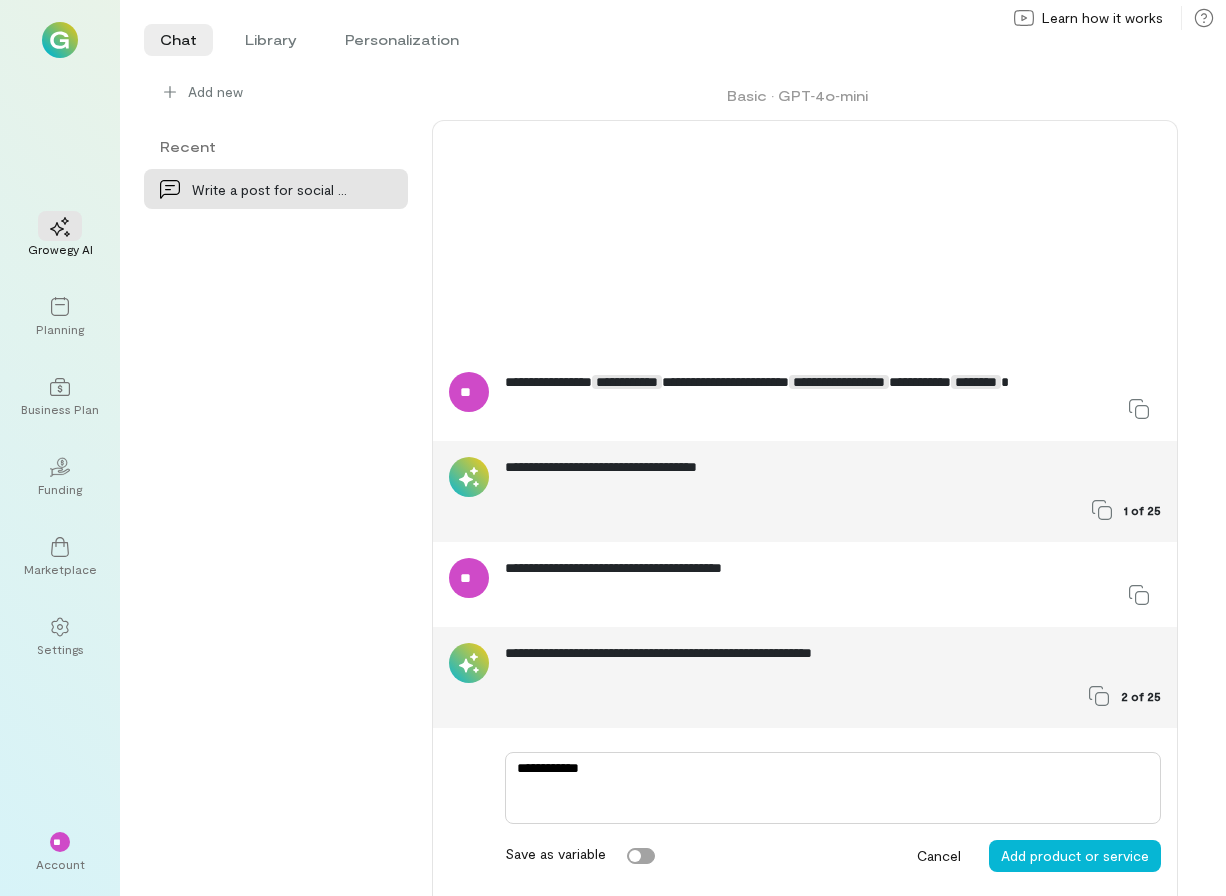 type on "*" 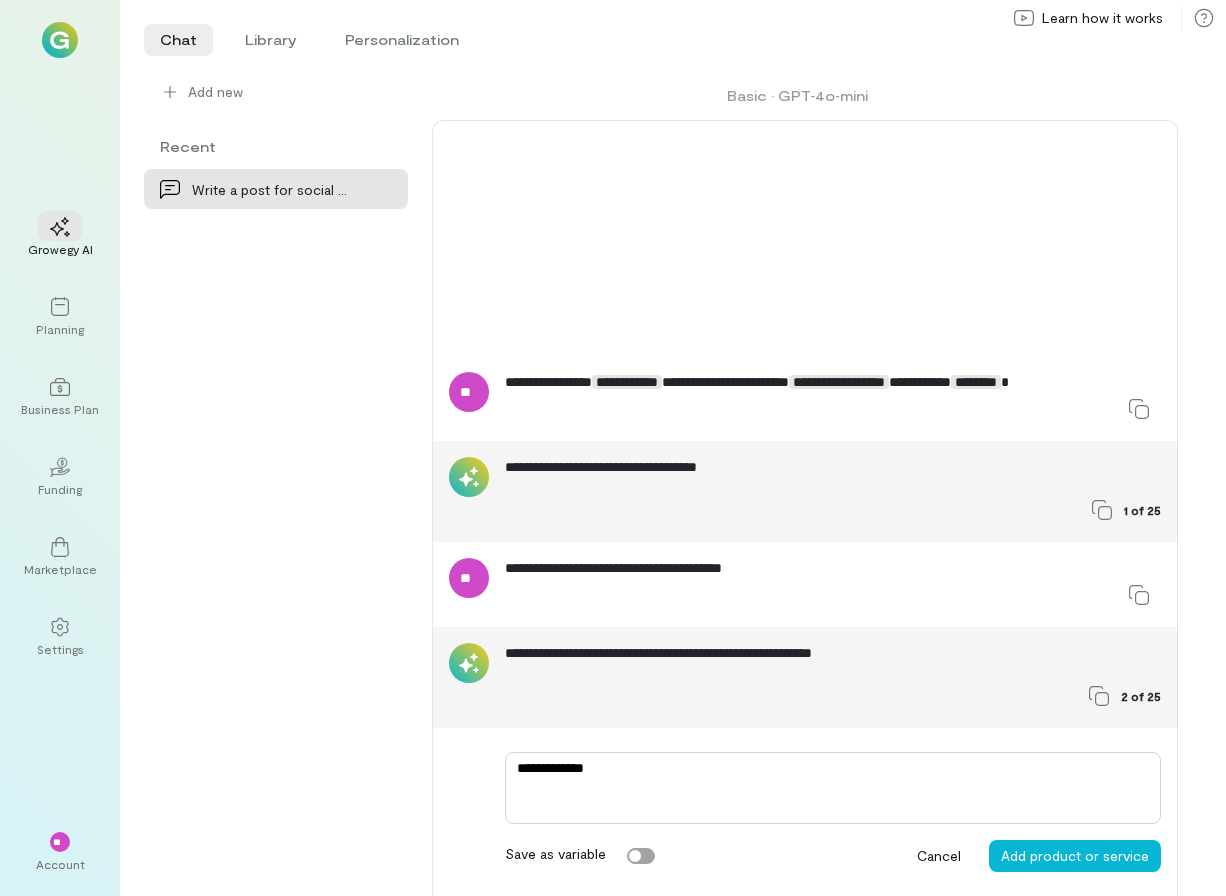 type on "*" 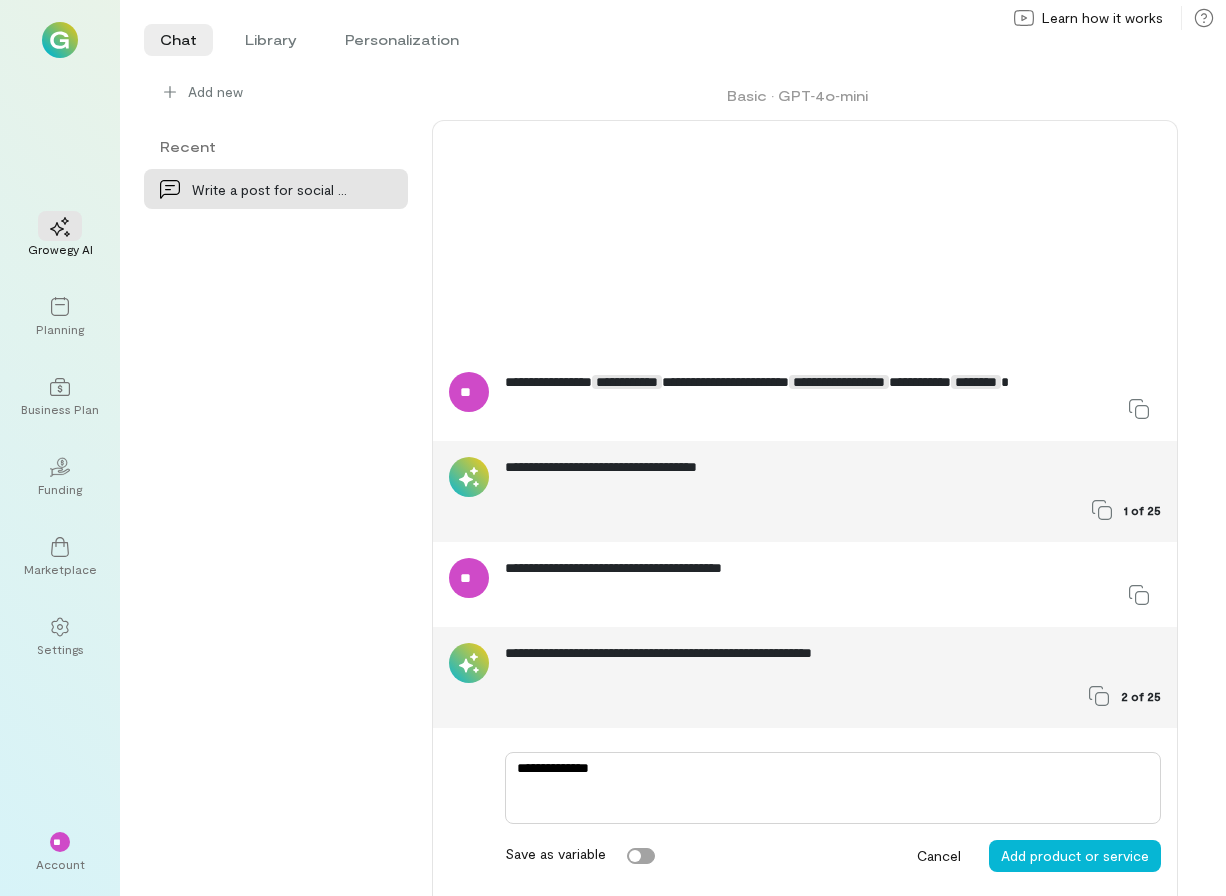 type on "*" 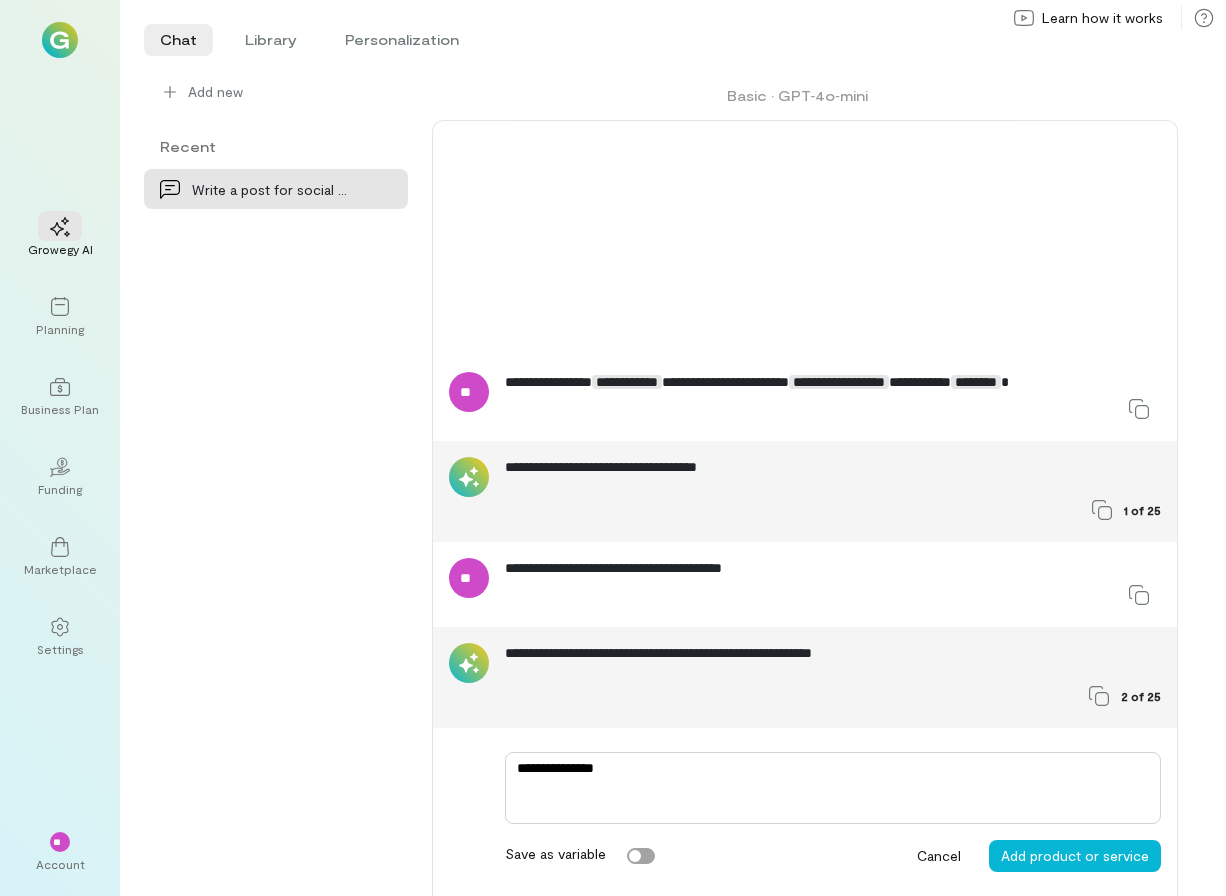 type on "*" 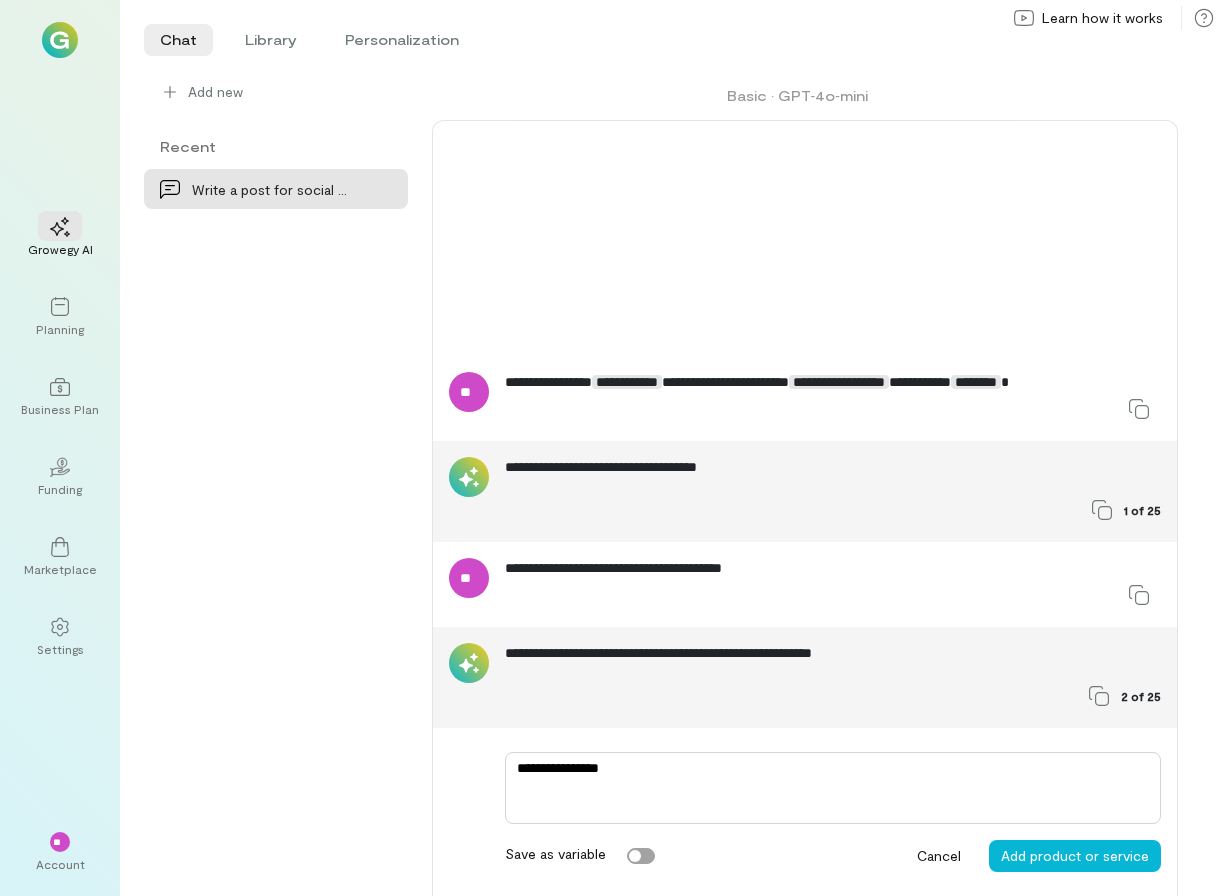 type on "*" 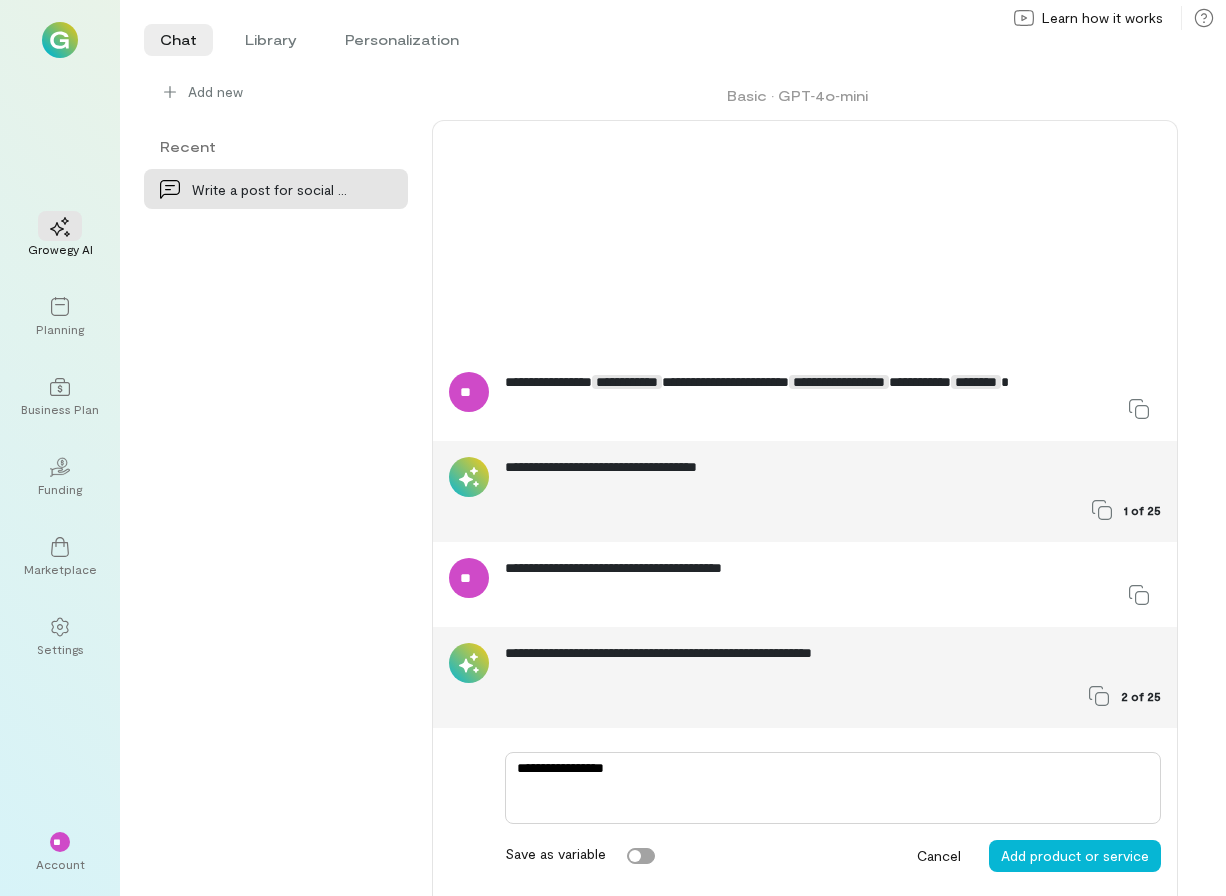 type on "*" 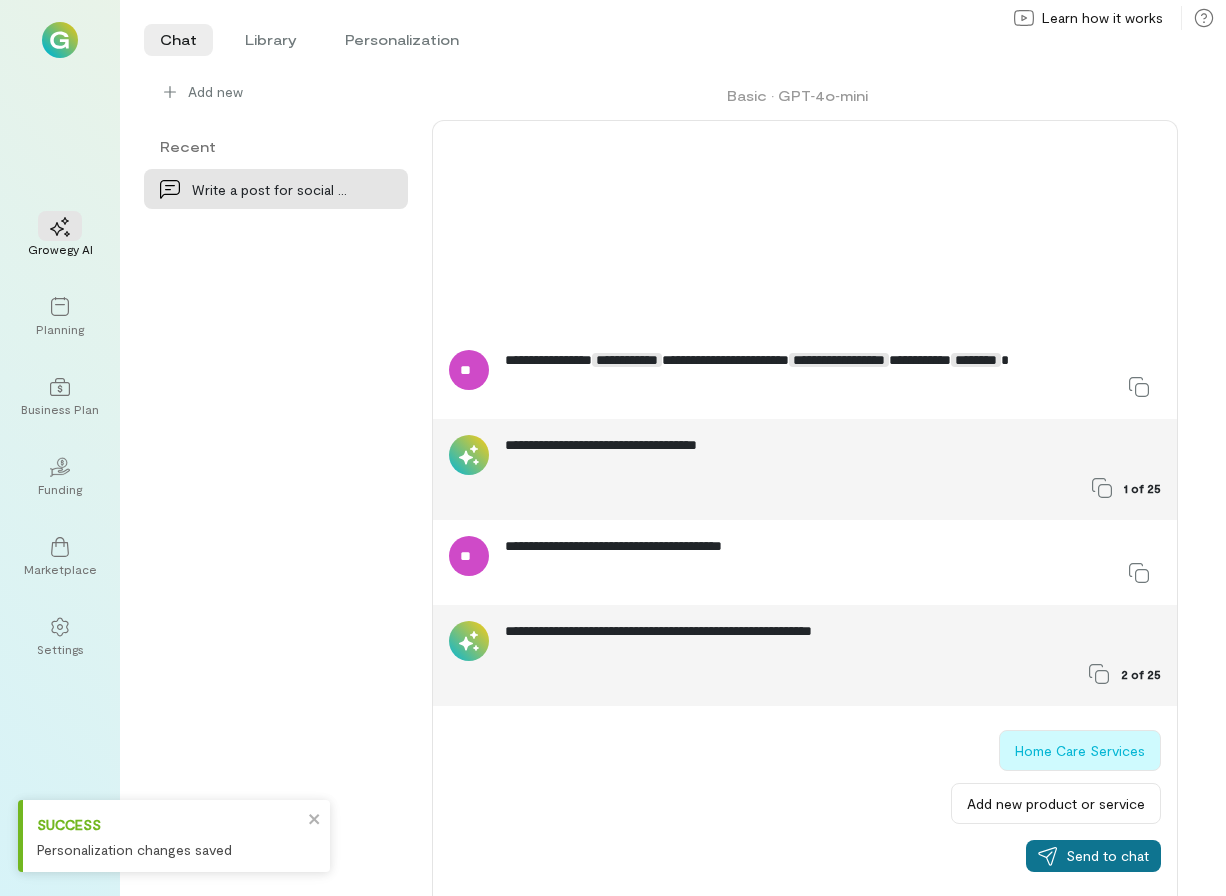 click on "Send to chat" at bounding box center (1093, 856) 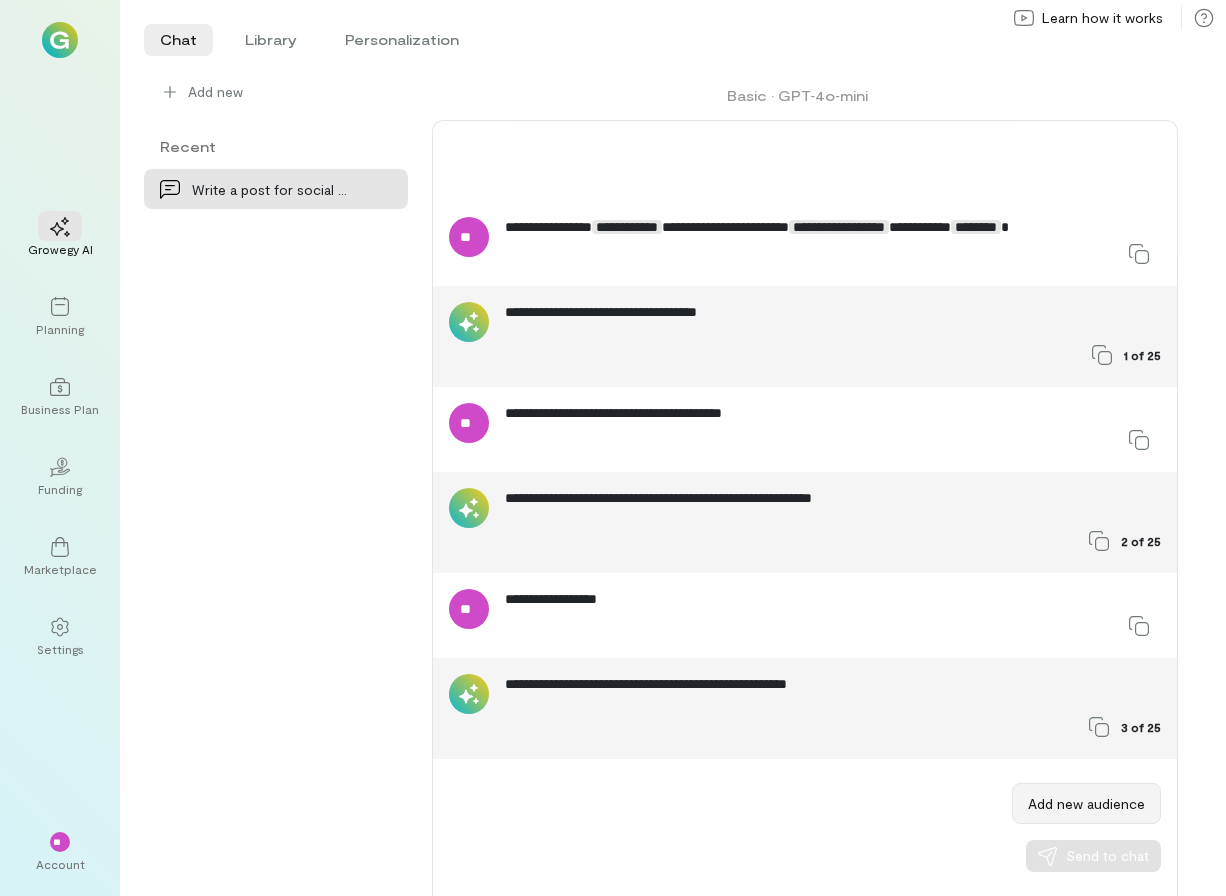 click on "Add new audience" at bounding box center [1086, 803] 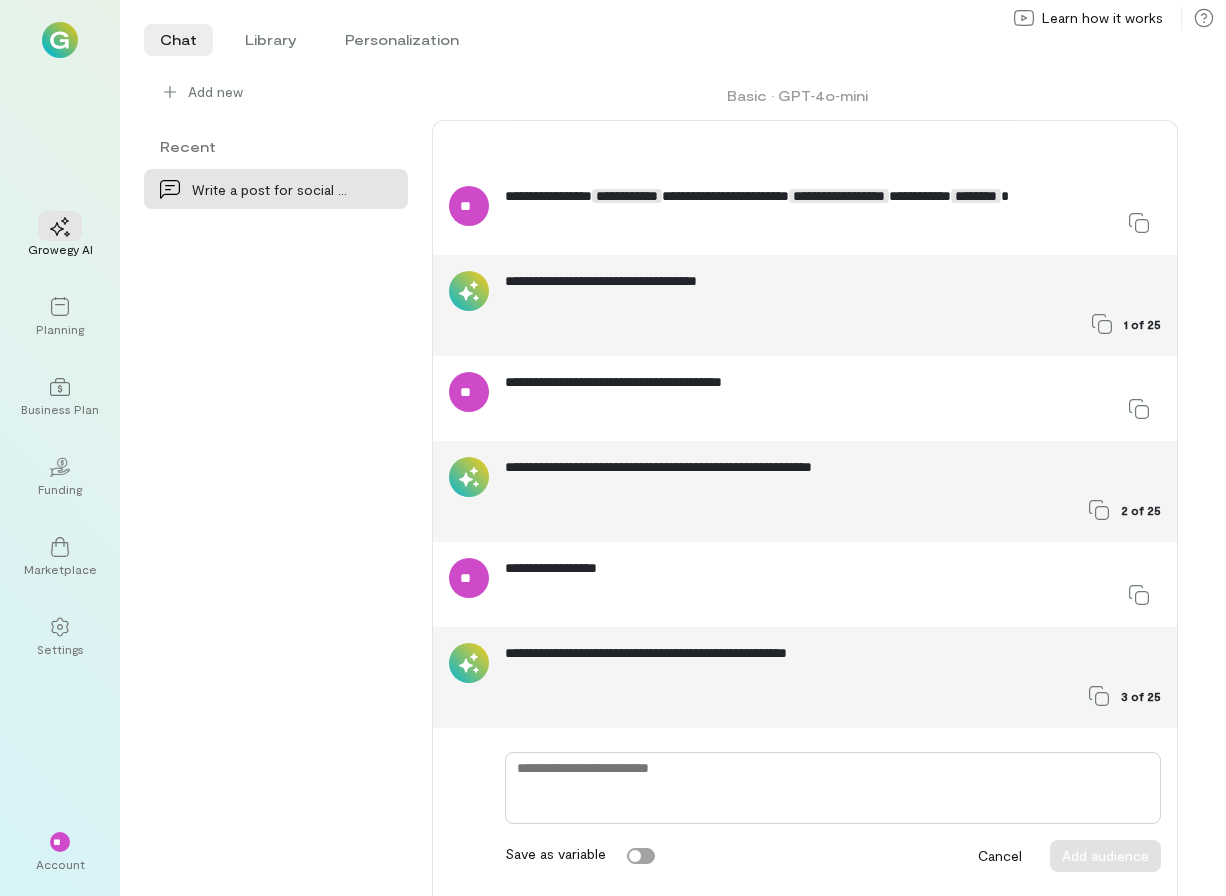 type on "*" 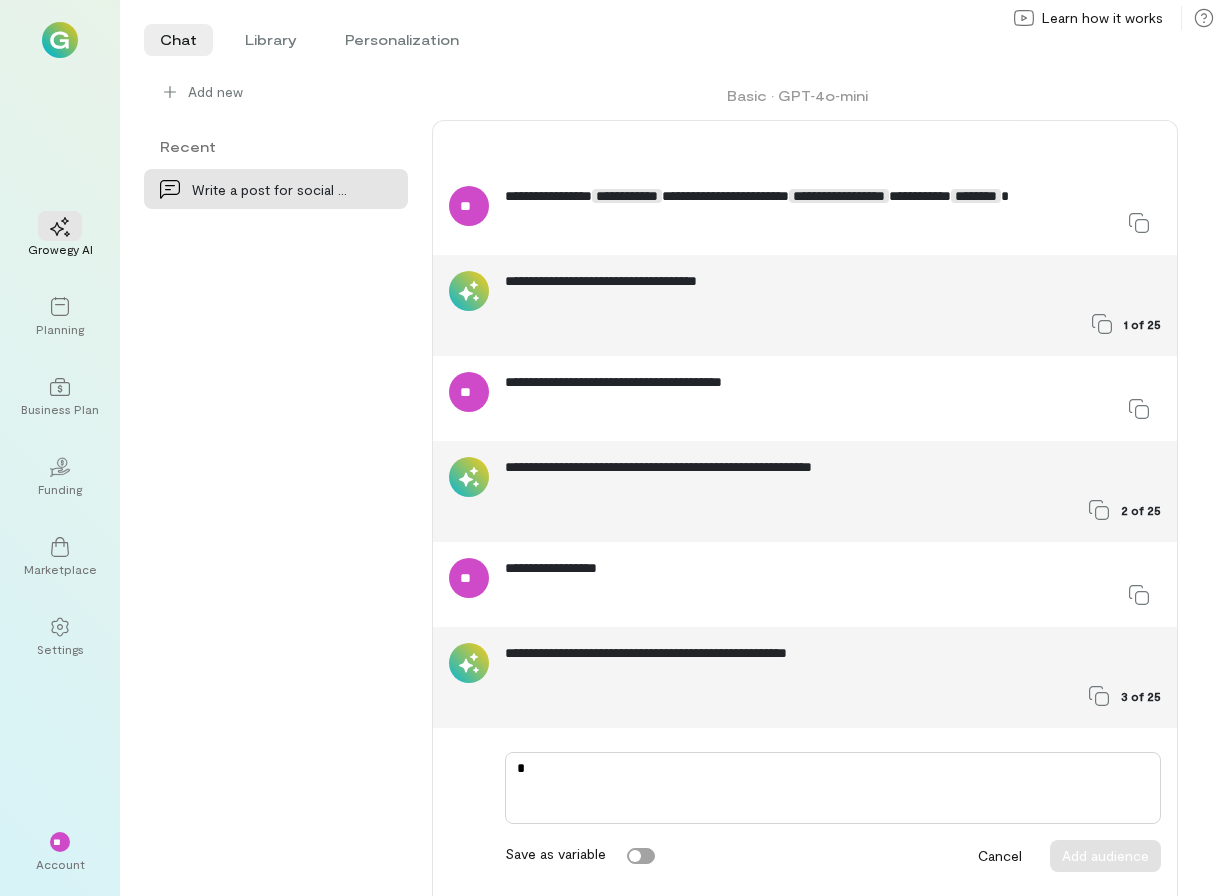 type on "*" 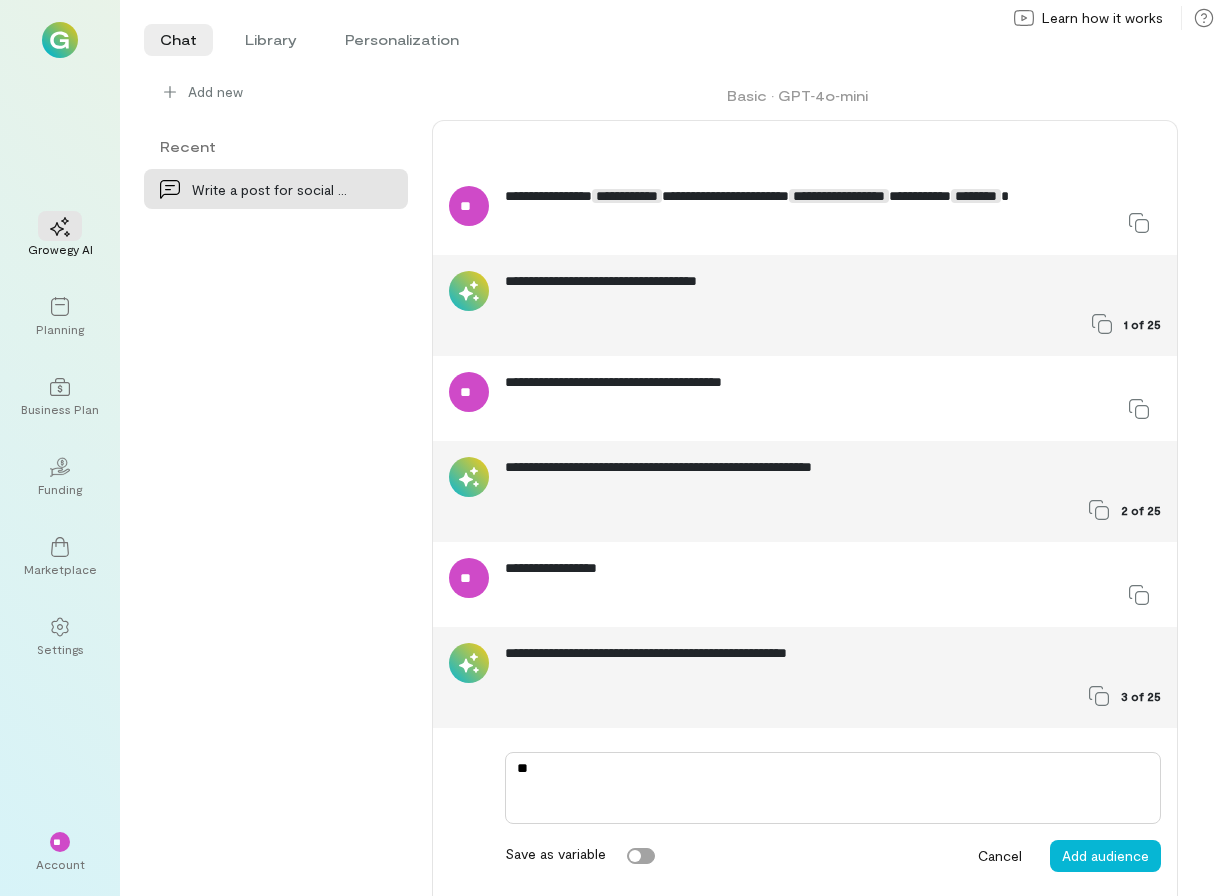 type on "*" 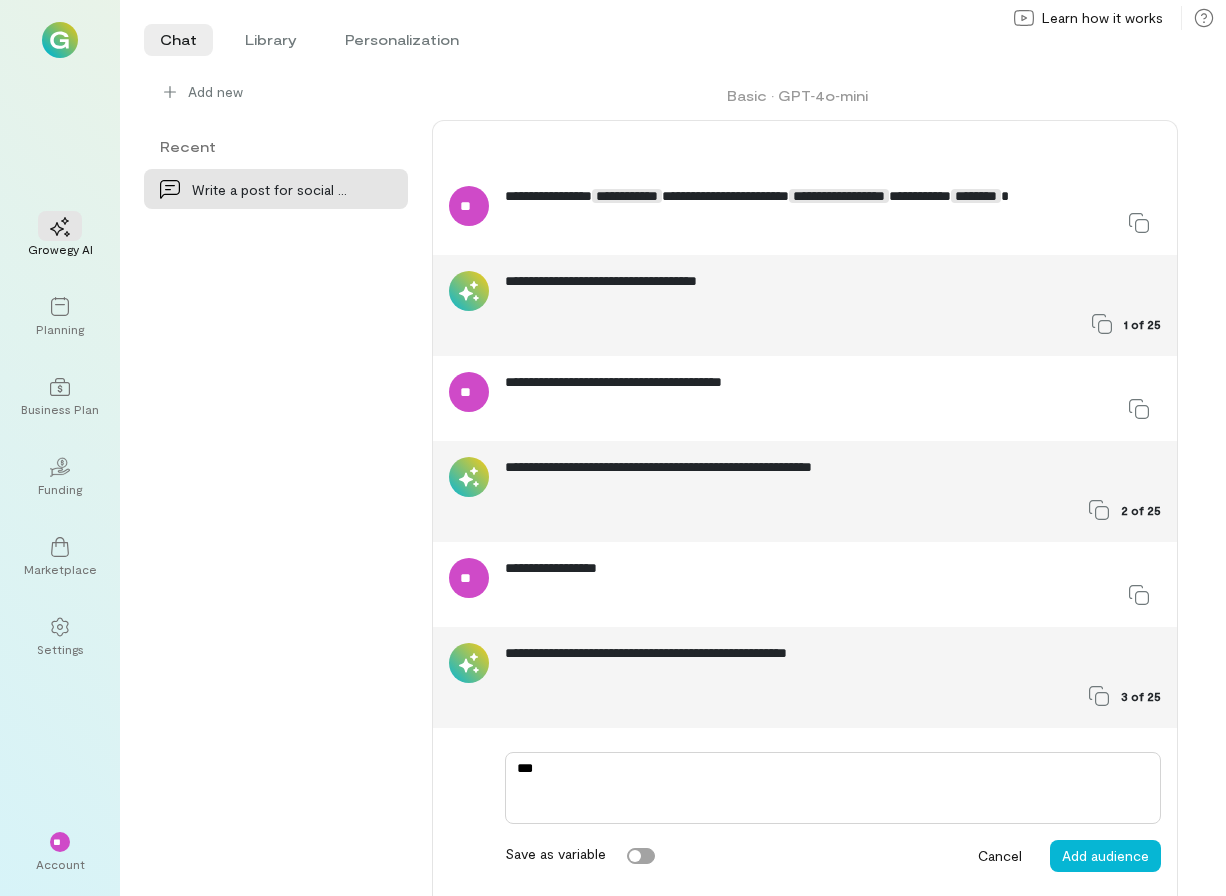 type on "*" 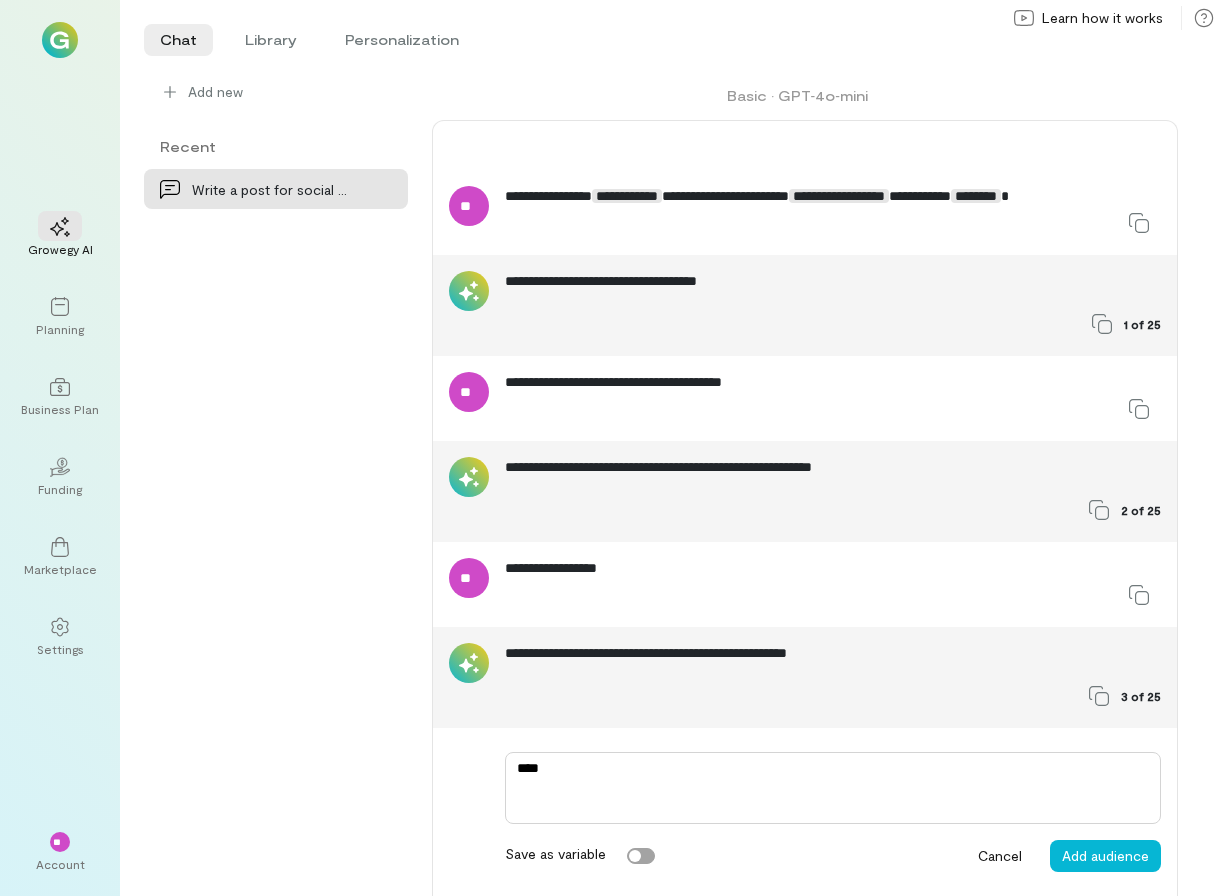 type on "*" 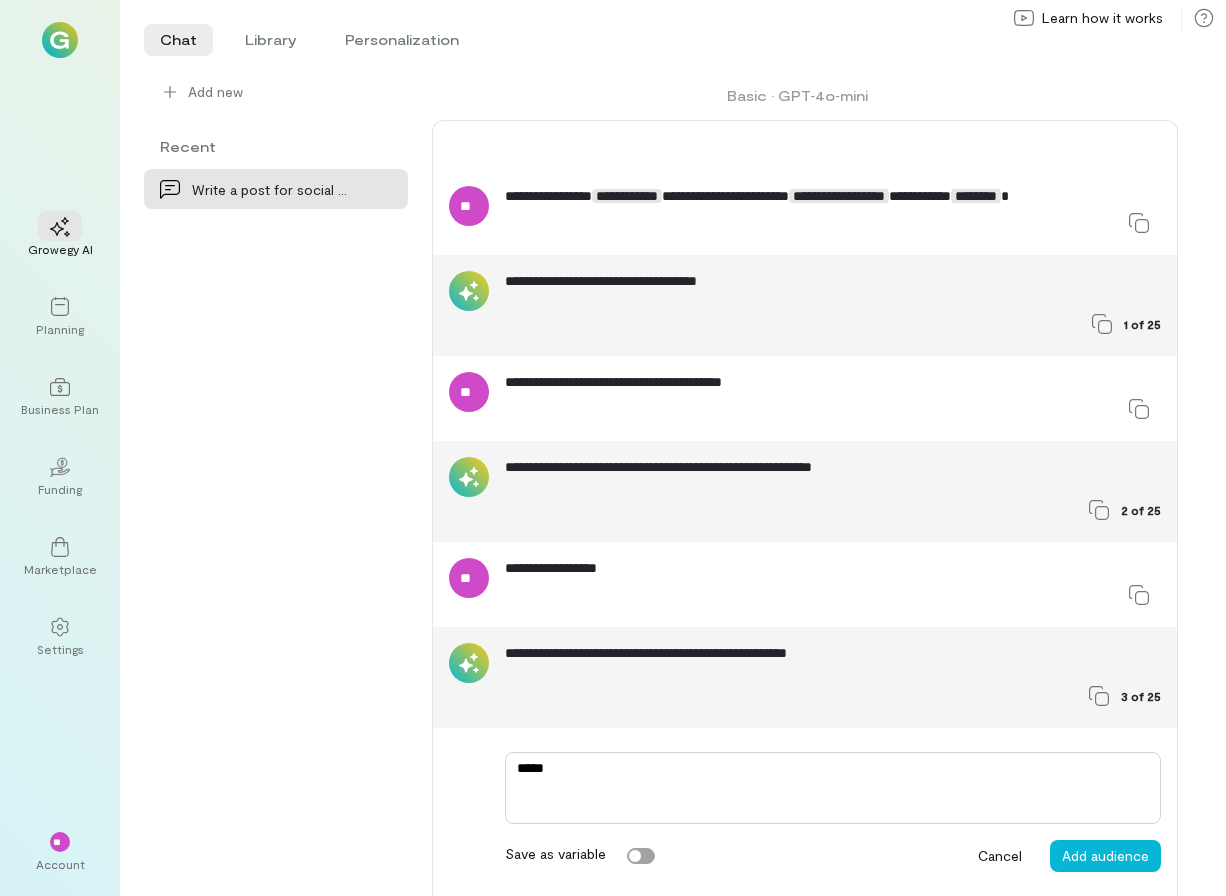 type on "*" 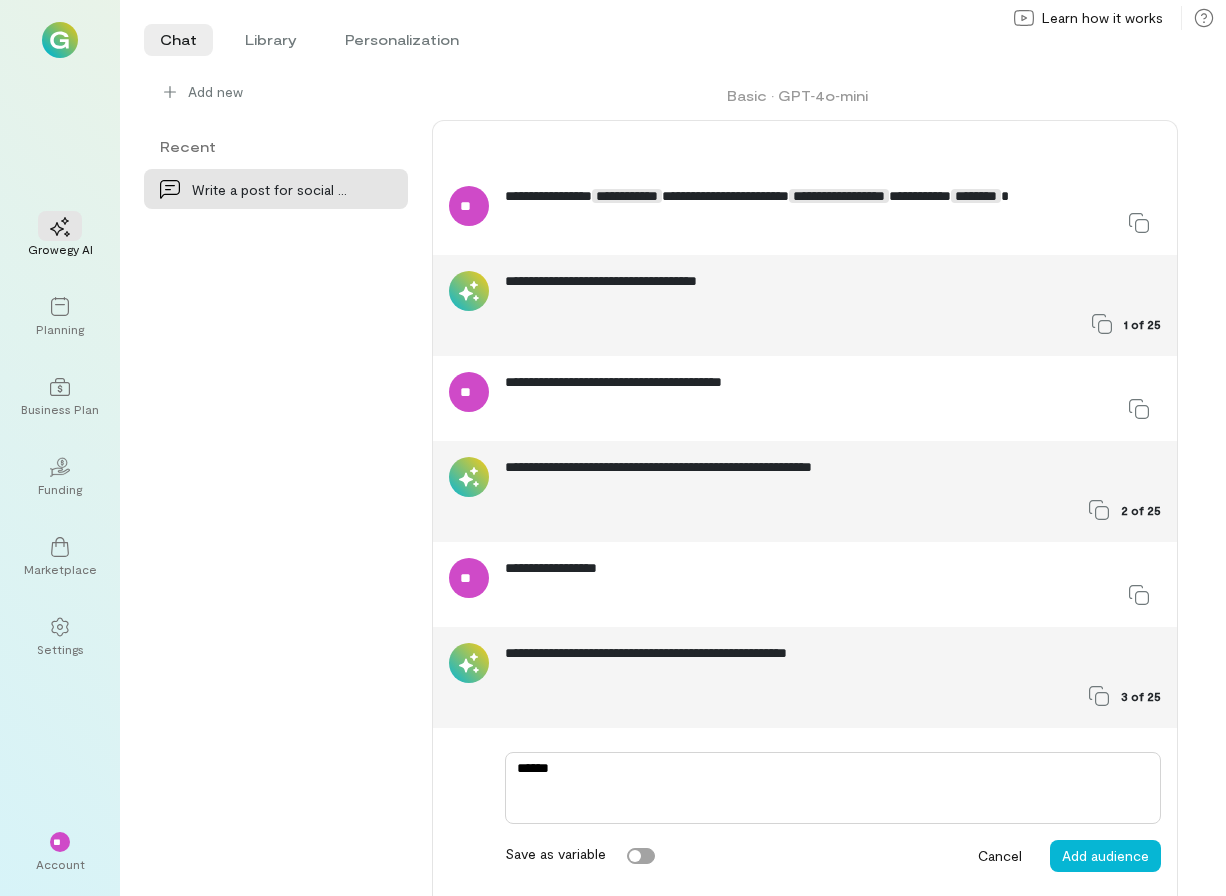 type on "*" 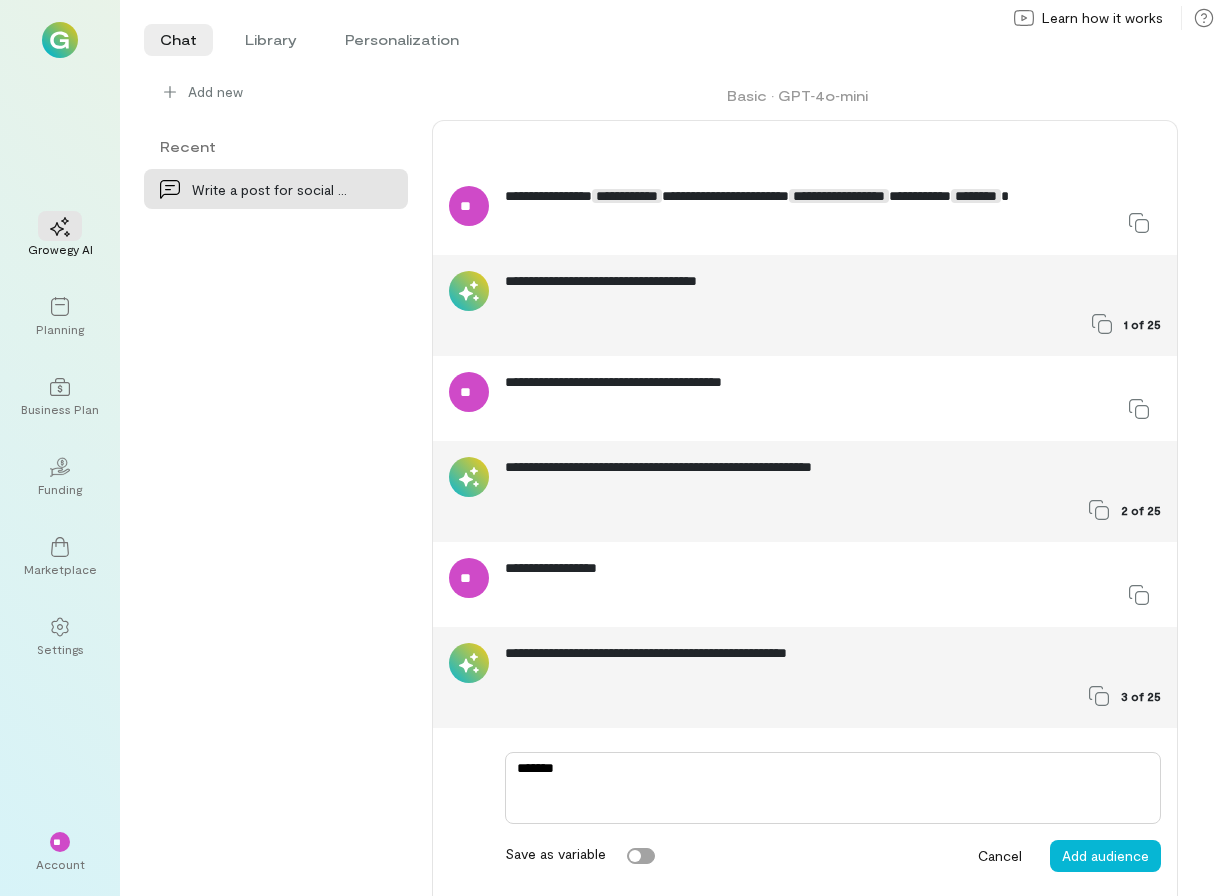 type on "*" 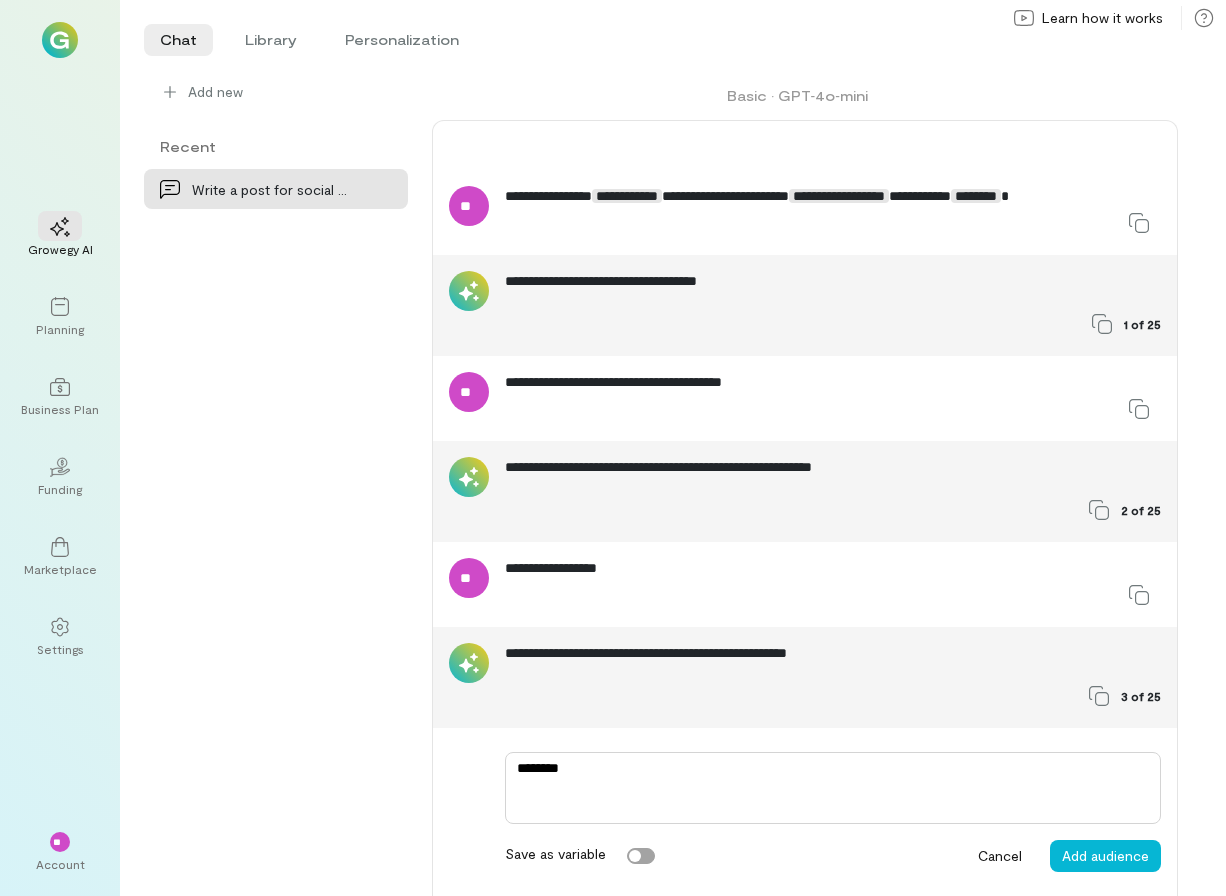 type on "*" 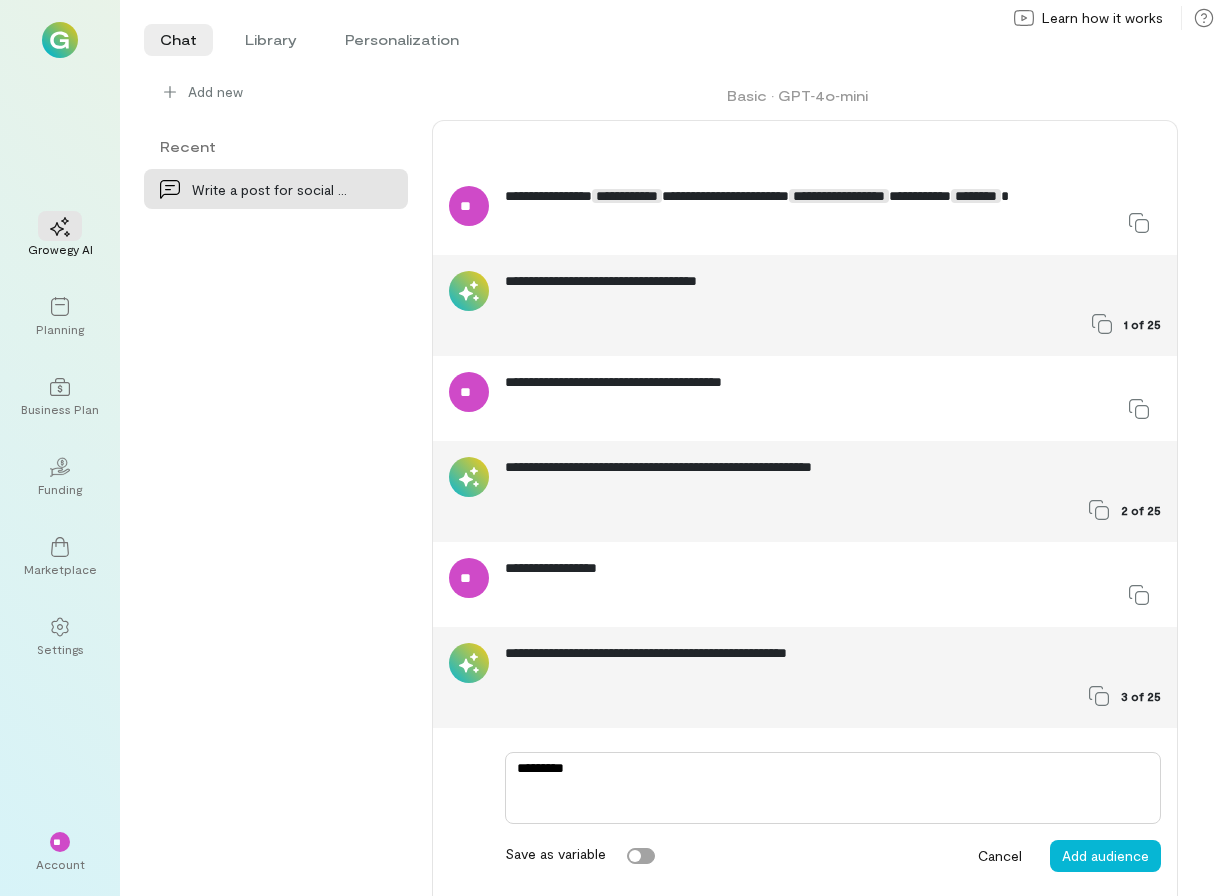 type on "*" 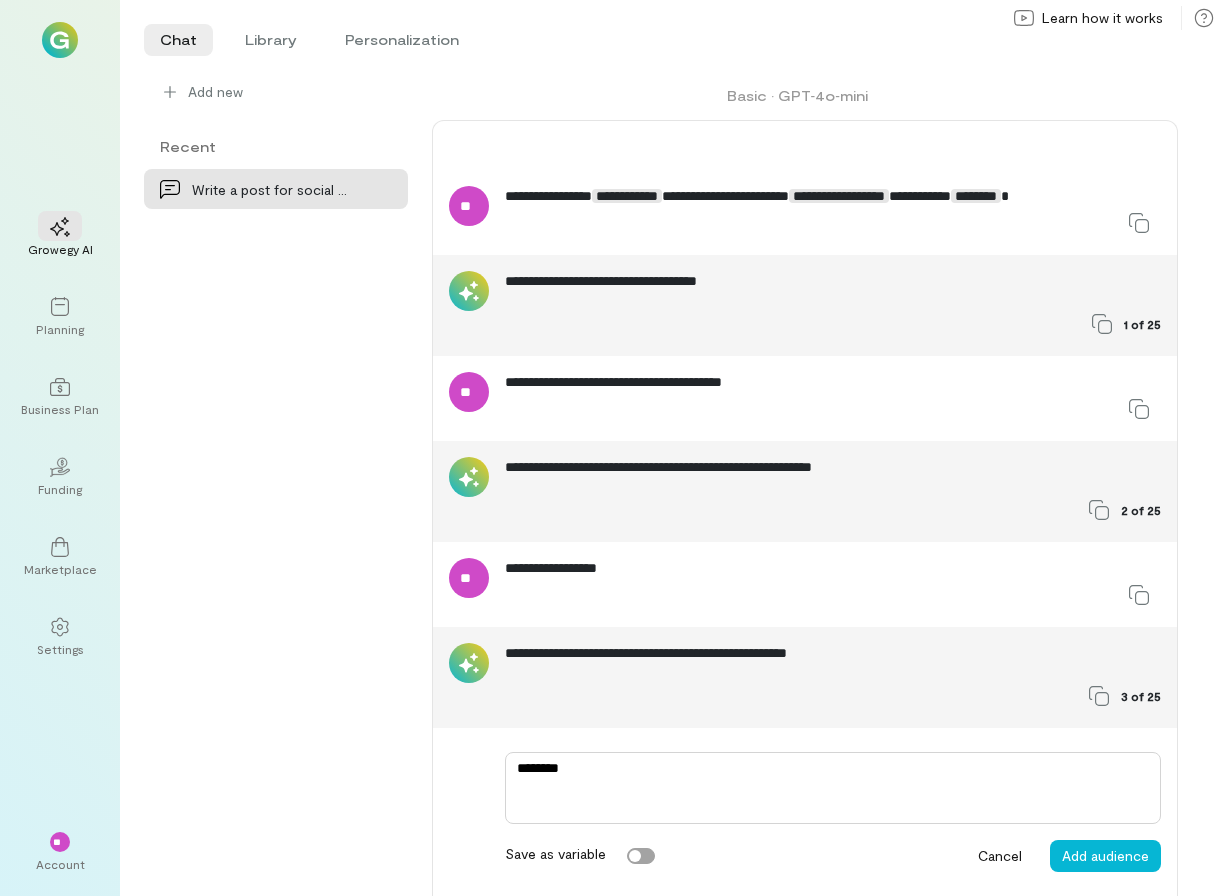 type on "*" 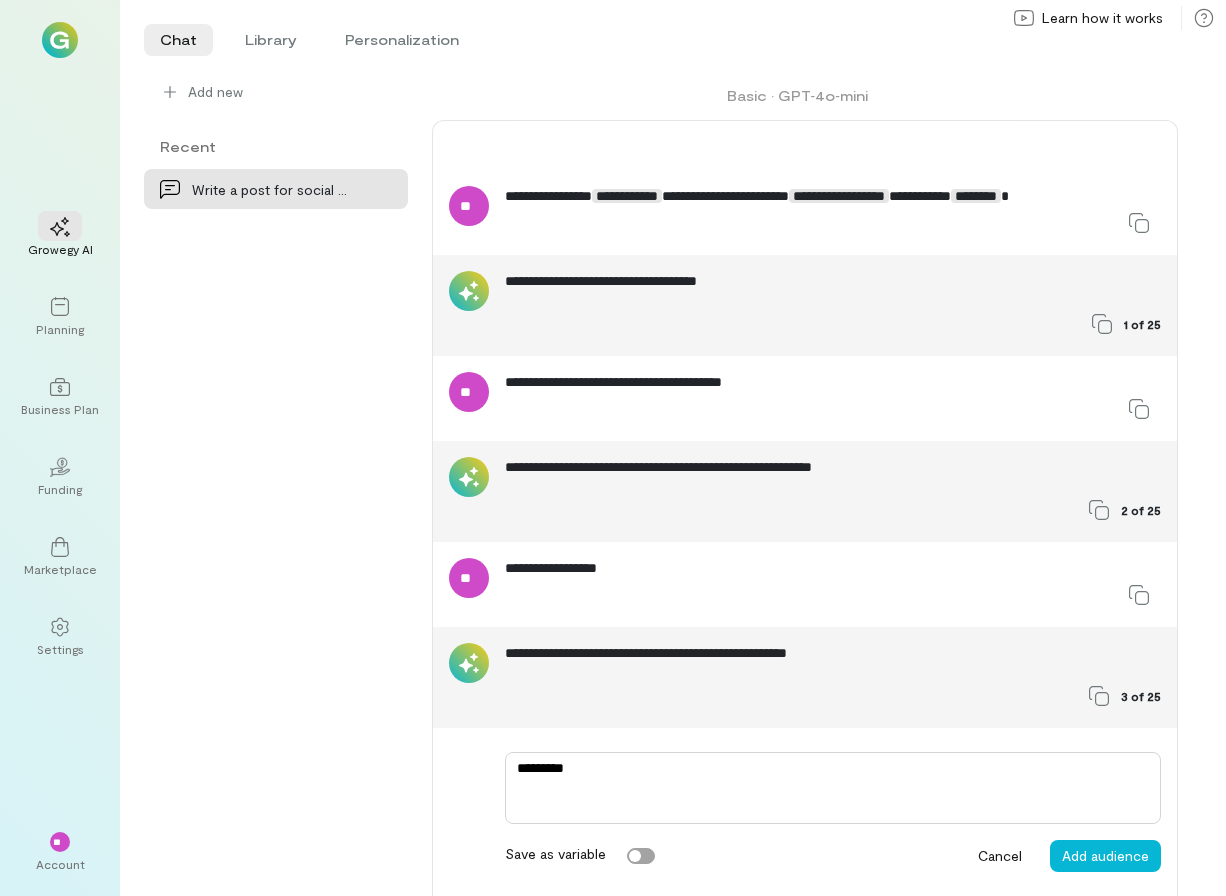 type on "*" 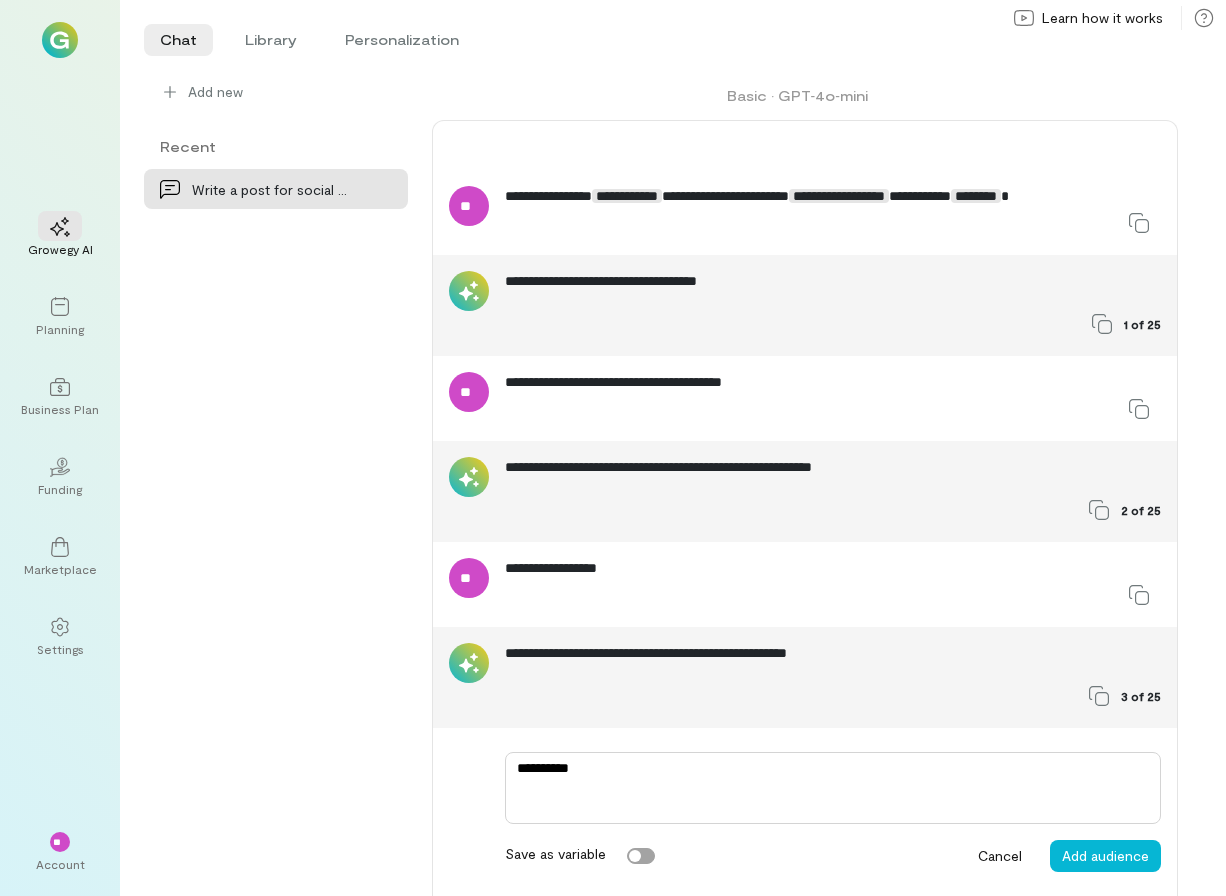 type on "*" 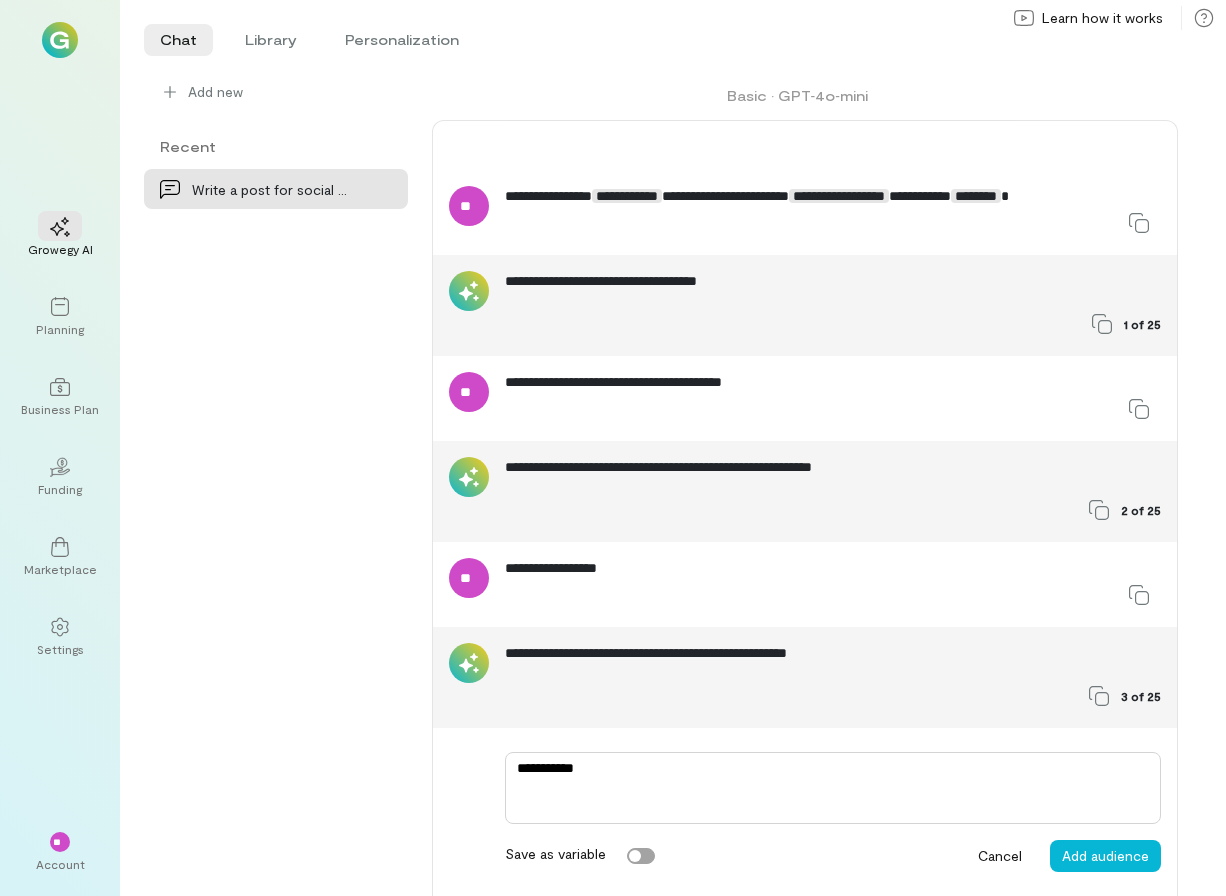 type on "*" 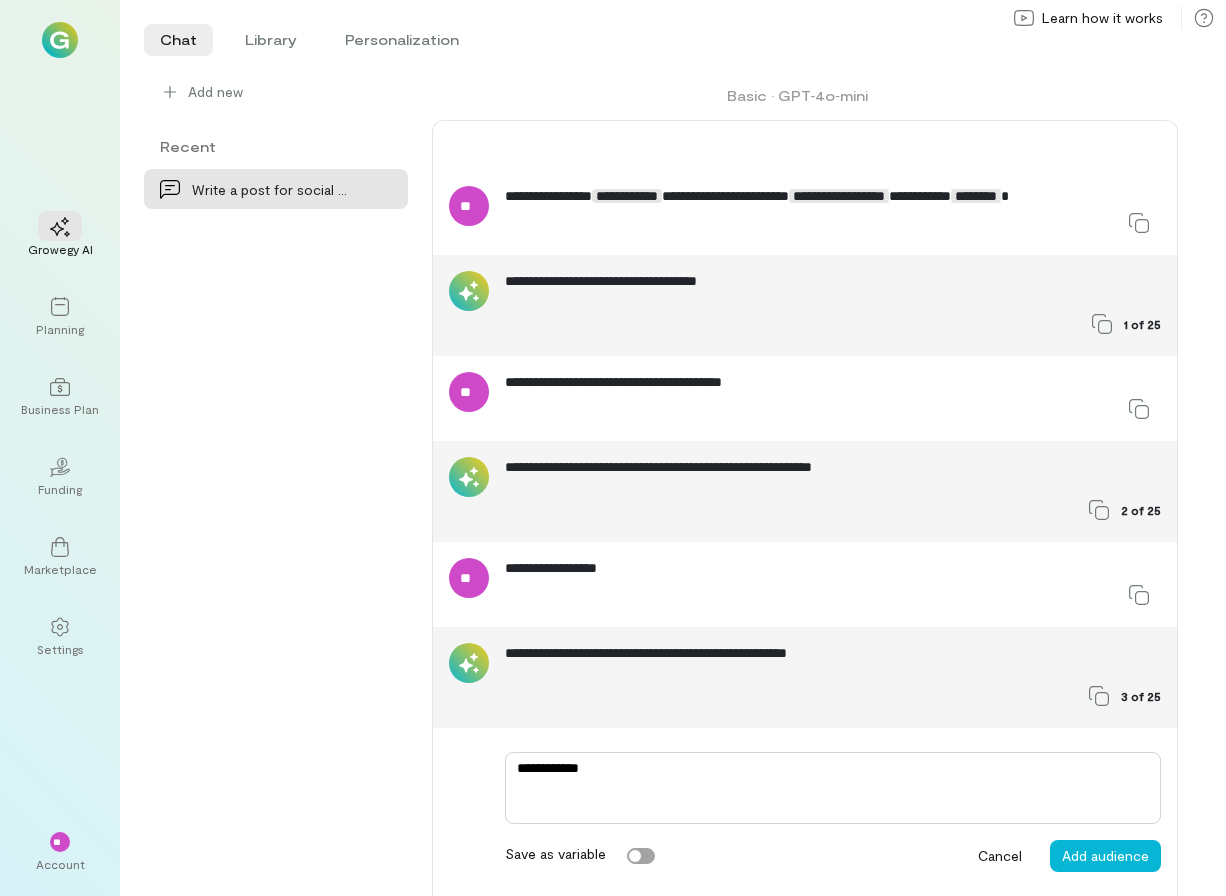 type on "*" 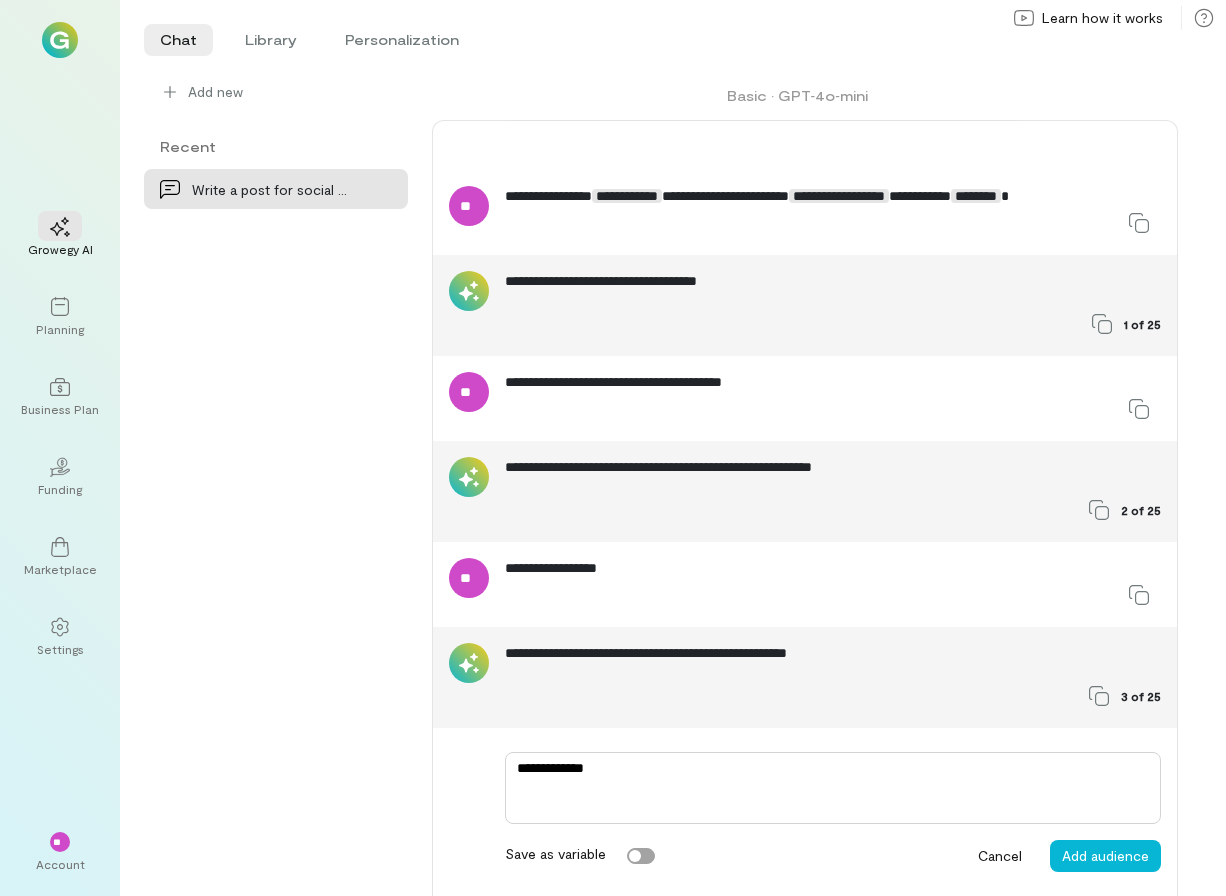 type on "*" 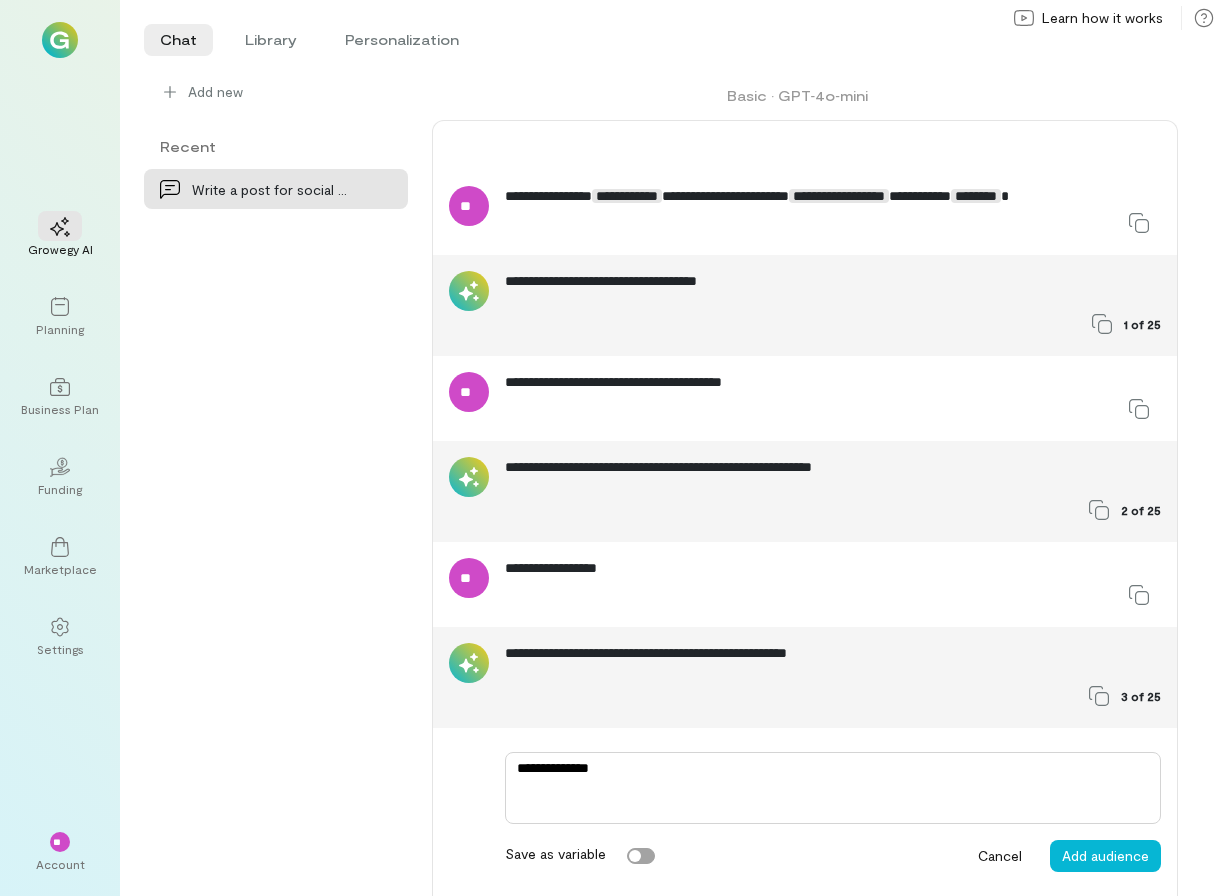 type on "*" 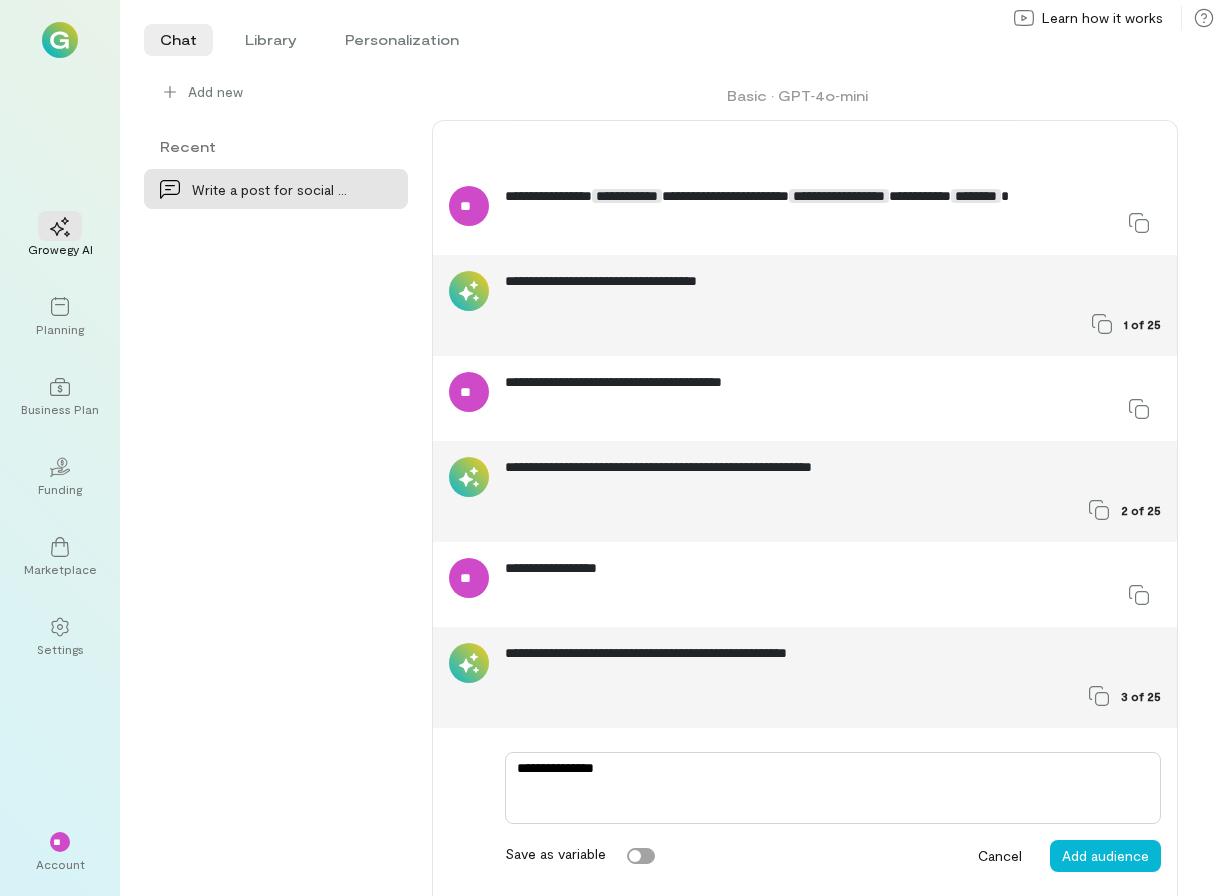 type on "*" 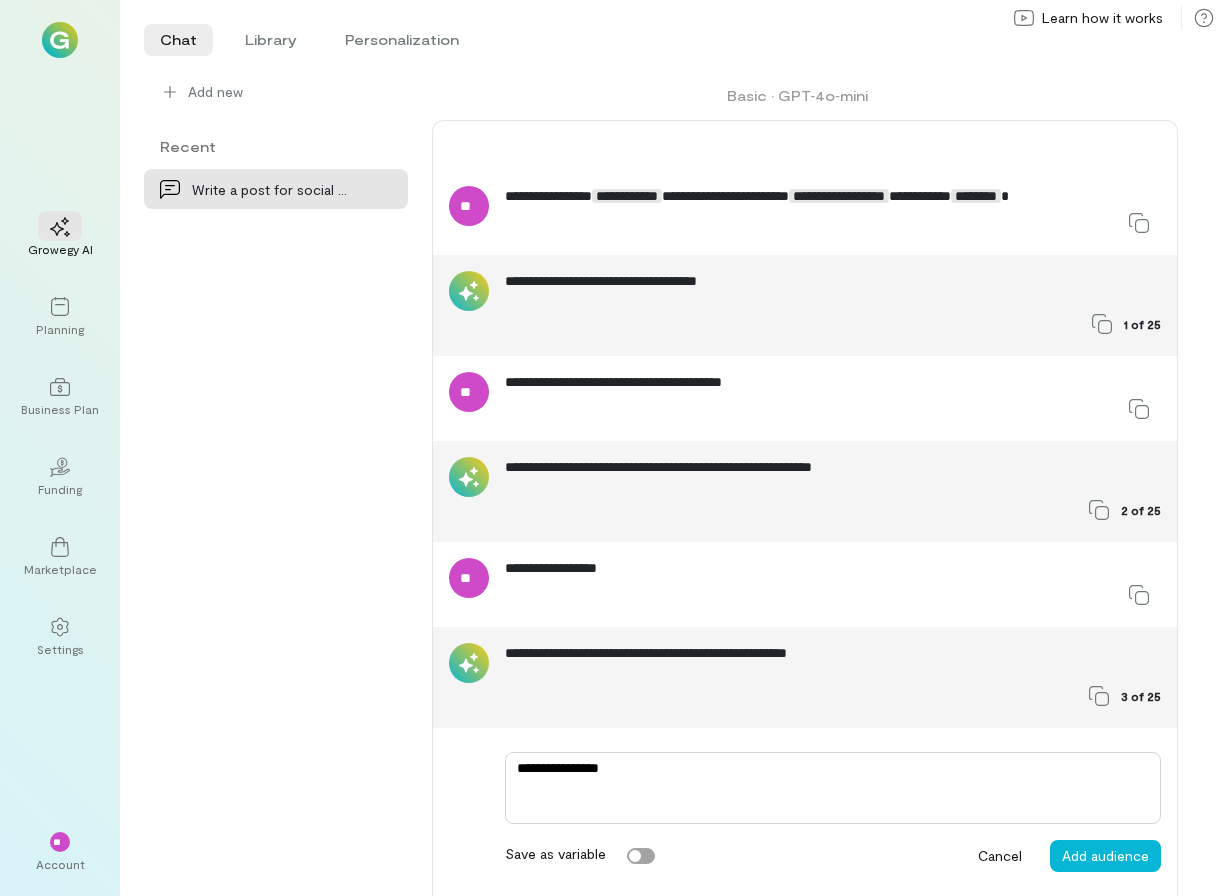 type on "*" 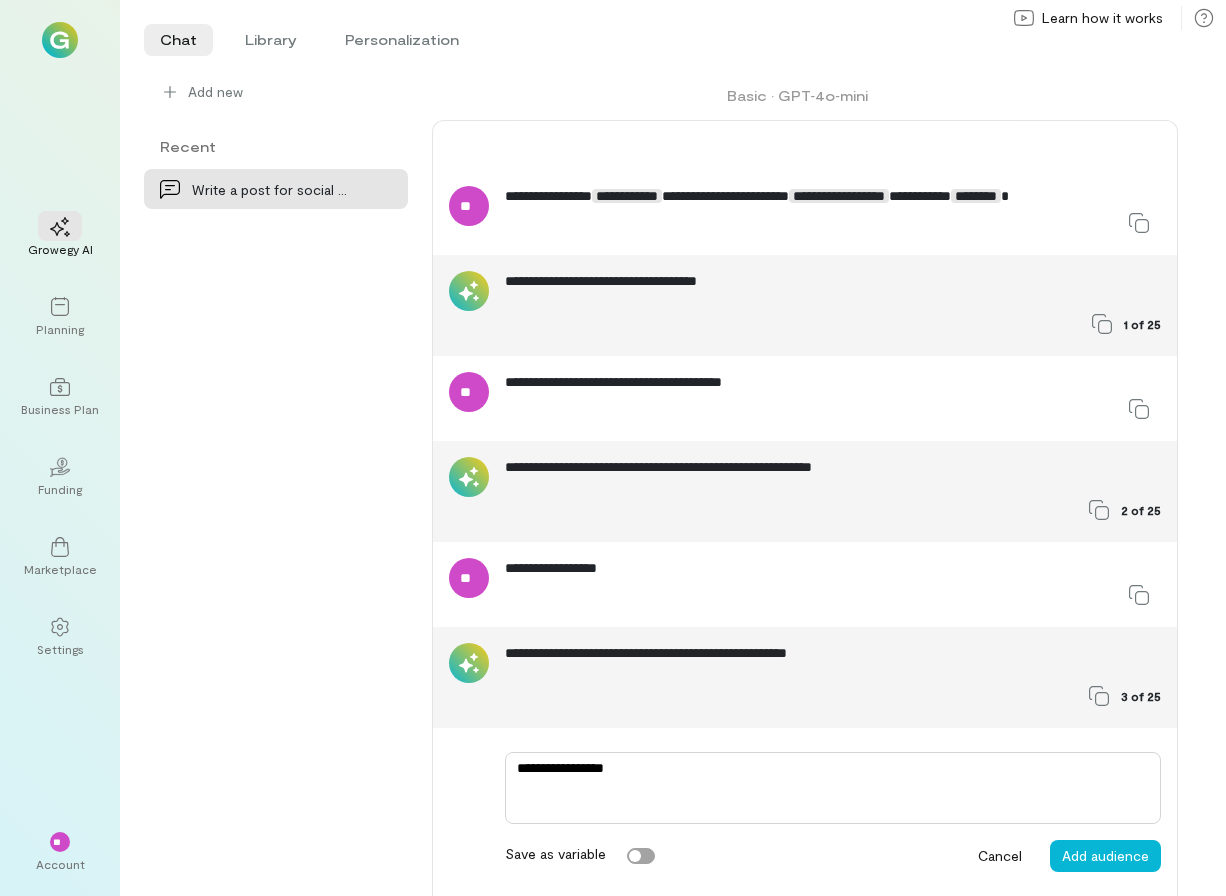 type on "*" 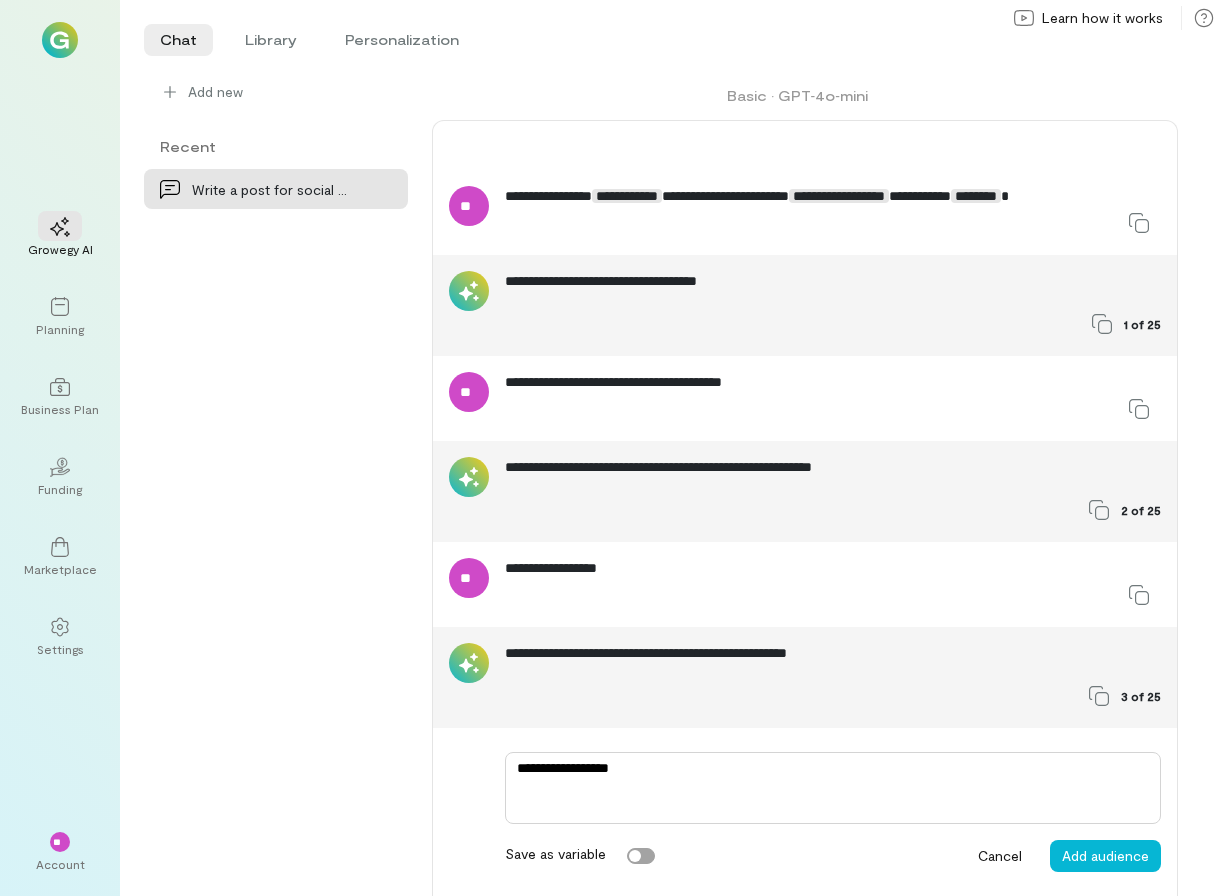type on "*" 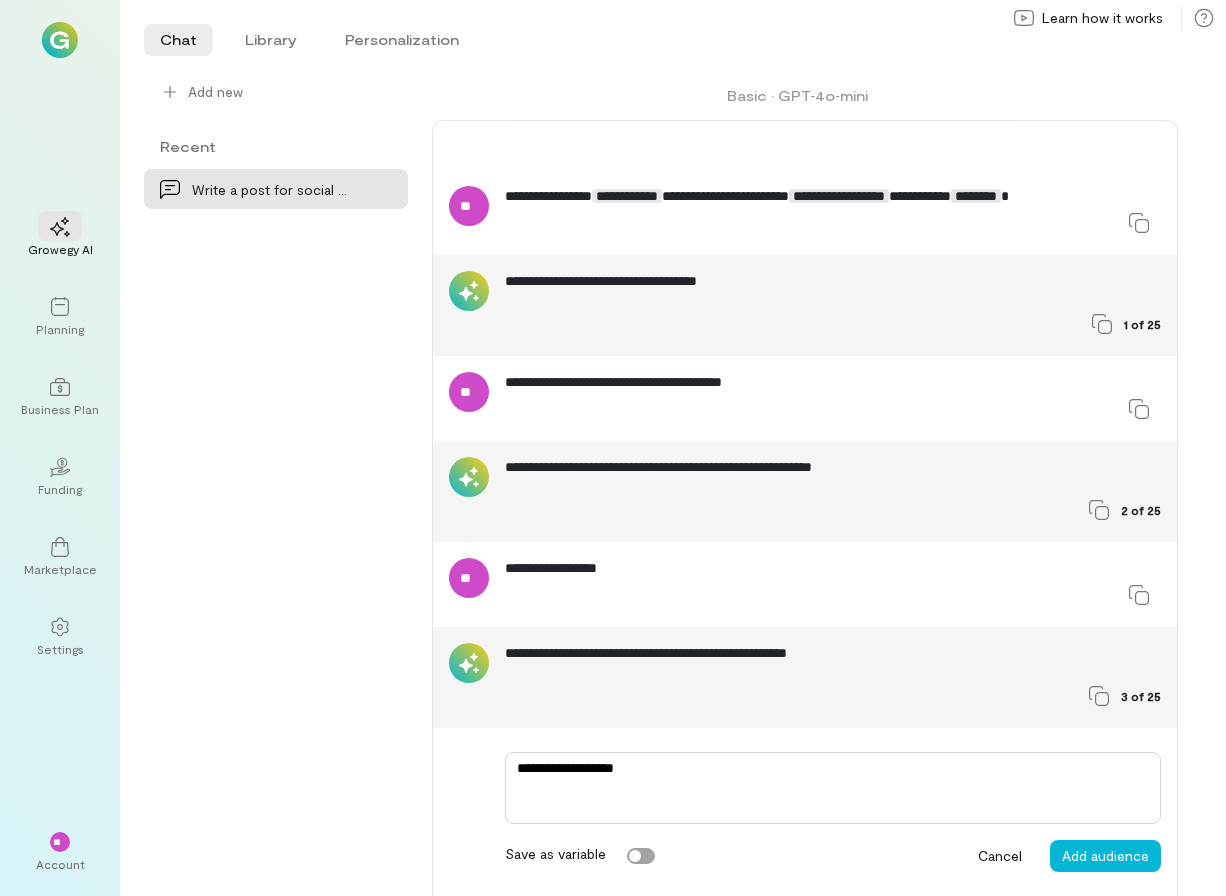 type on "*" 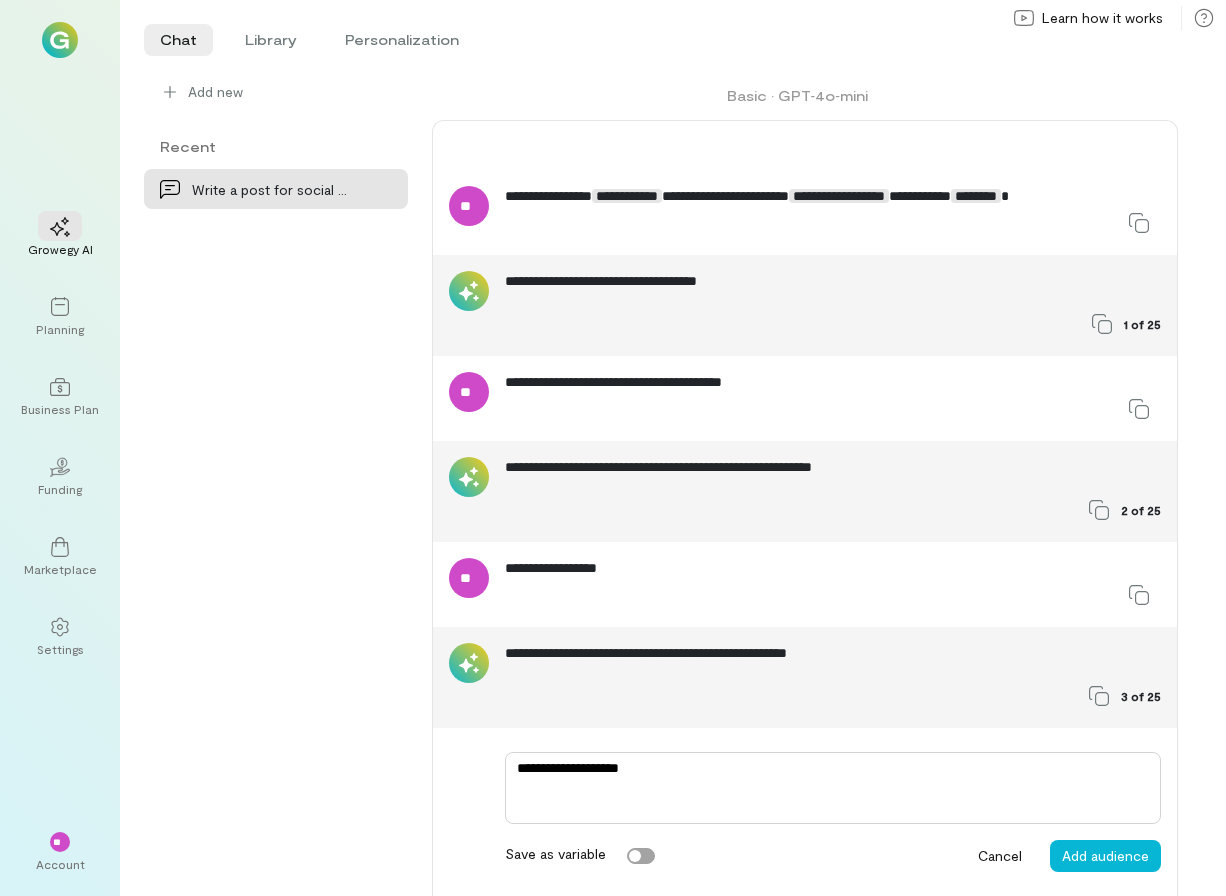 type on "*" 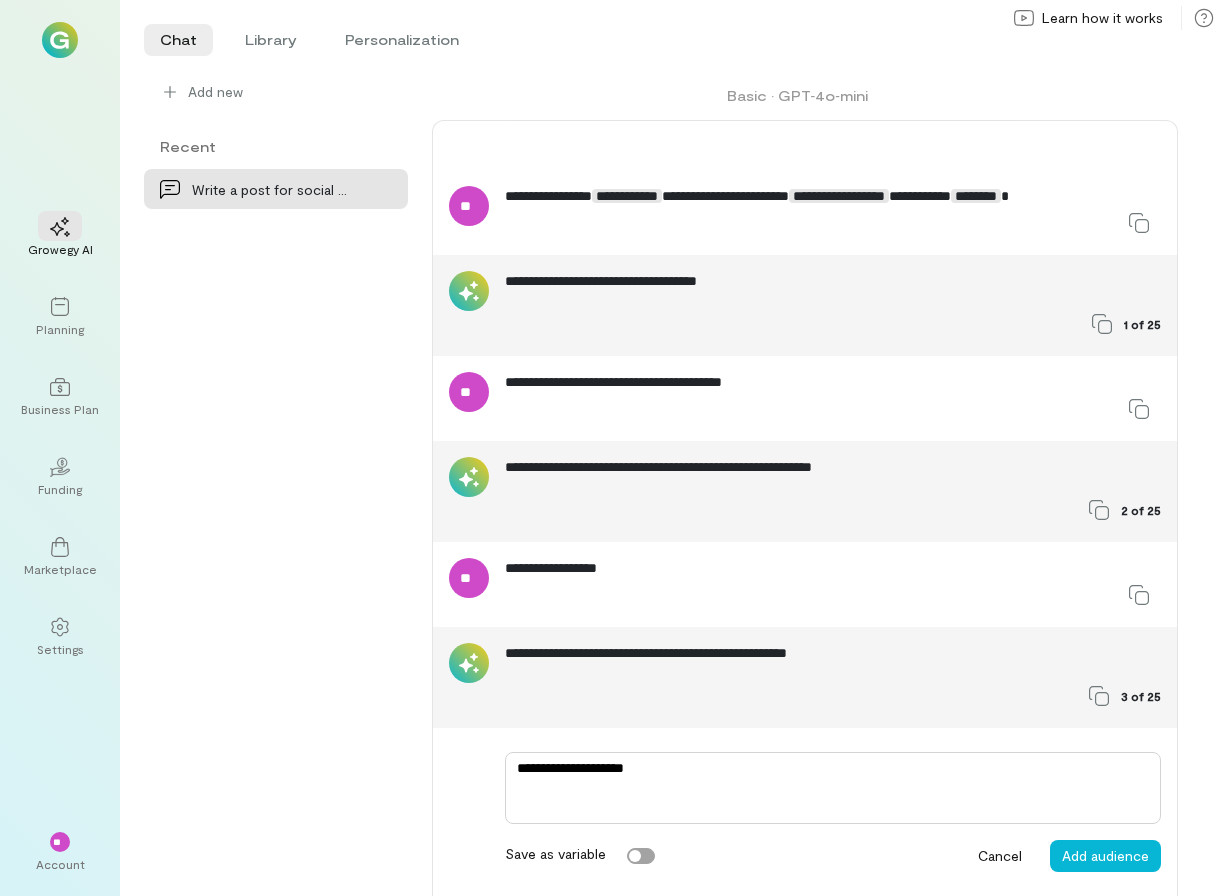 type on "*" 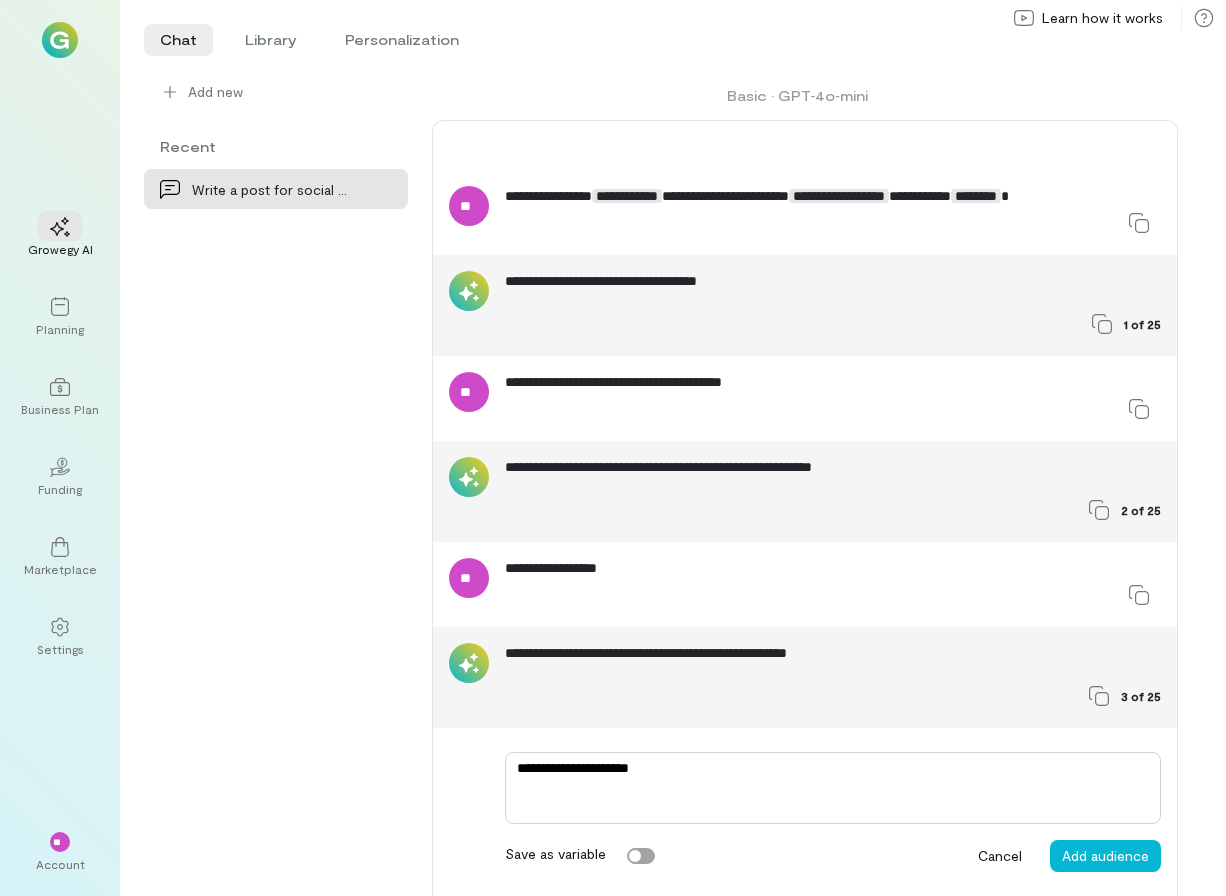 type on "*" 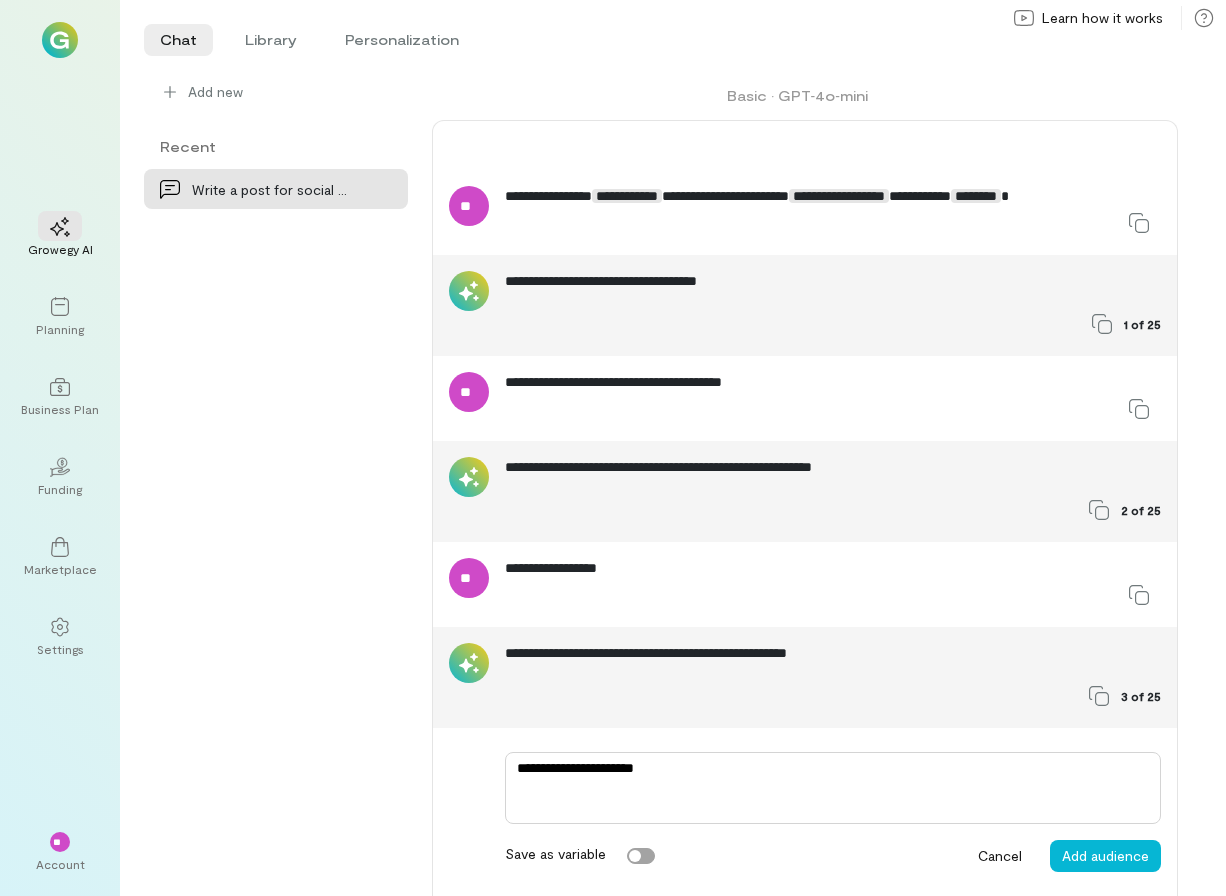 type on "*" 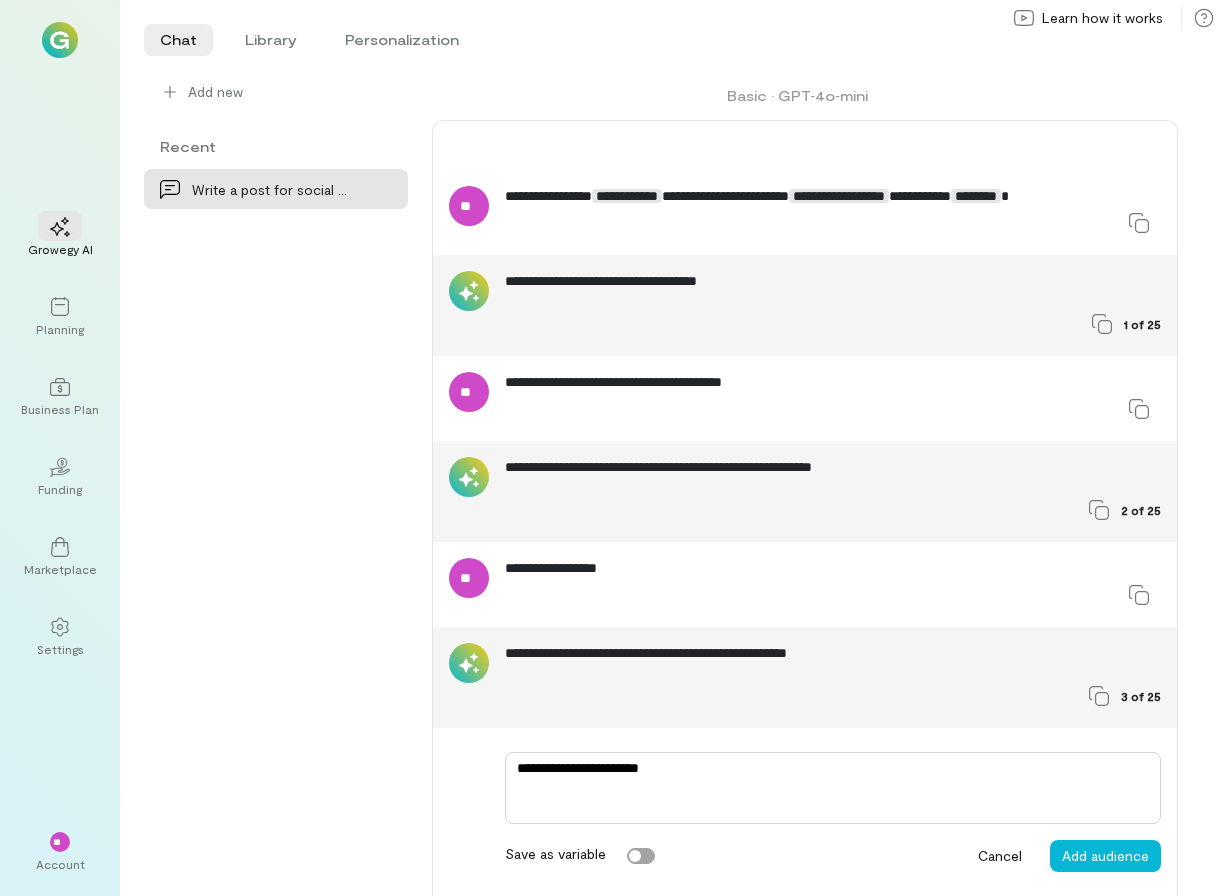 type on "*" 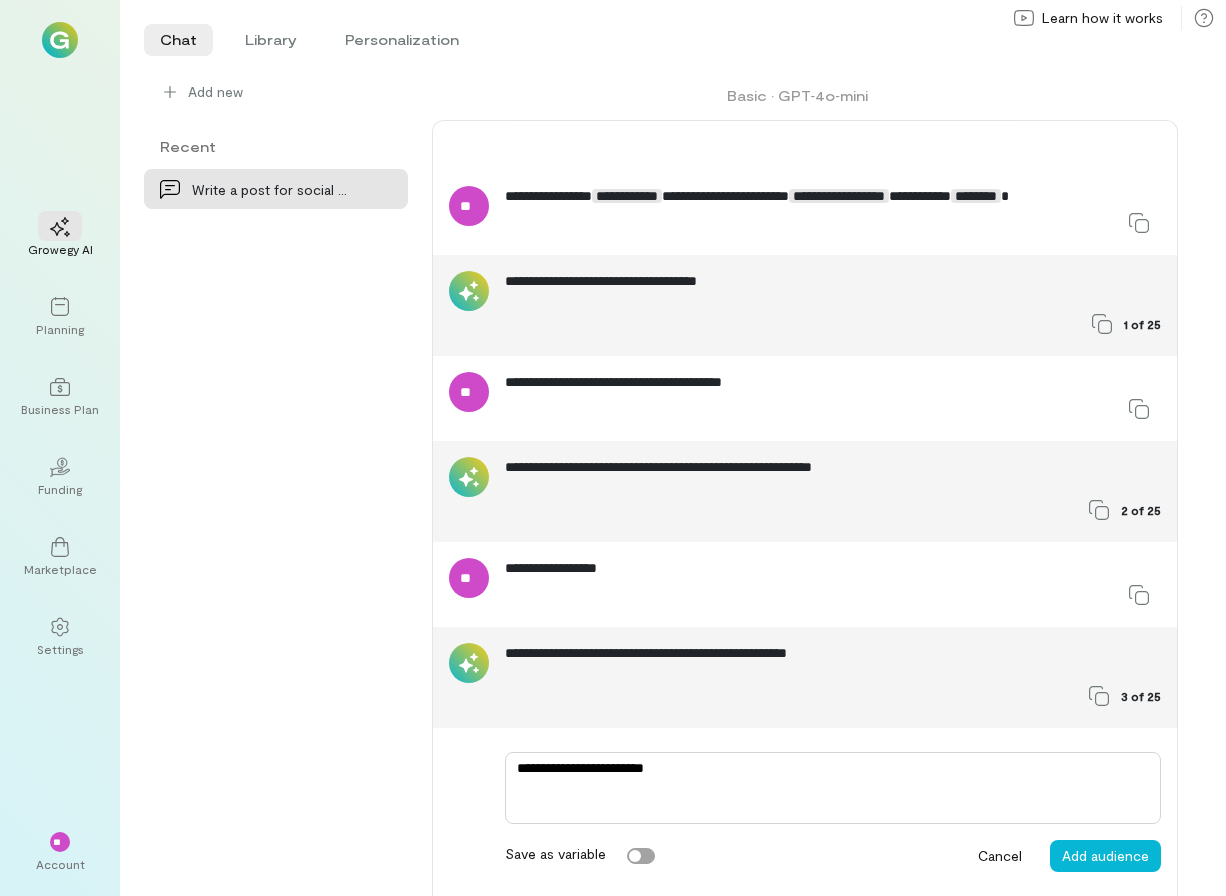 type on "*" 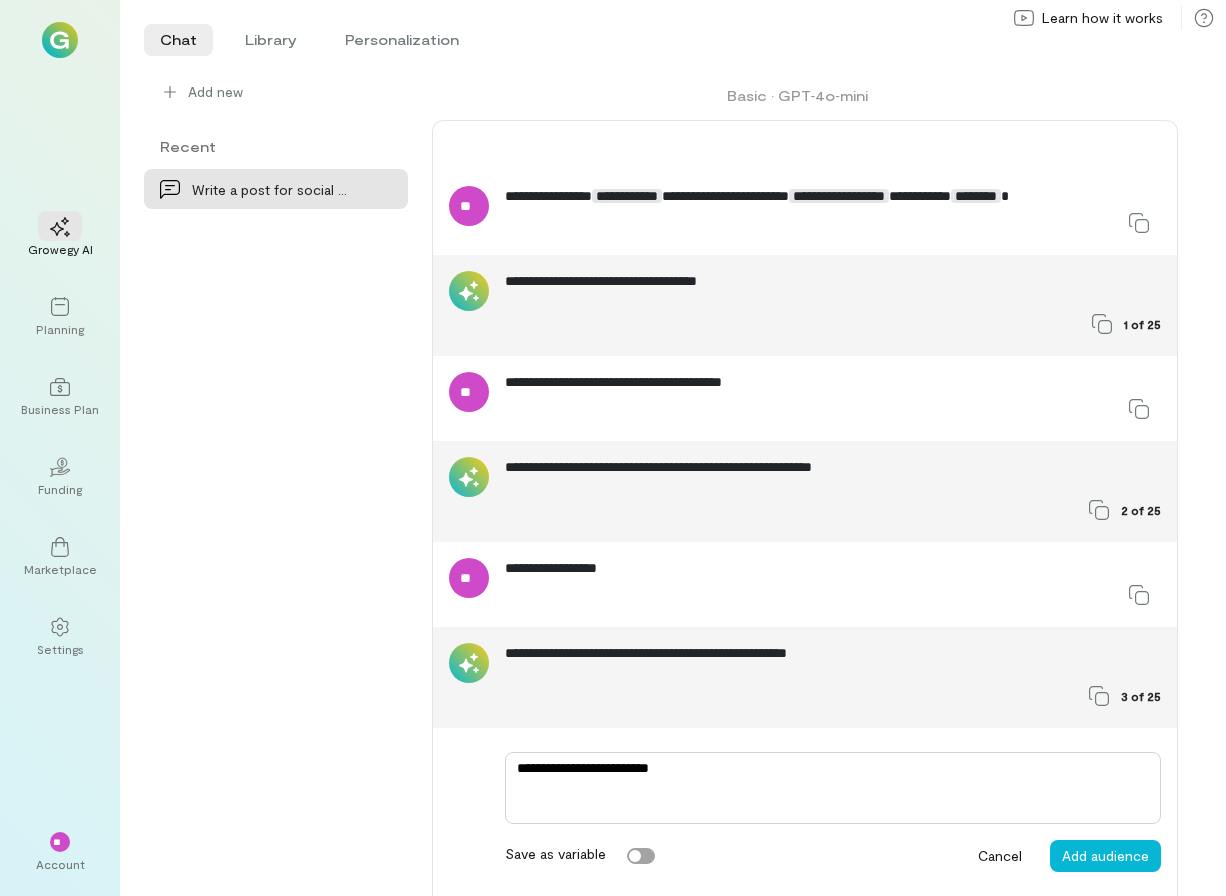 type on "*" 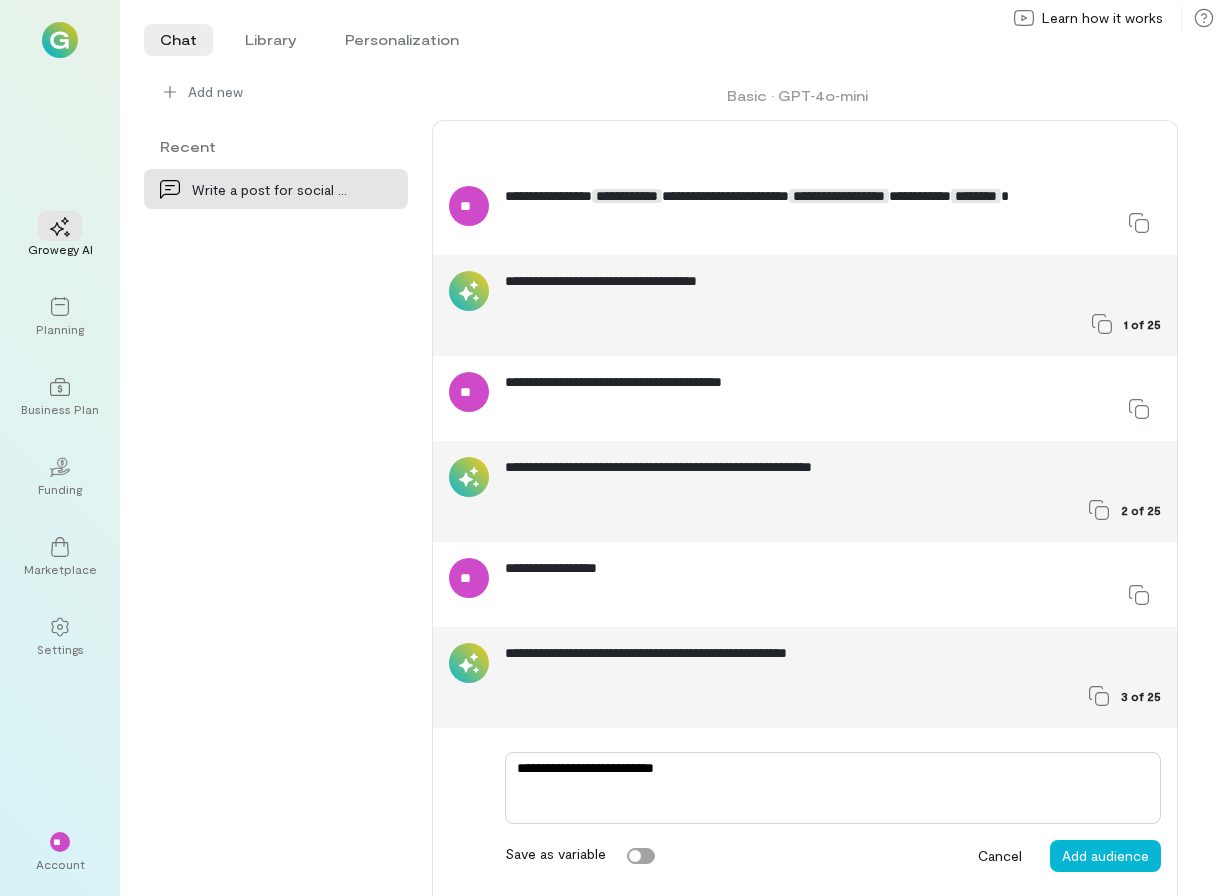 type on "*" 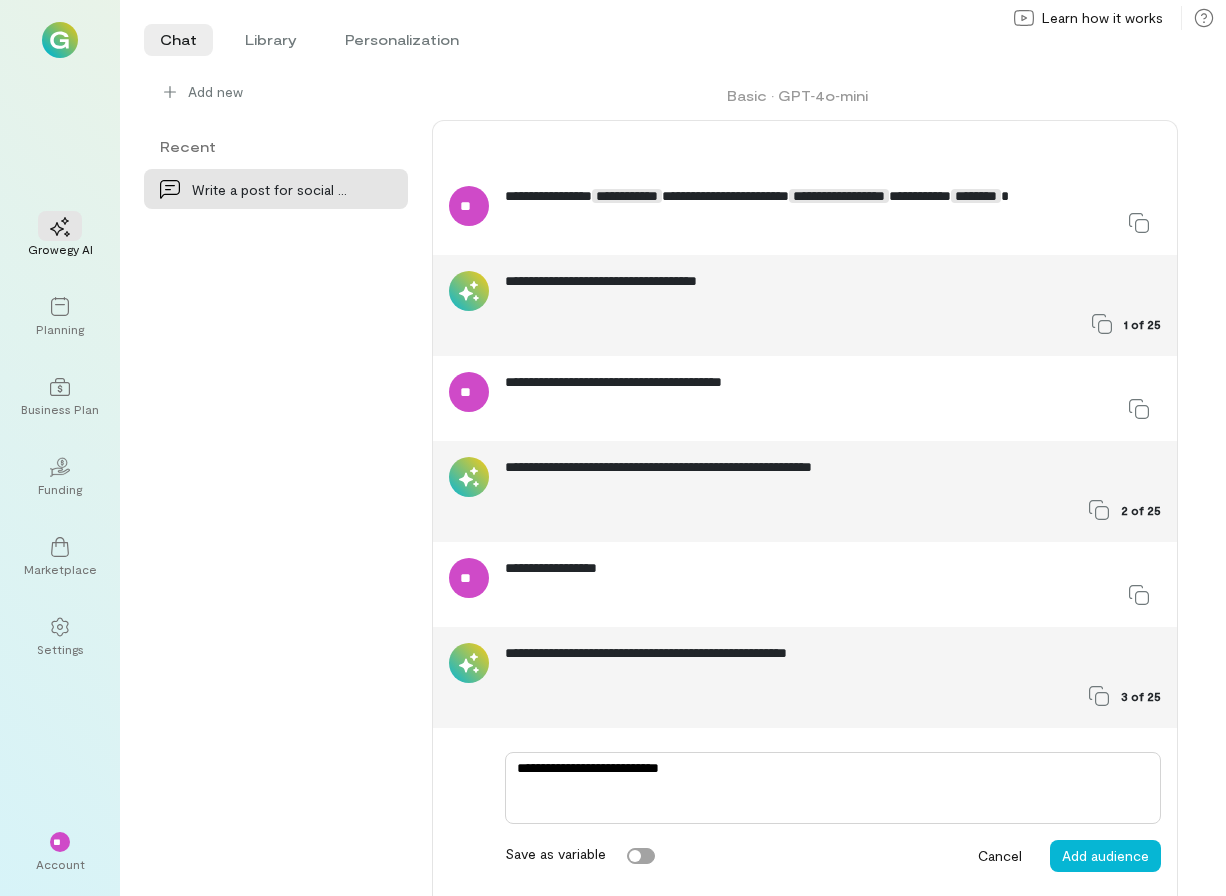type on "*" 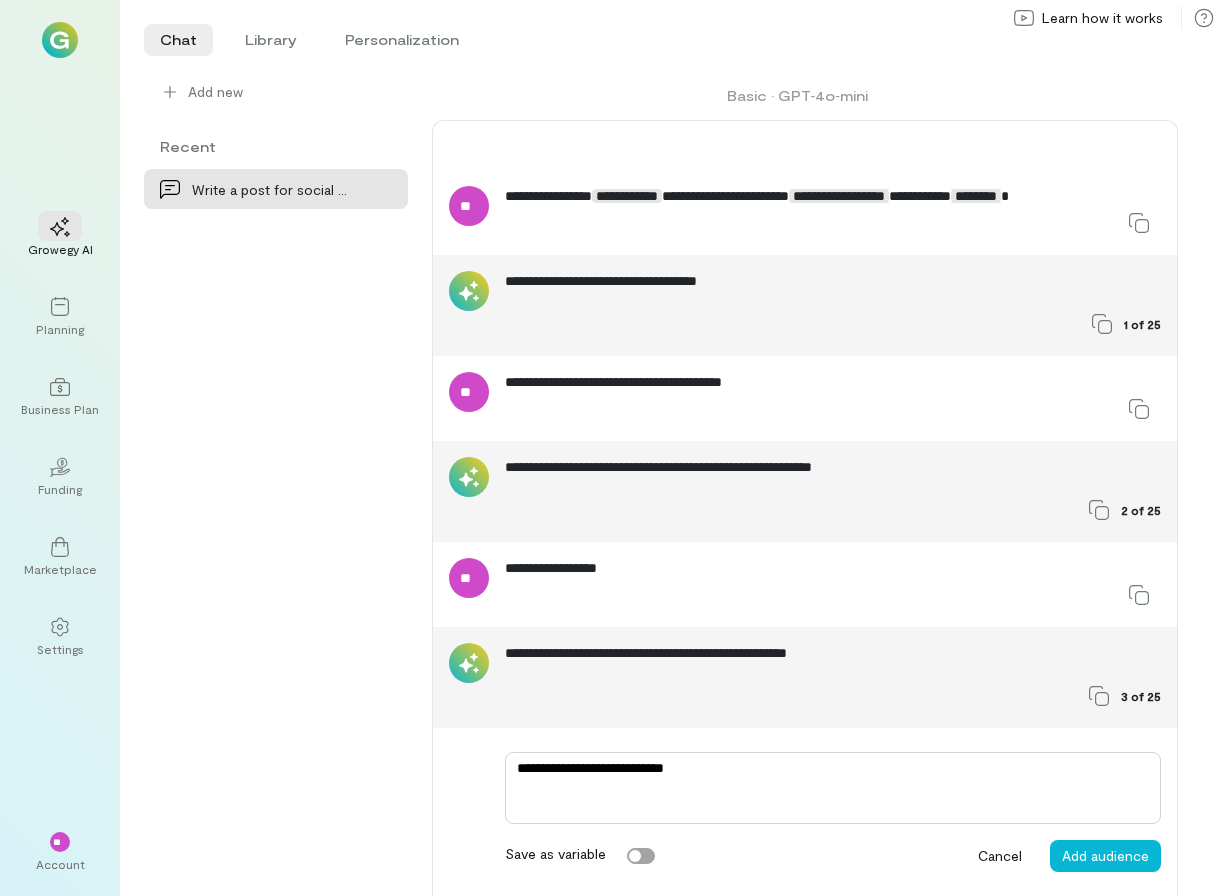type on "*" 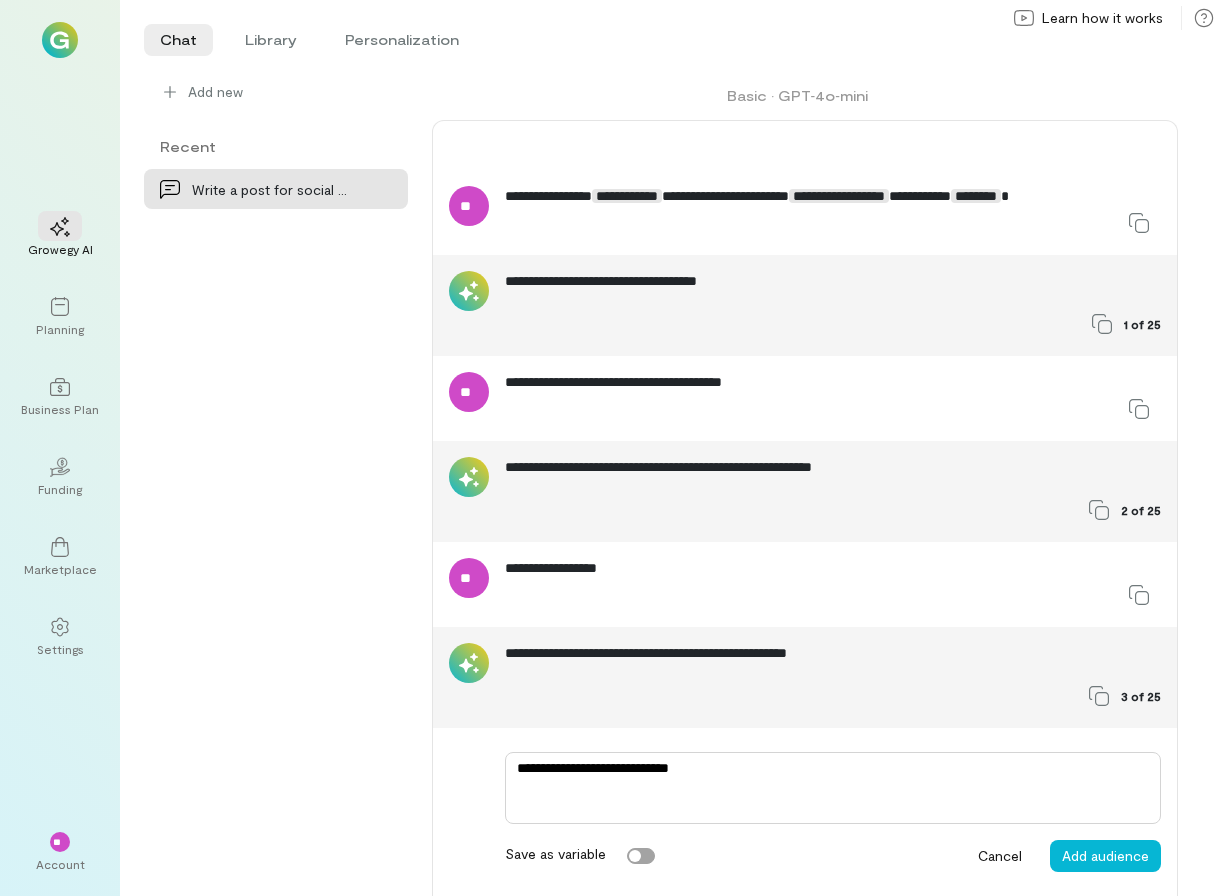type on "*" 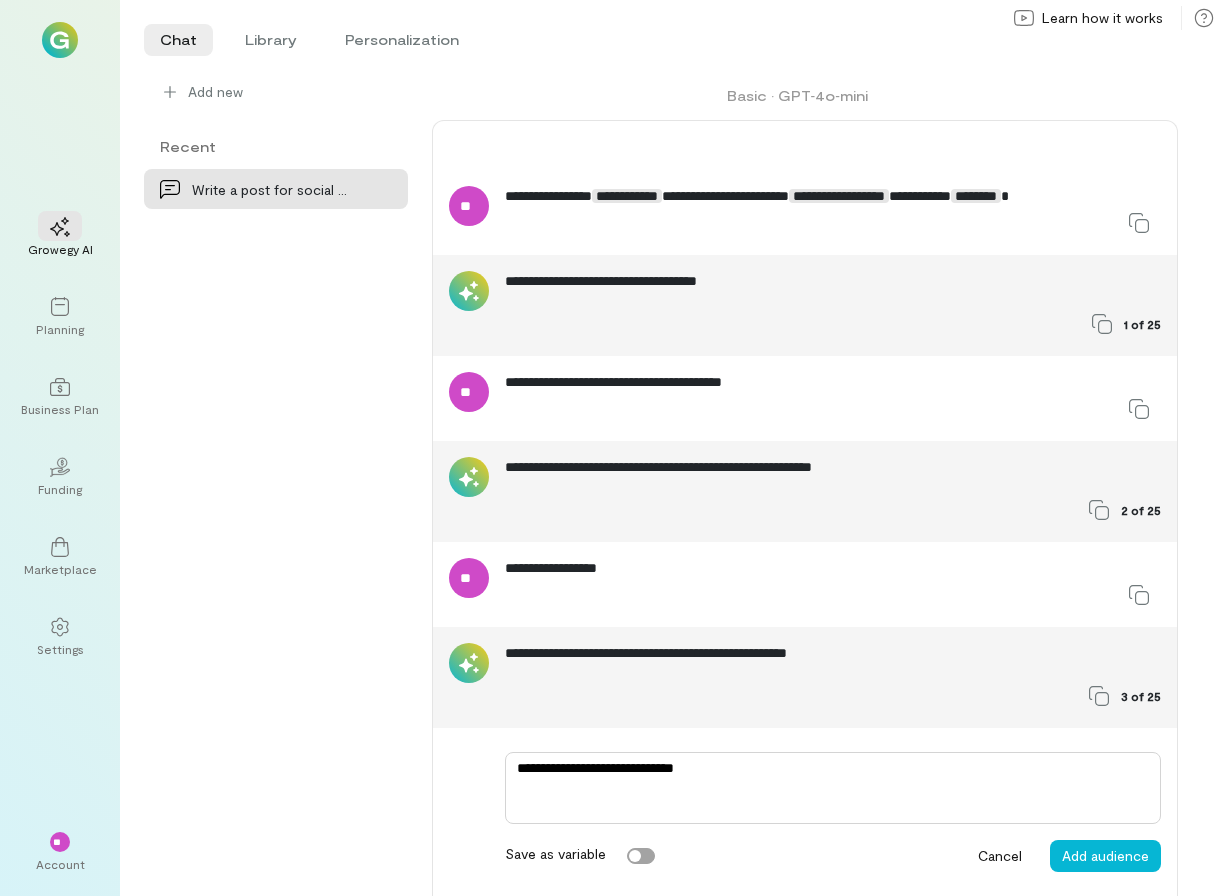 type on "*" 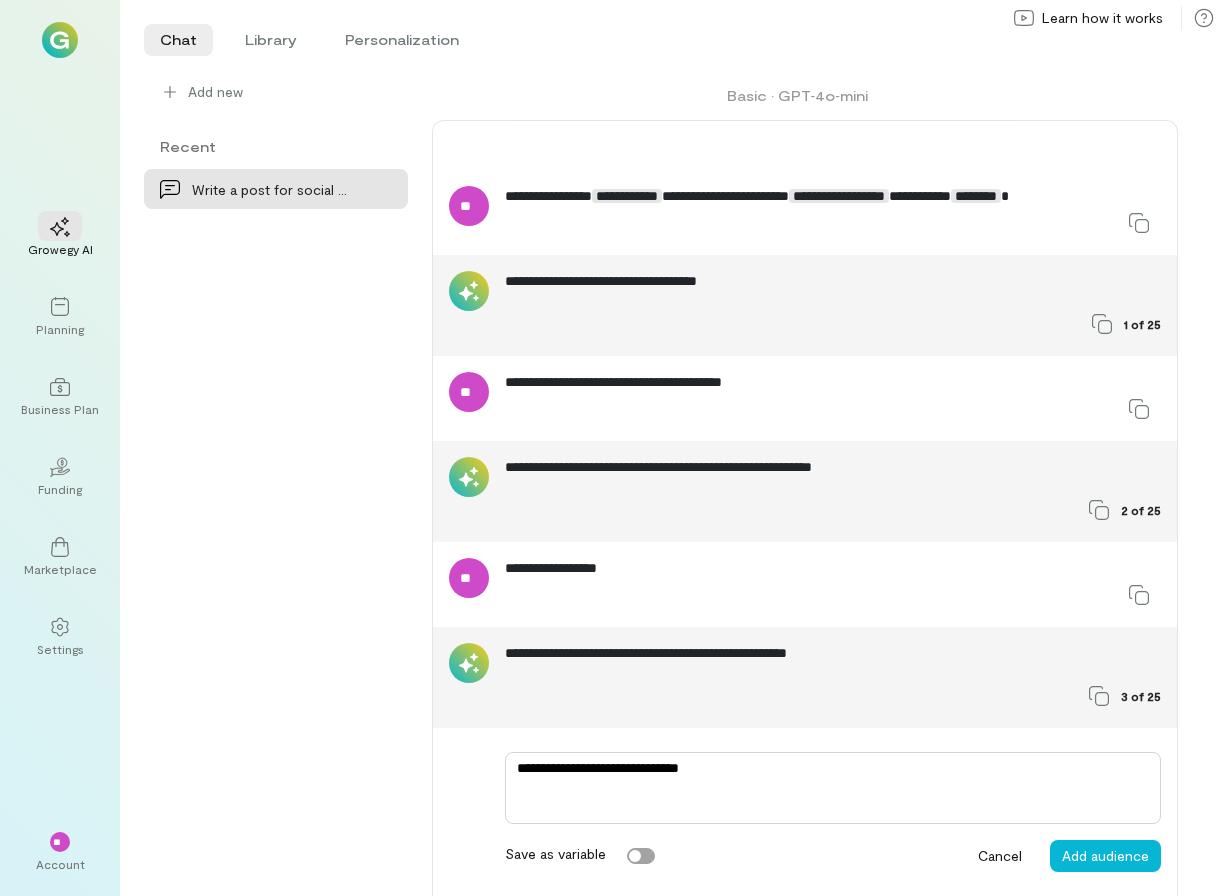 type on "*" 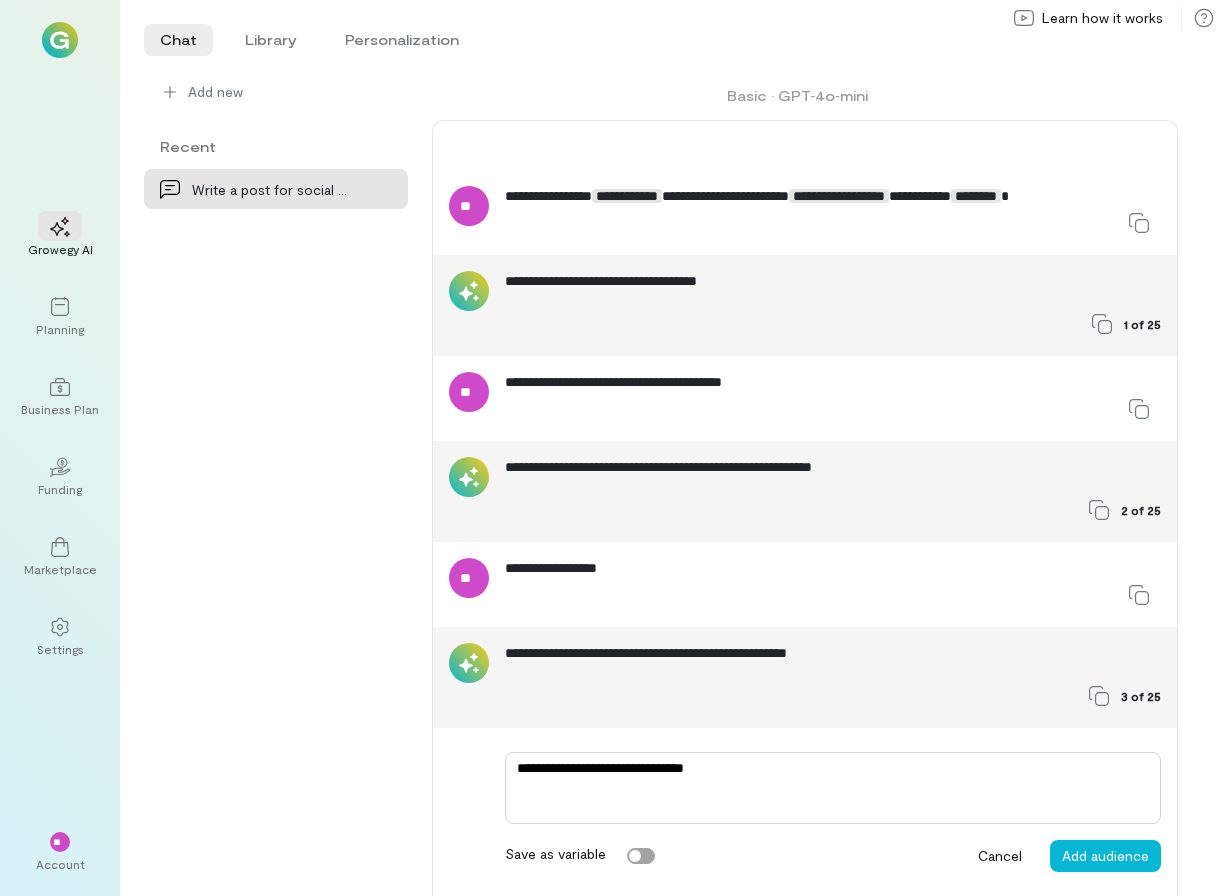 type on "*" 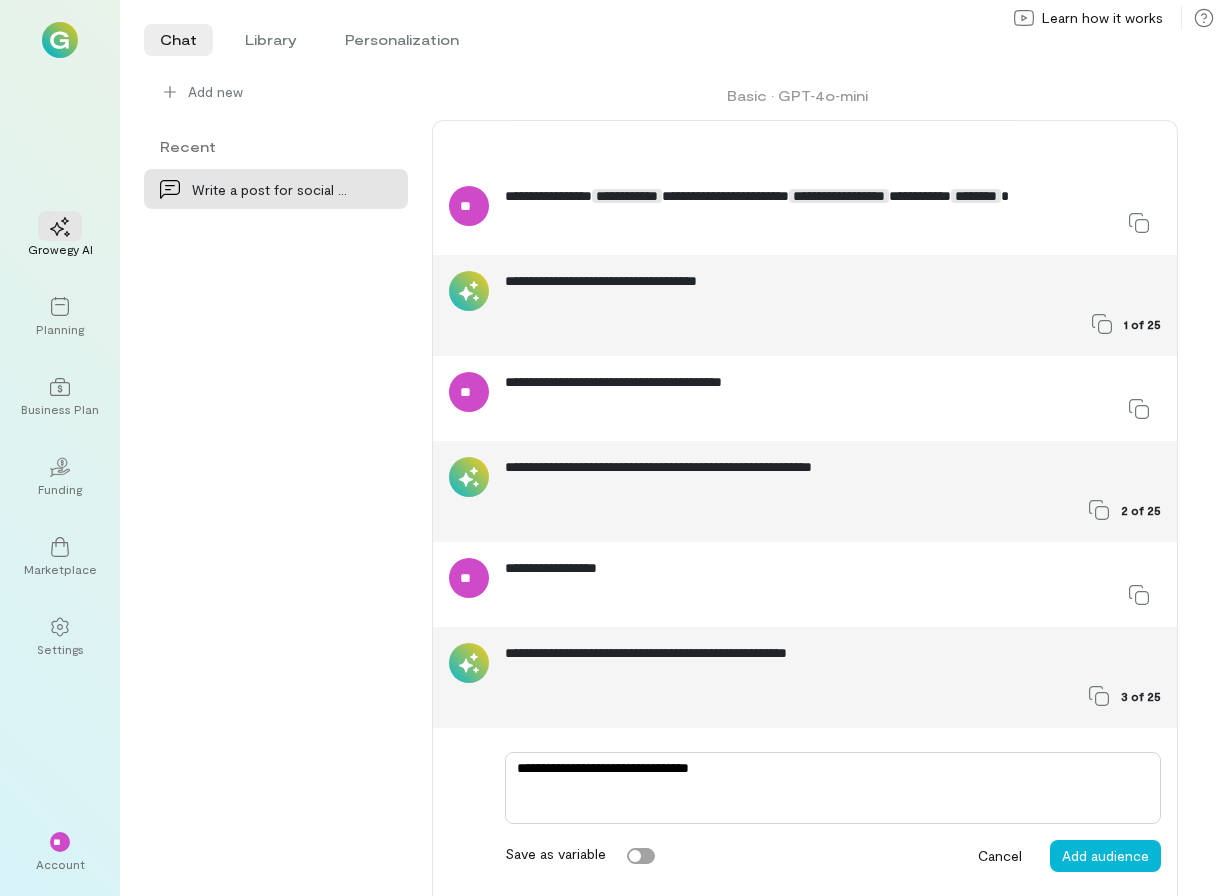 type on "*" 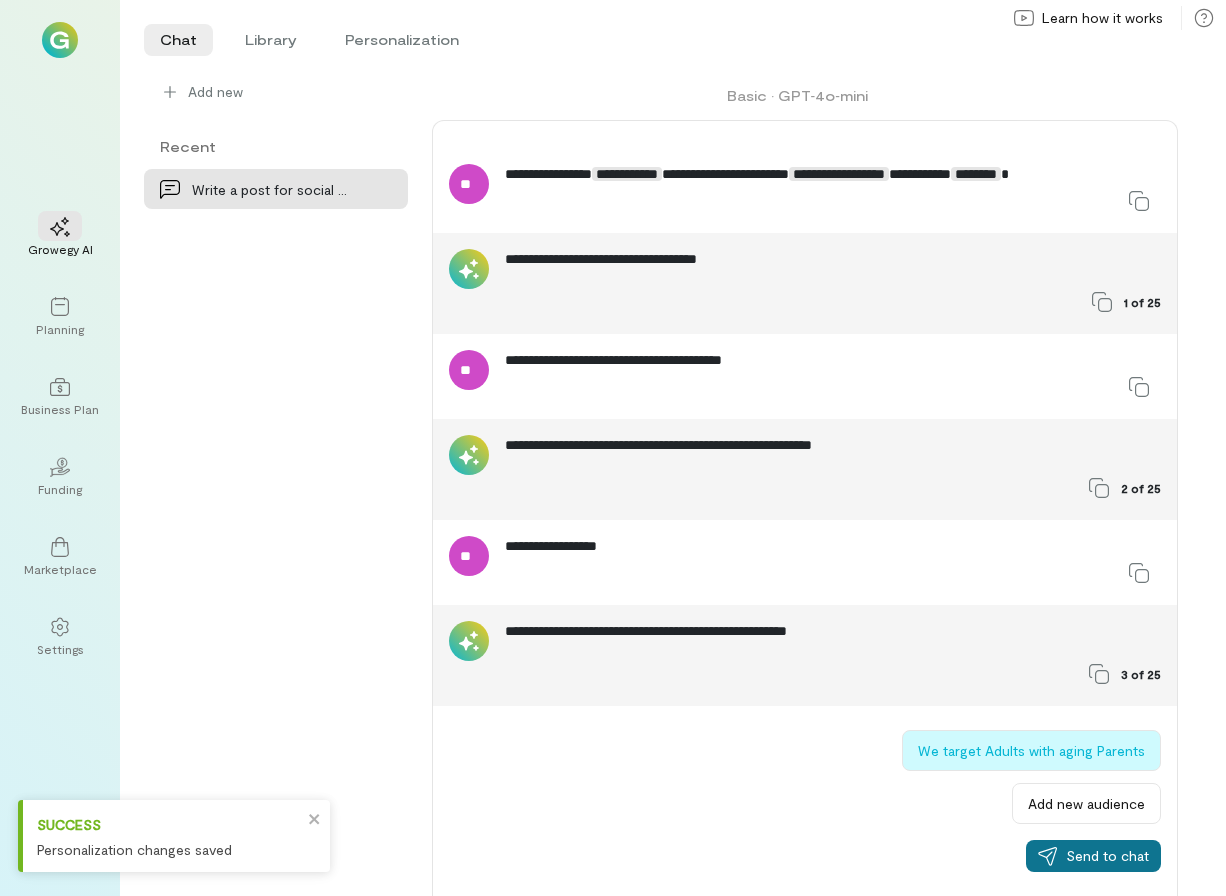 click on "Send to chat" at bounding box center [1093, 856] 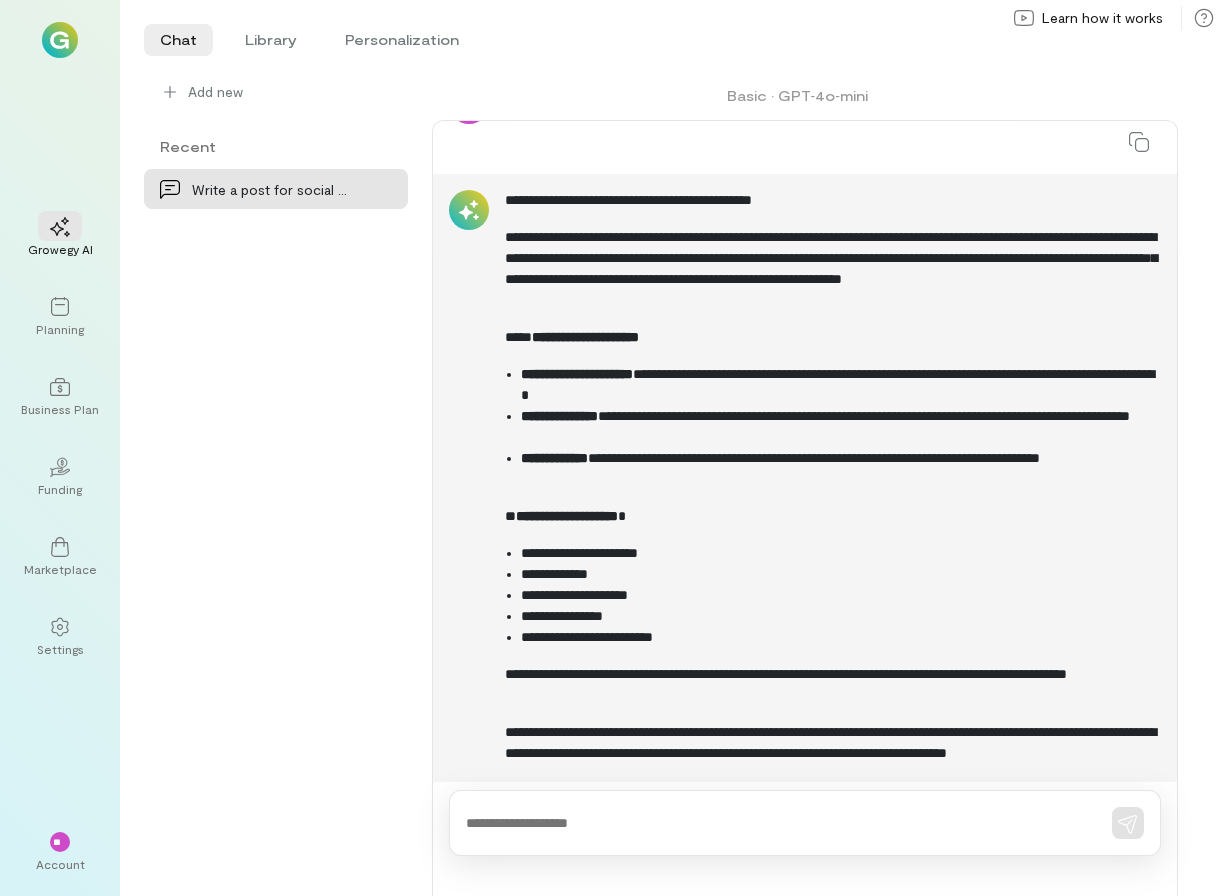 scroll, scrollTop: 791, scrollLeft: 0, axis: vertical 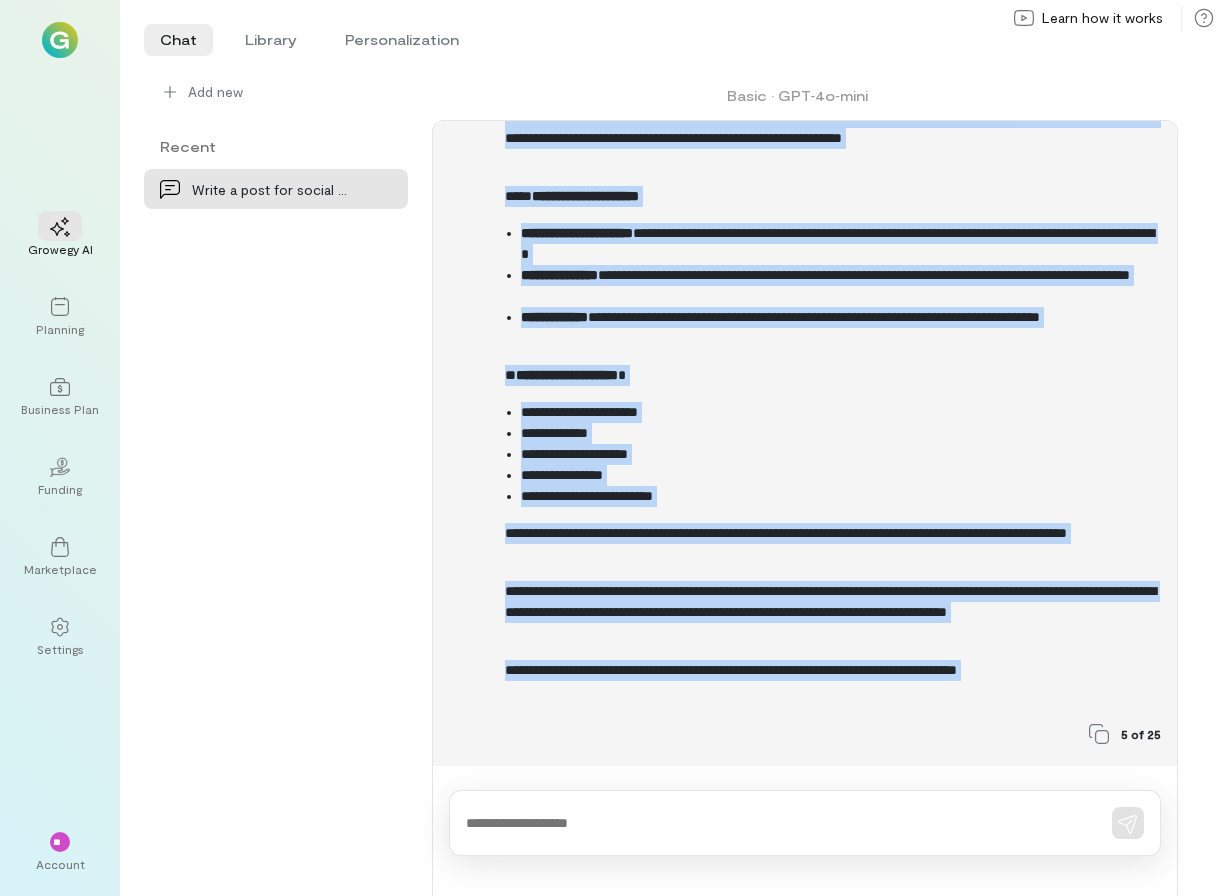 drag, startPoint x: 507, startPoint y: 206, endPoint x: 797, endPoint y: 717, distance: 587.5551 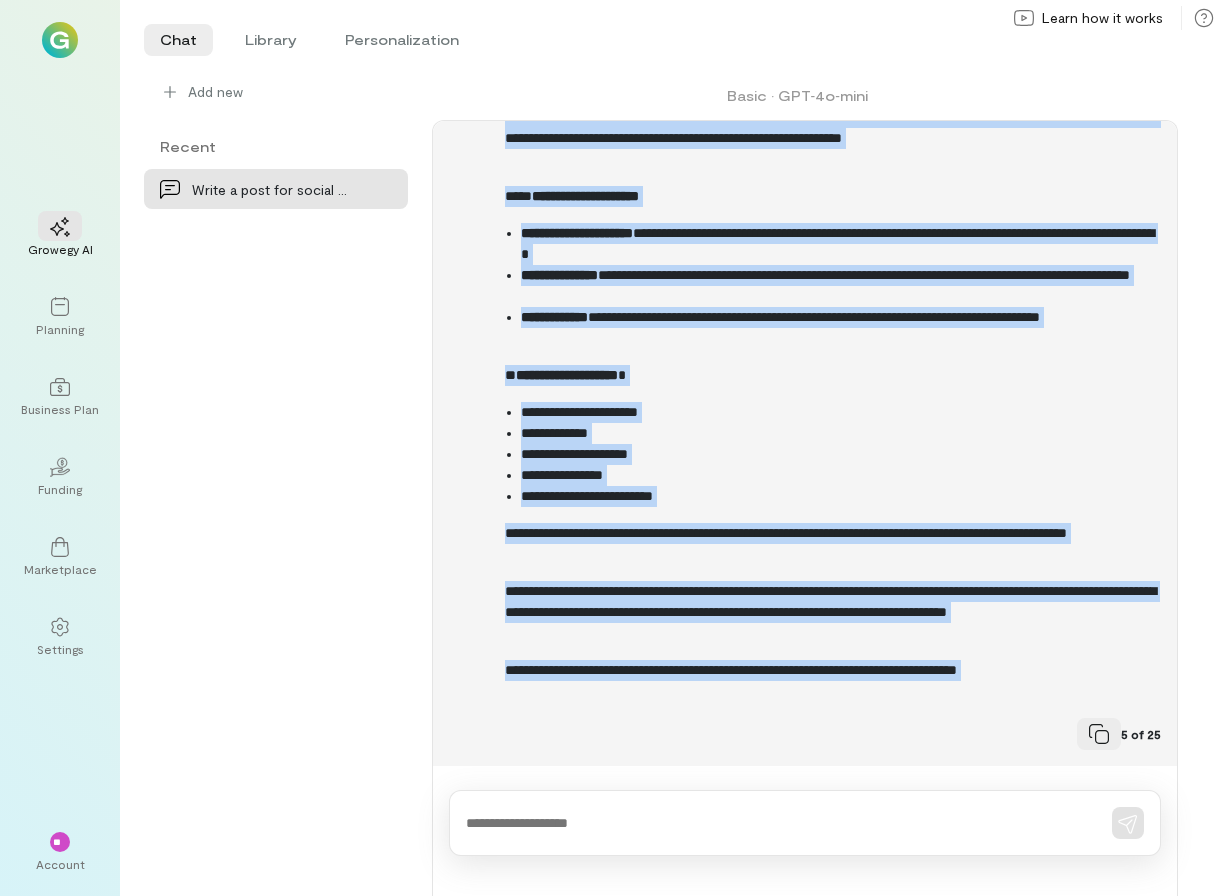 click 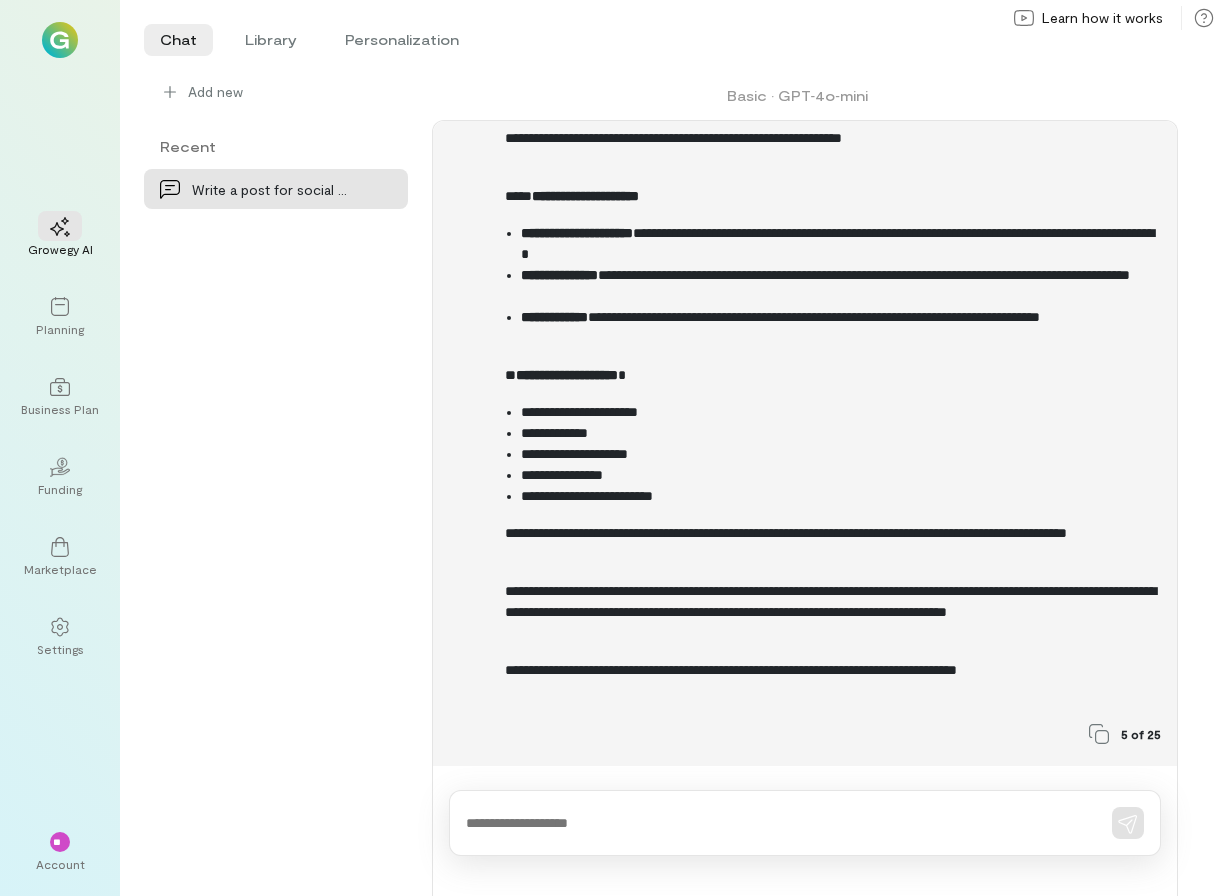 click on "5 of 25" at bounding box center (1141, 734) 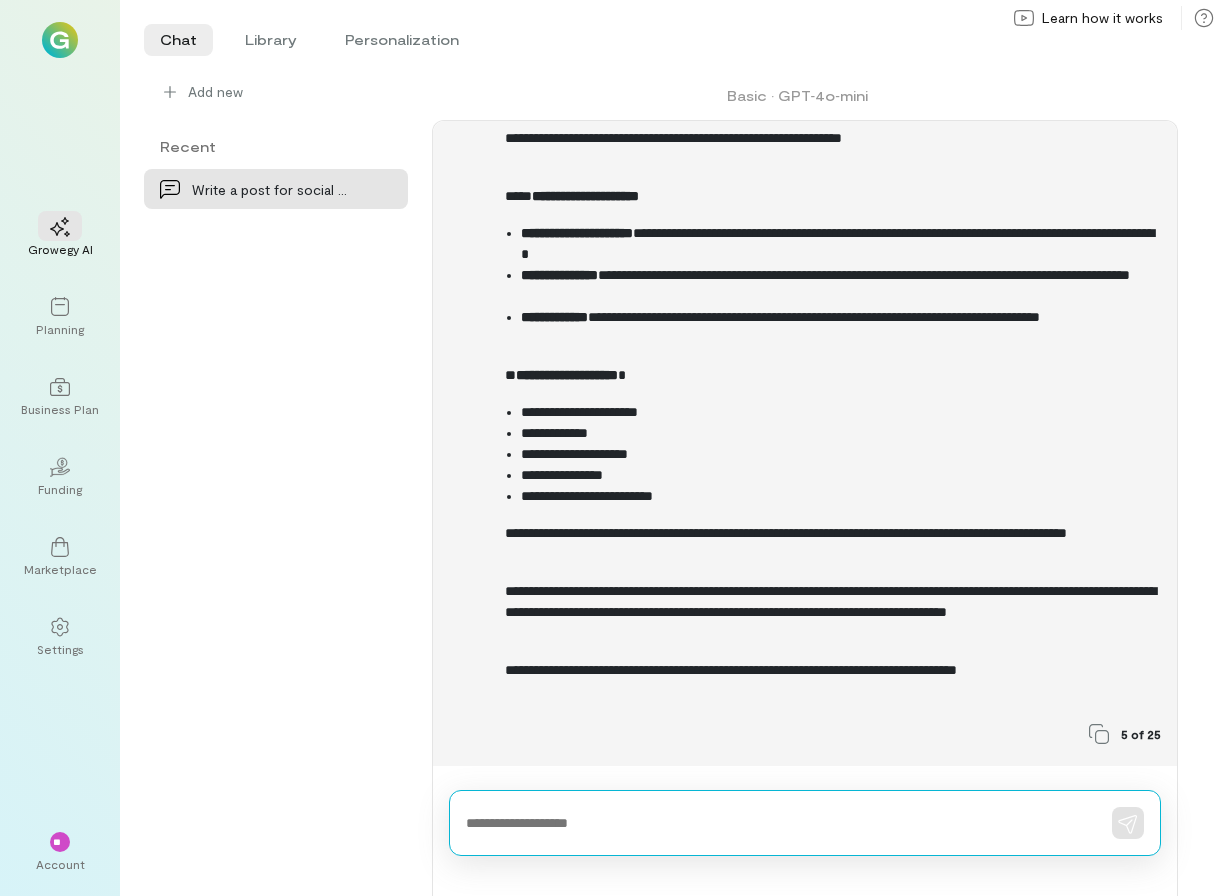 click at bounding box center (777, 823) 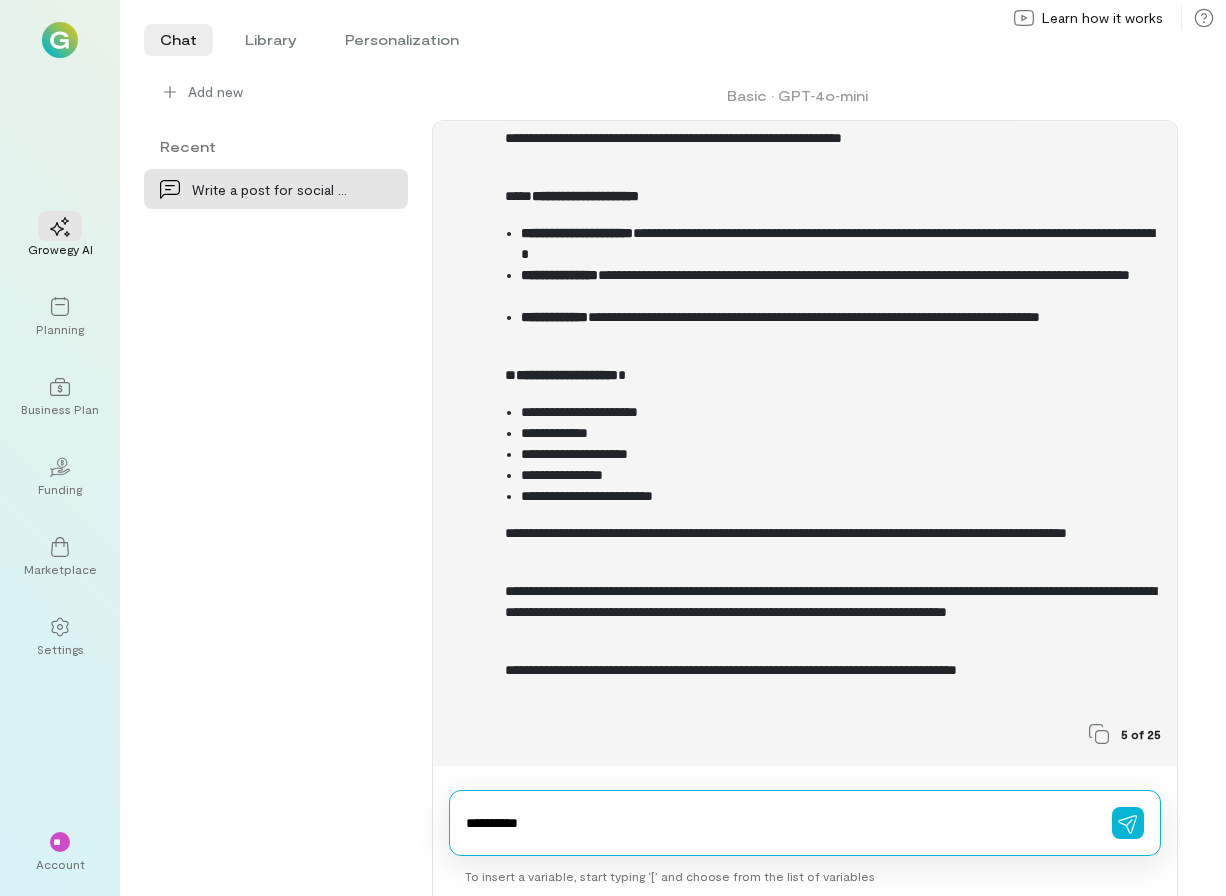 type on "**********" 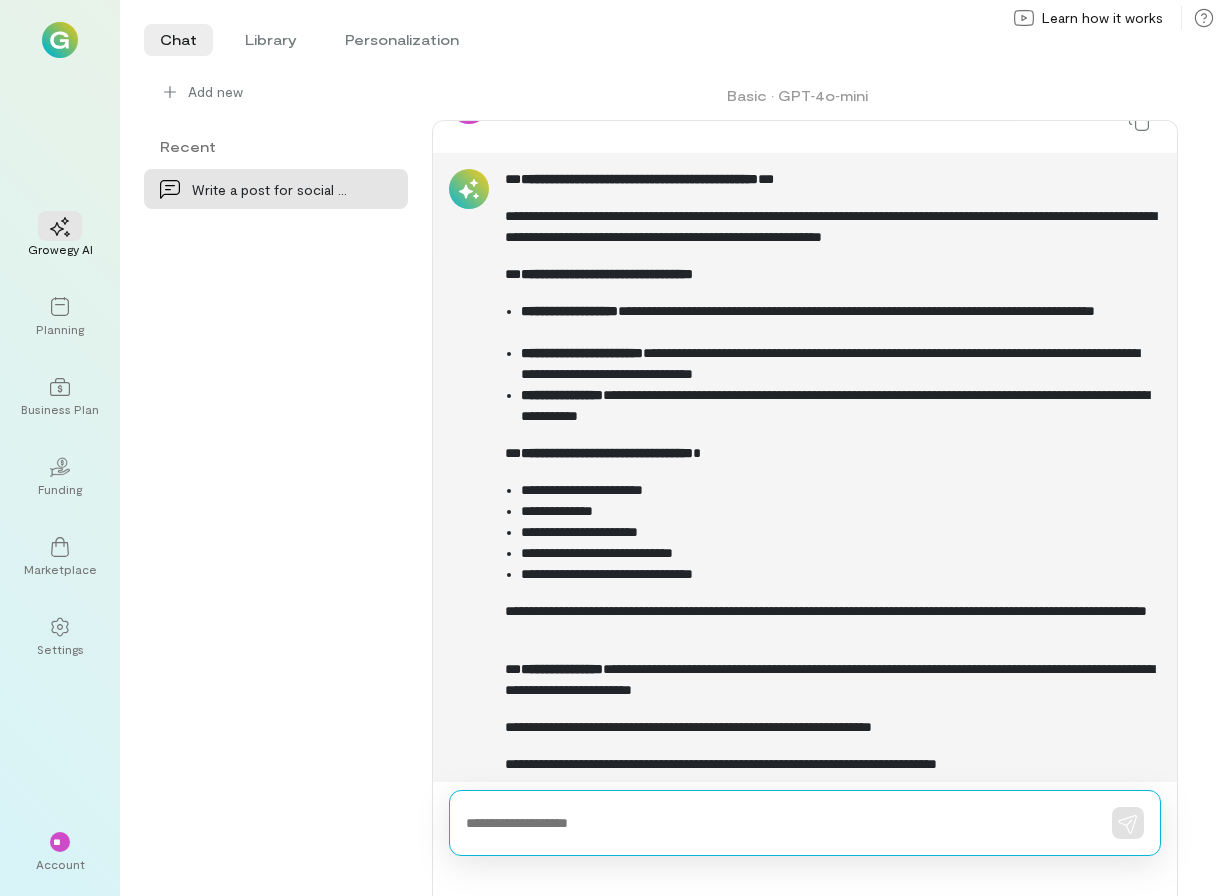scroll, scrollTop: 1652, scrollLeft: 0, axis: vertical 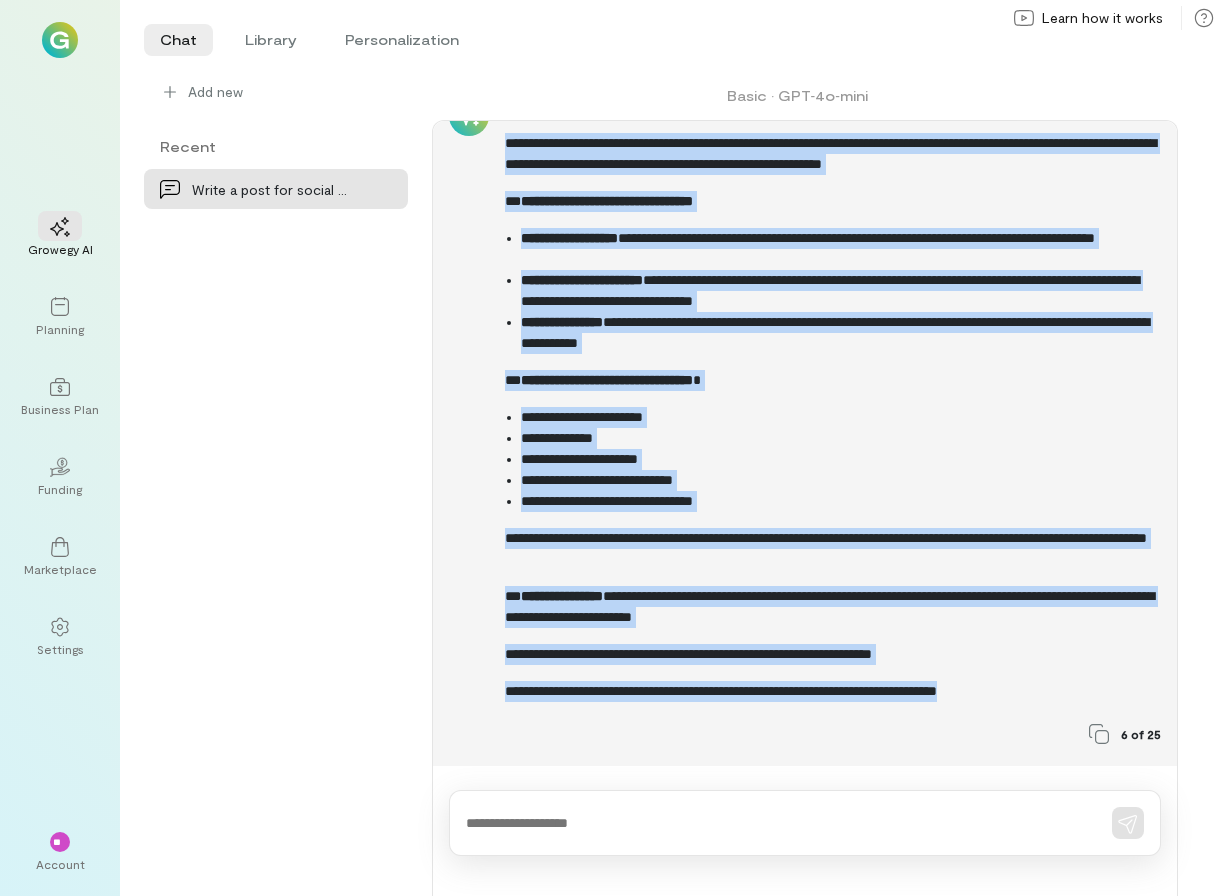 drag, startPoint x: 501, startPoint y: 167, endPoint x: 1111, endPoint y: 695, distance: 806.7738 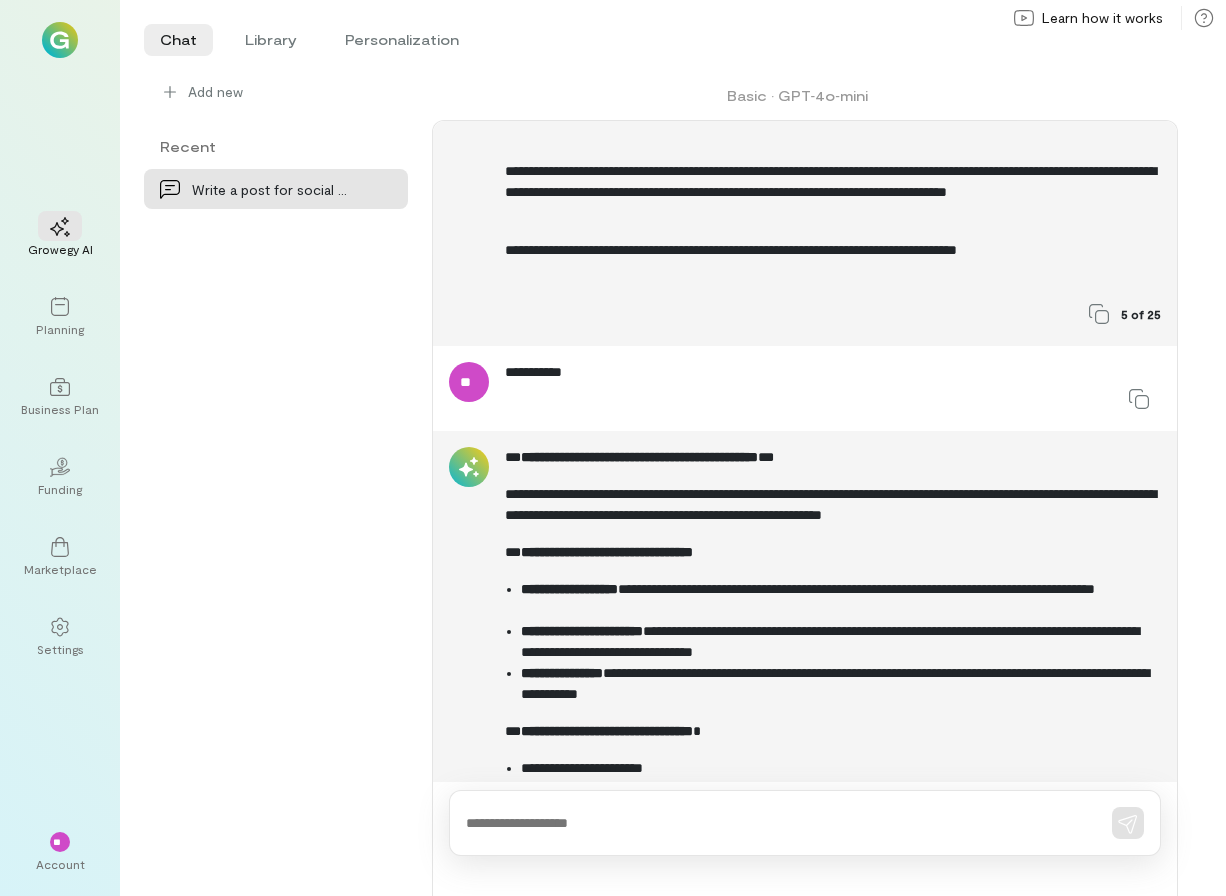 scroll, scrollTop: 1709, scrollLeft: 0, axis: vertical 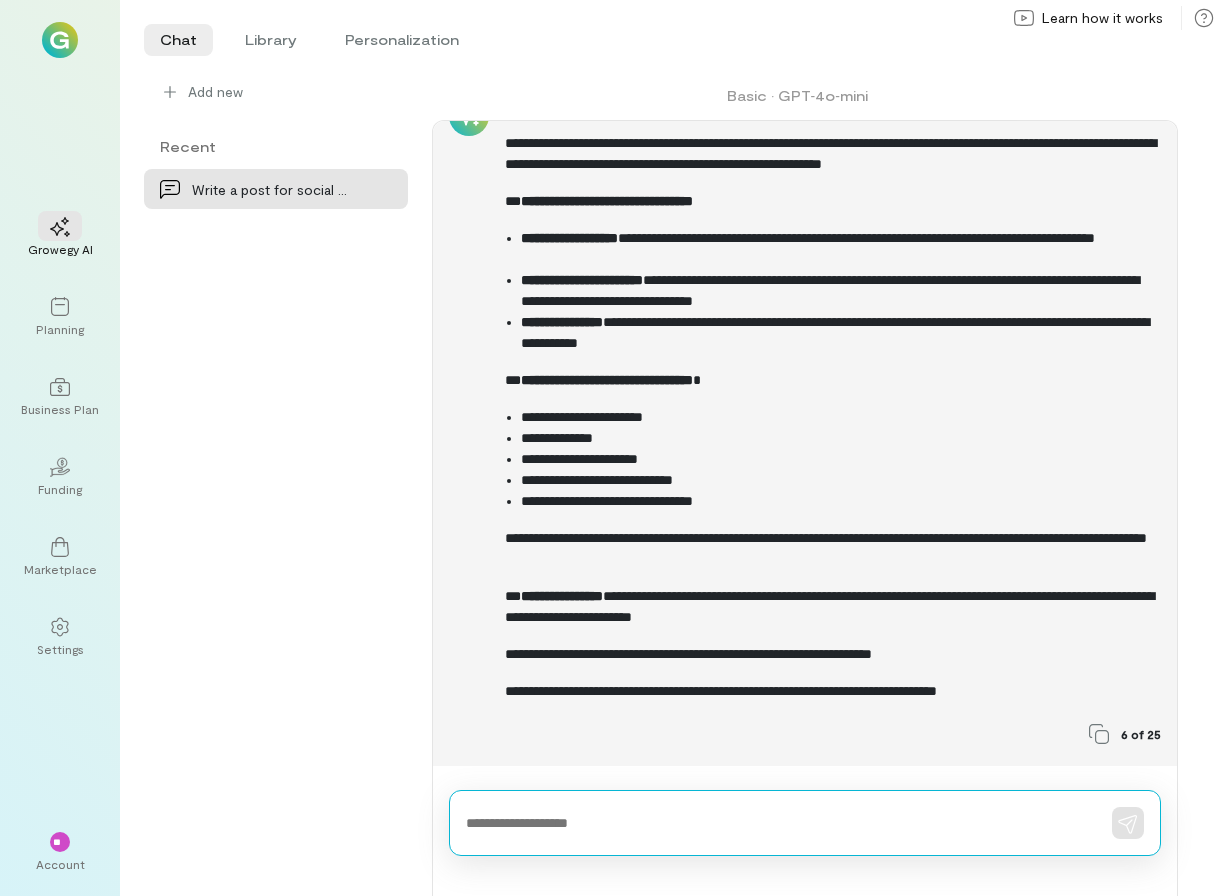 click at bounding box center [777, 823] 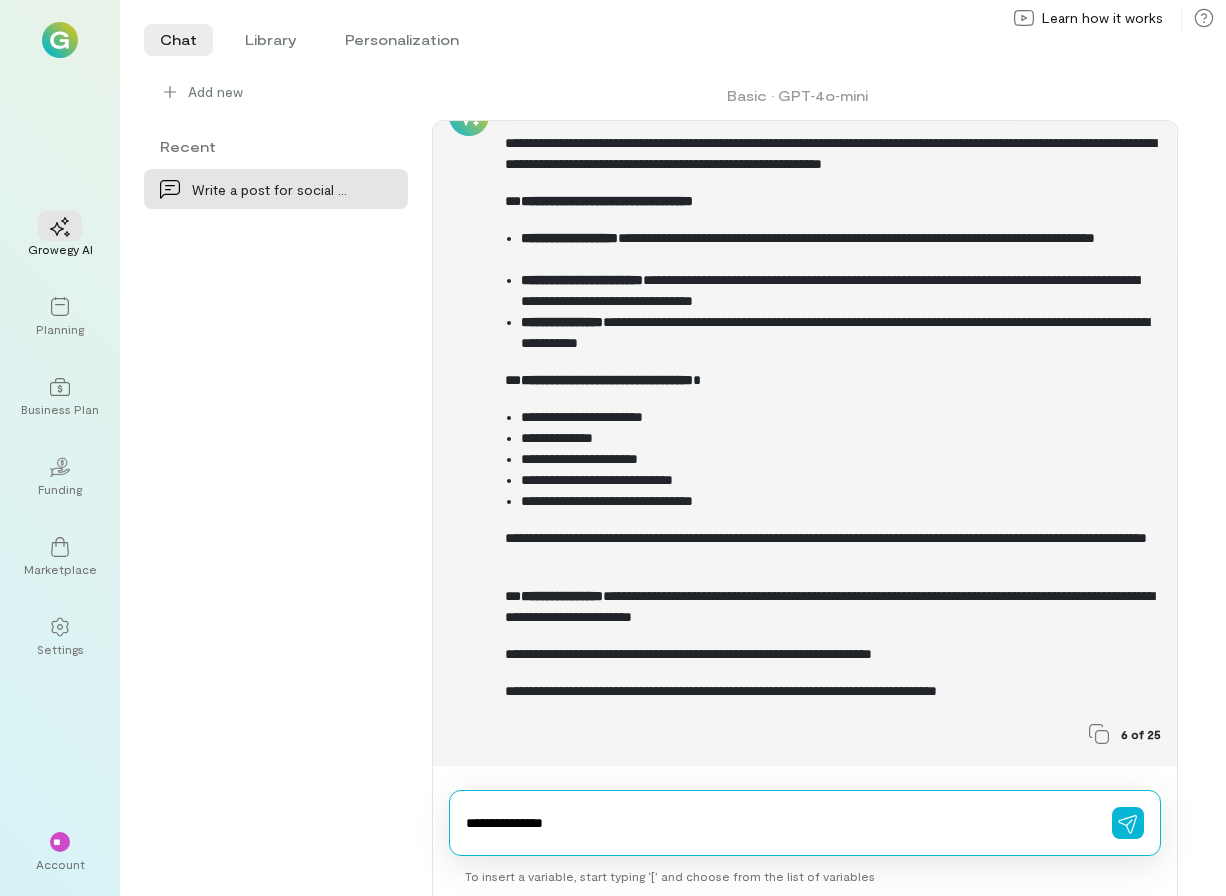 type on "**********" 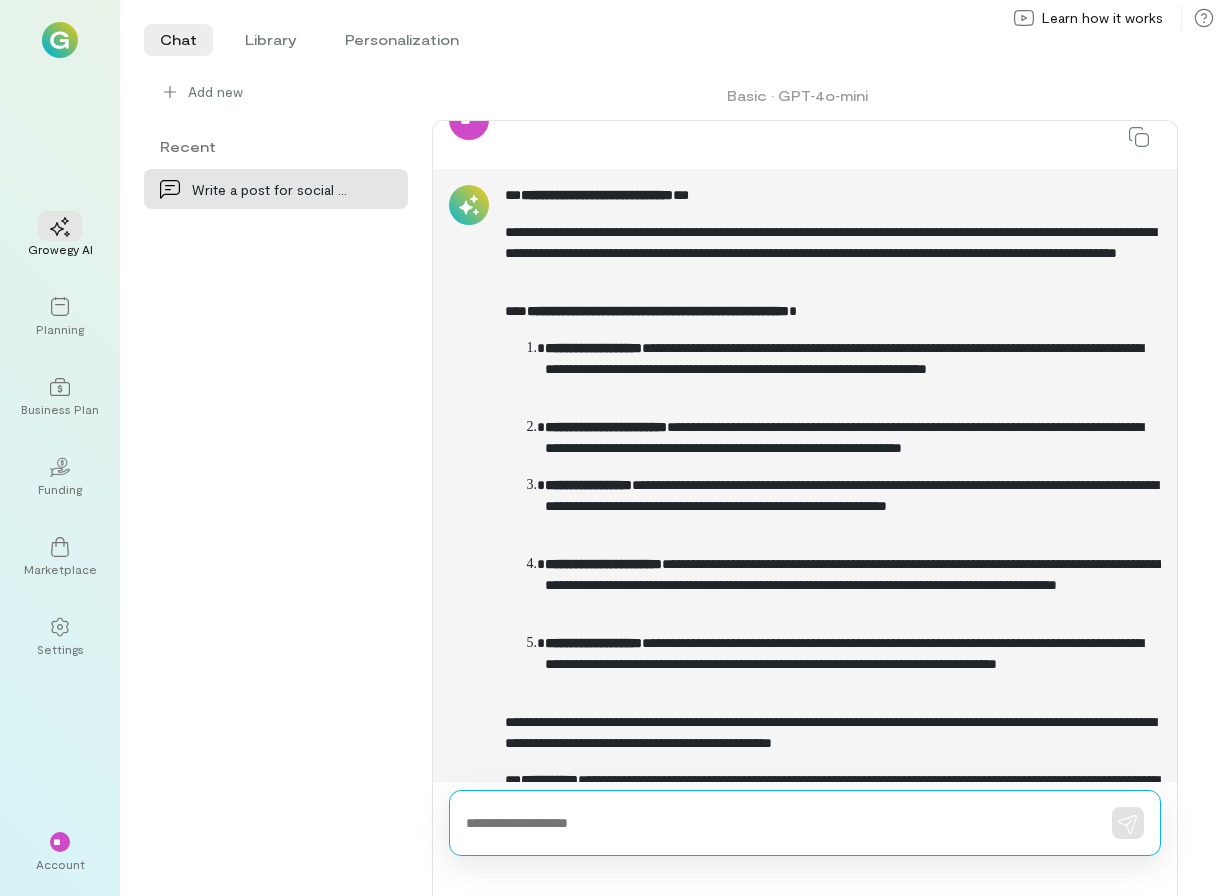 scroll, scrollTop: 2439, scrollLeft: 0, axis: vertical 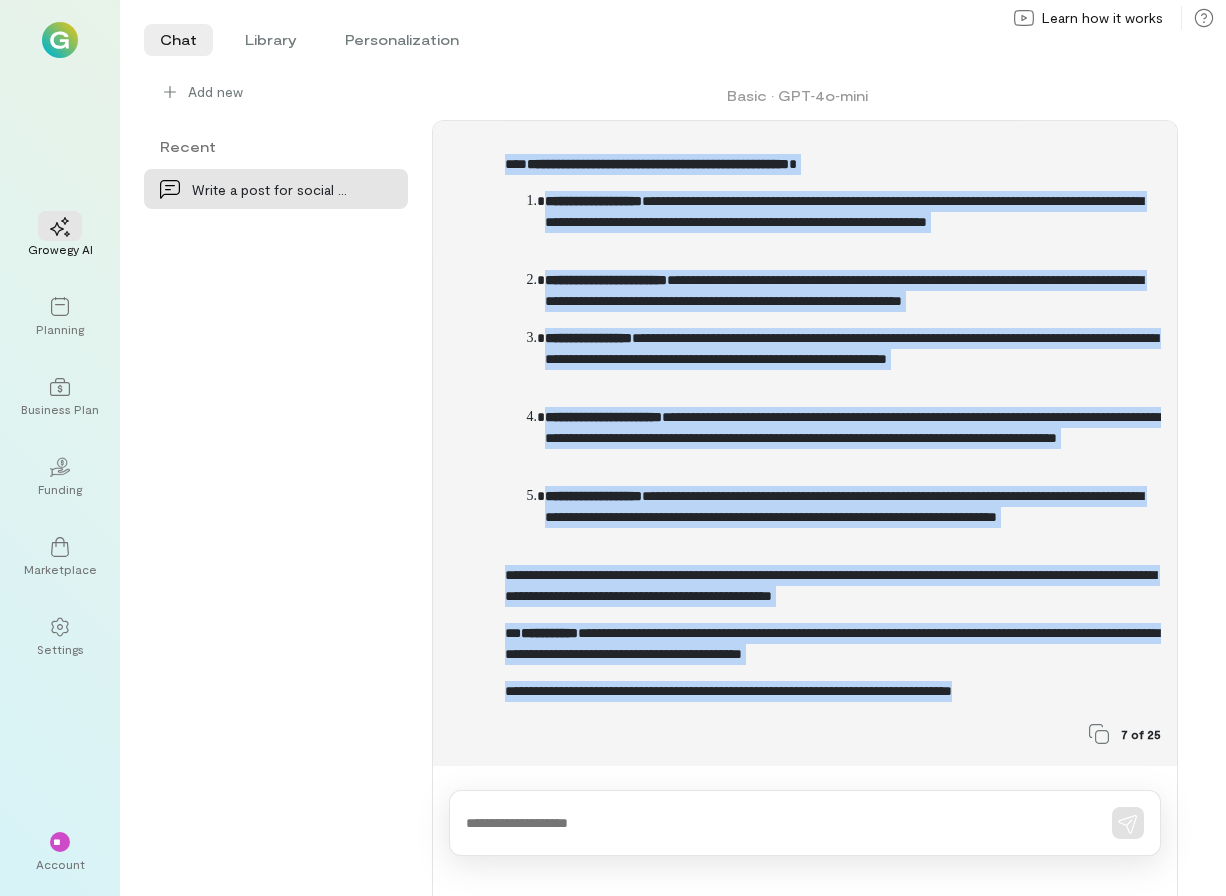 drag, startPoint x: 504, startPoint y: 148, endPoint x: 1135, endPoint y: 688, distance: 830.5185 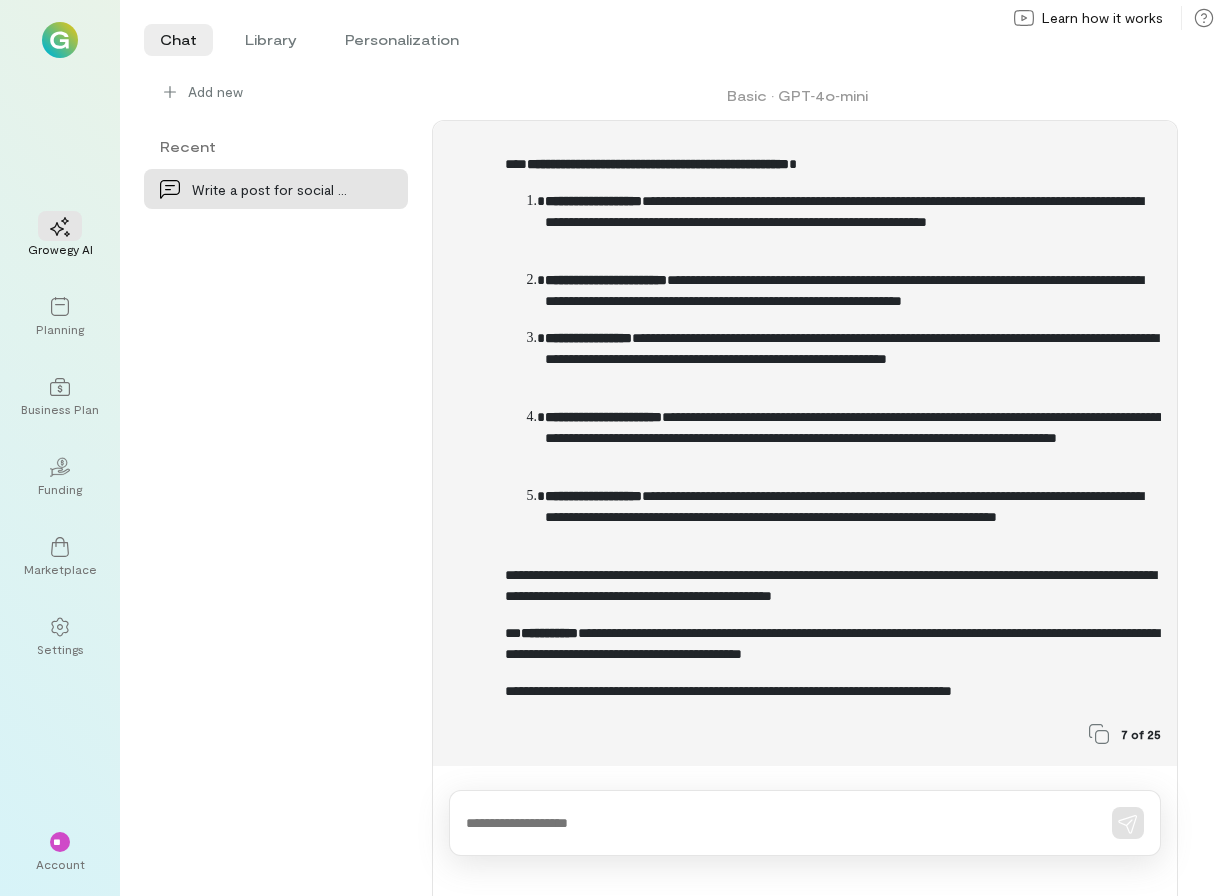 click at bounding box center (805, 823) 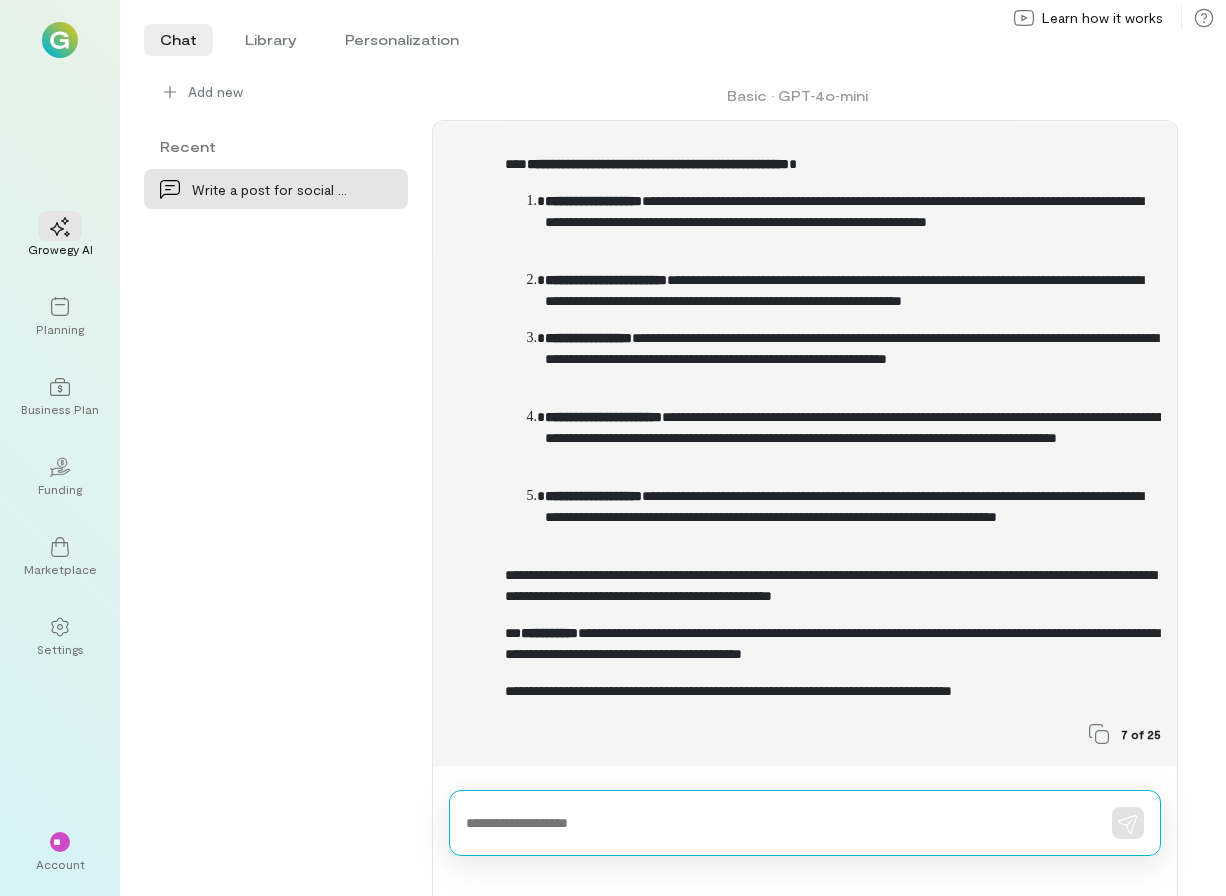 click at bounding box center (777, 823) 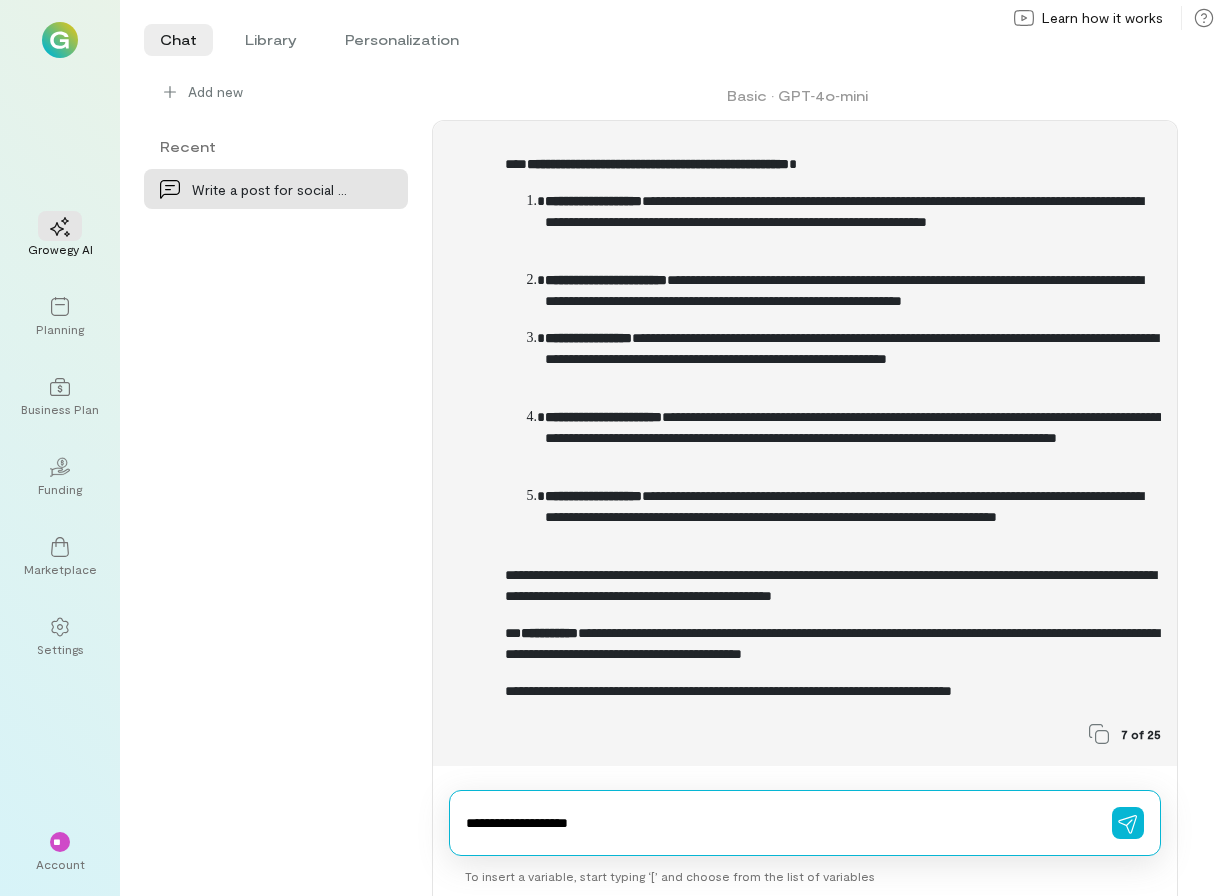 type on "**********" 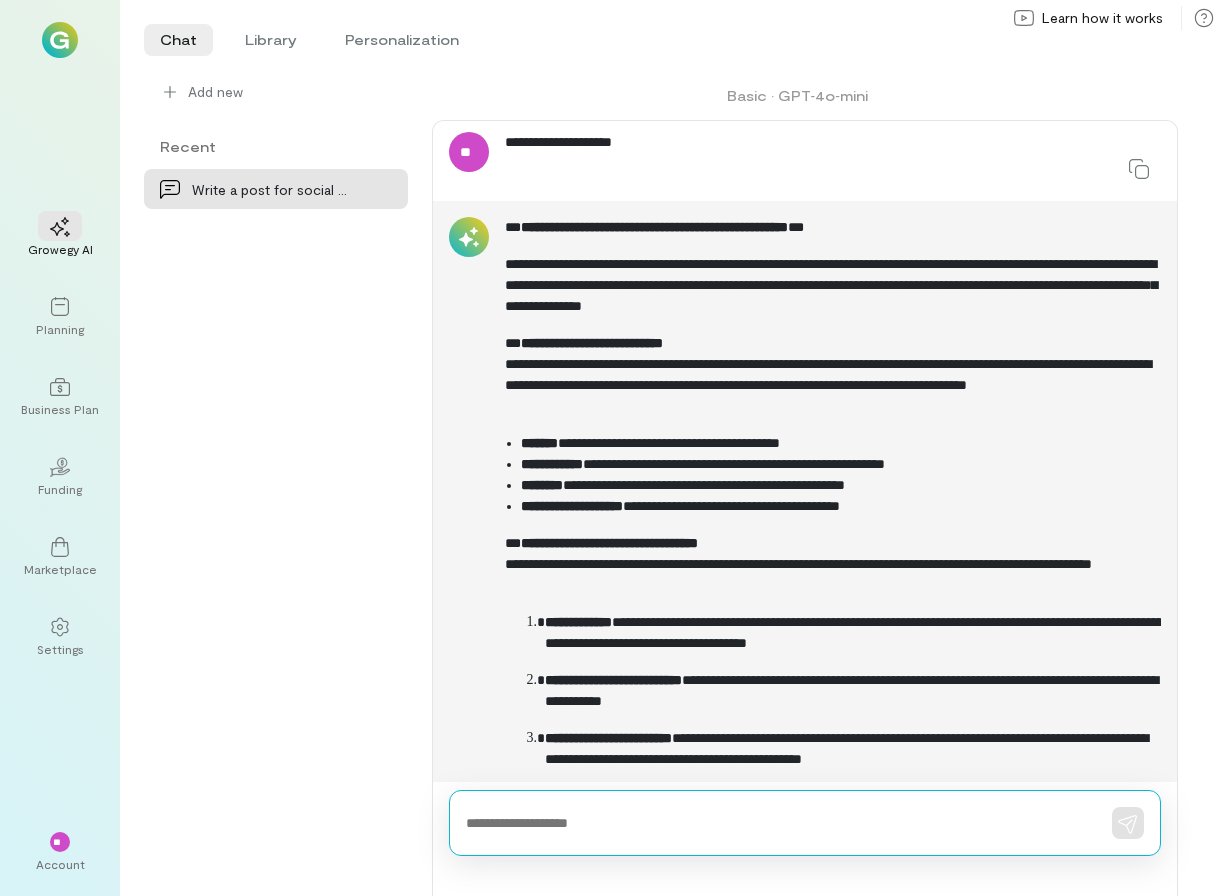 scroll, scrollTop: 3268, scrollLeft: 0, axis: vertical 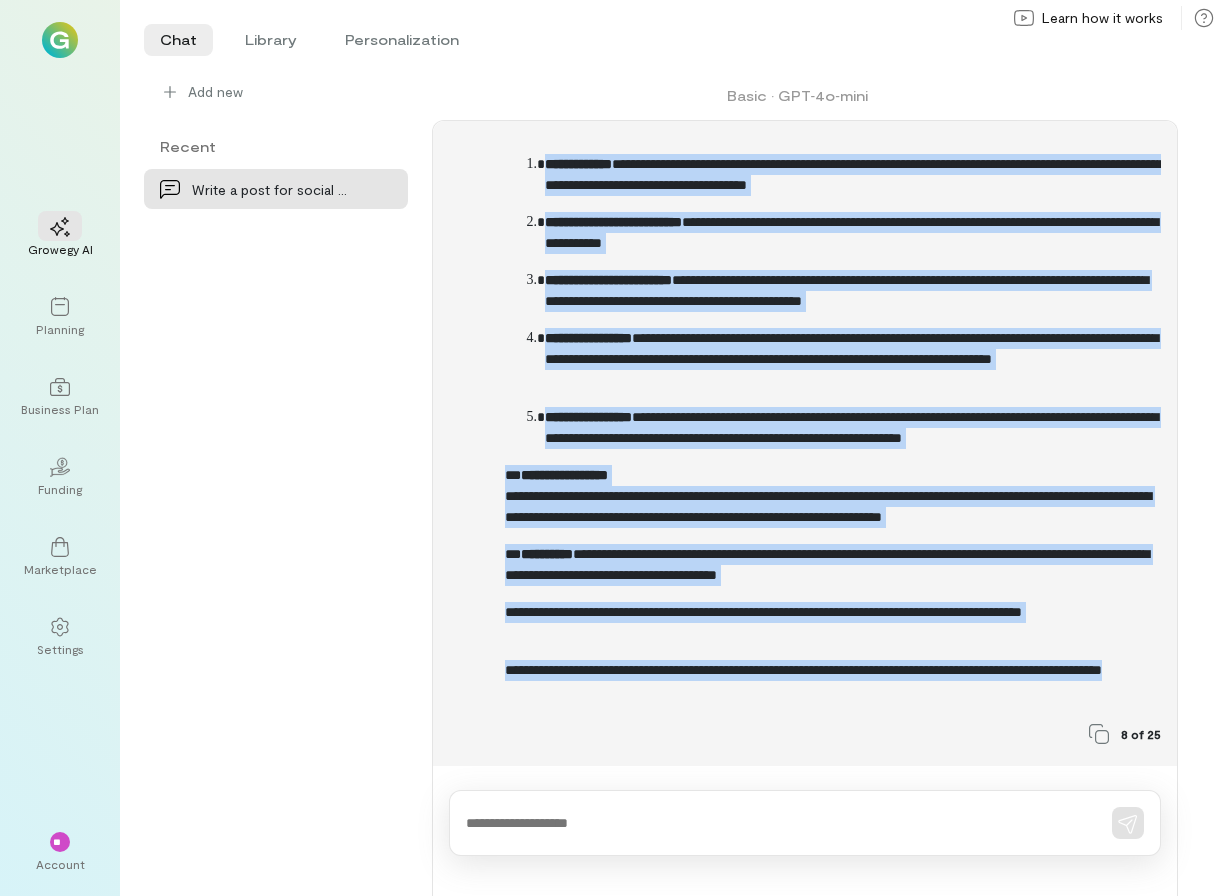 drag, startPoint x: 506, startPoint y: 146, endPoint x: 770, endPoint y: 692, distance: 606.47504 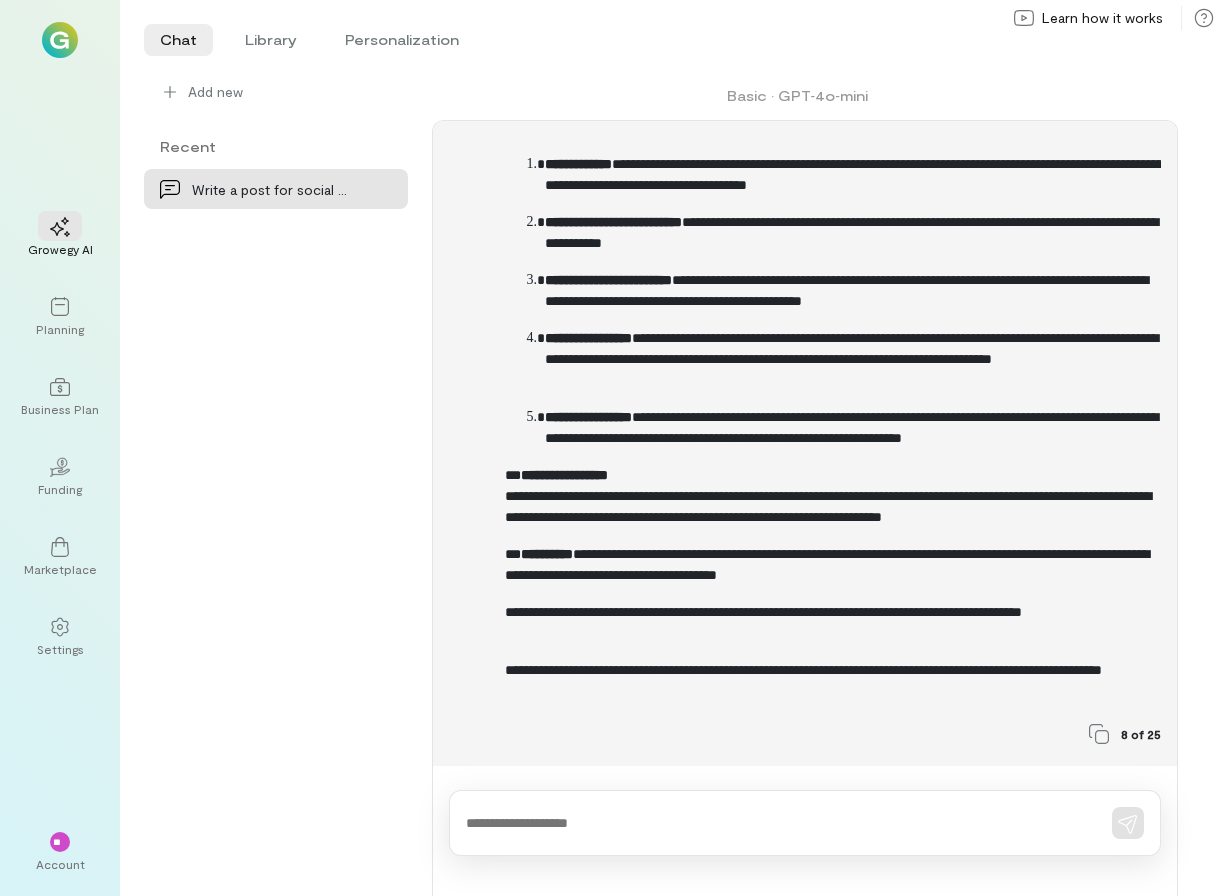 click at bounding box center (805, 823) 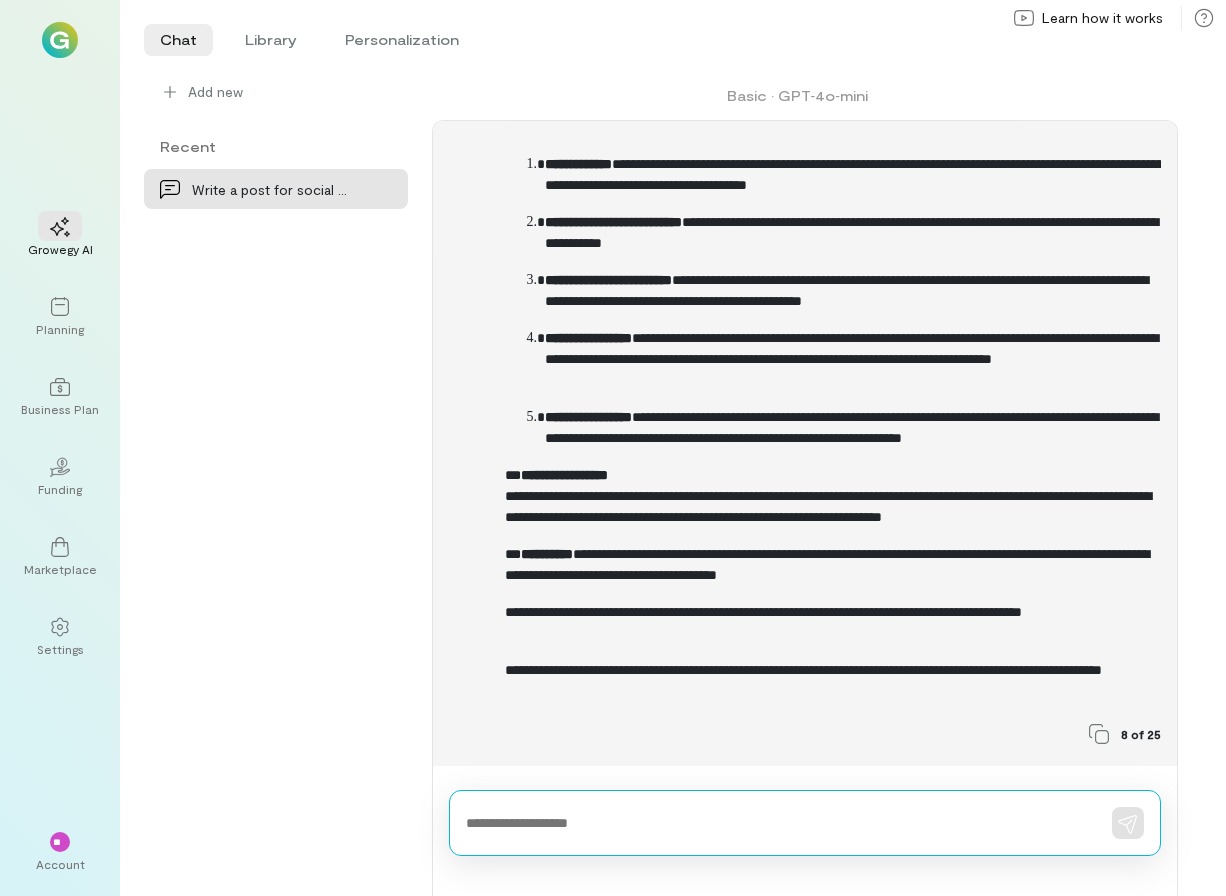 click at bounding box center (805, 823) 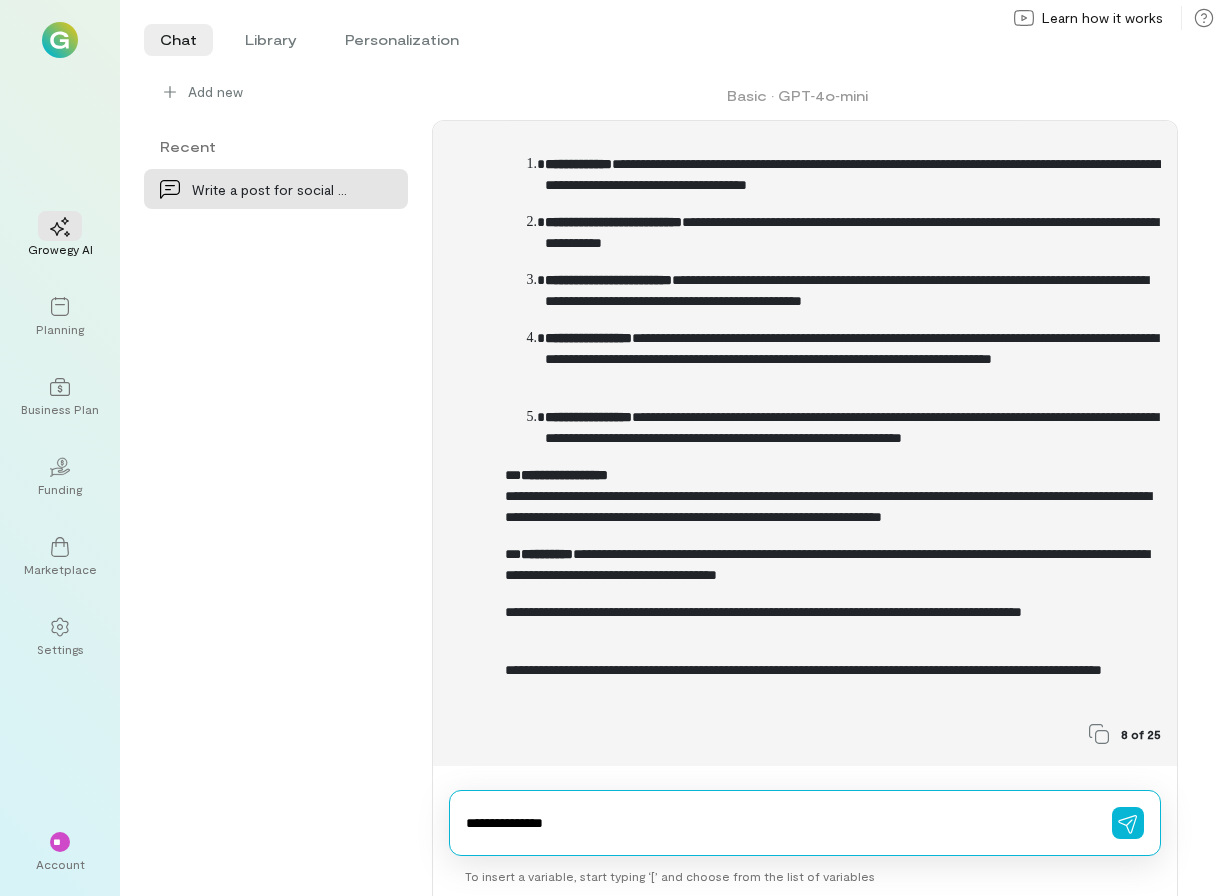 type on "**********" 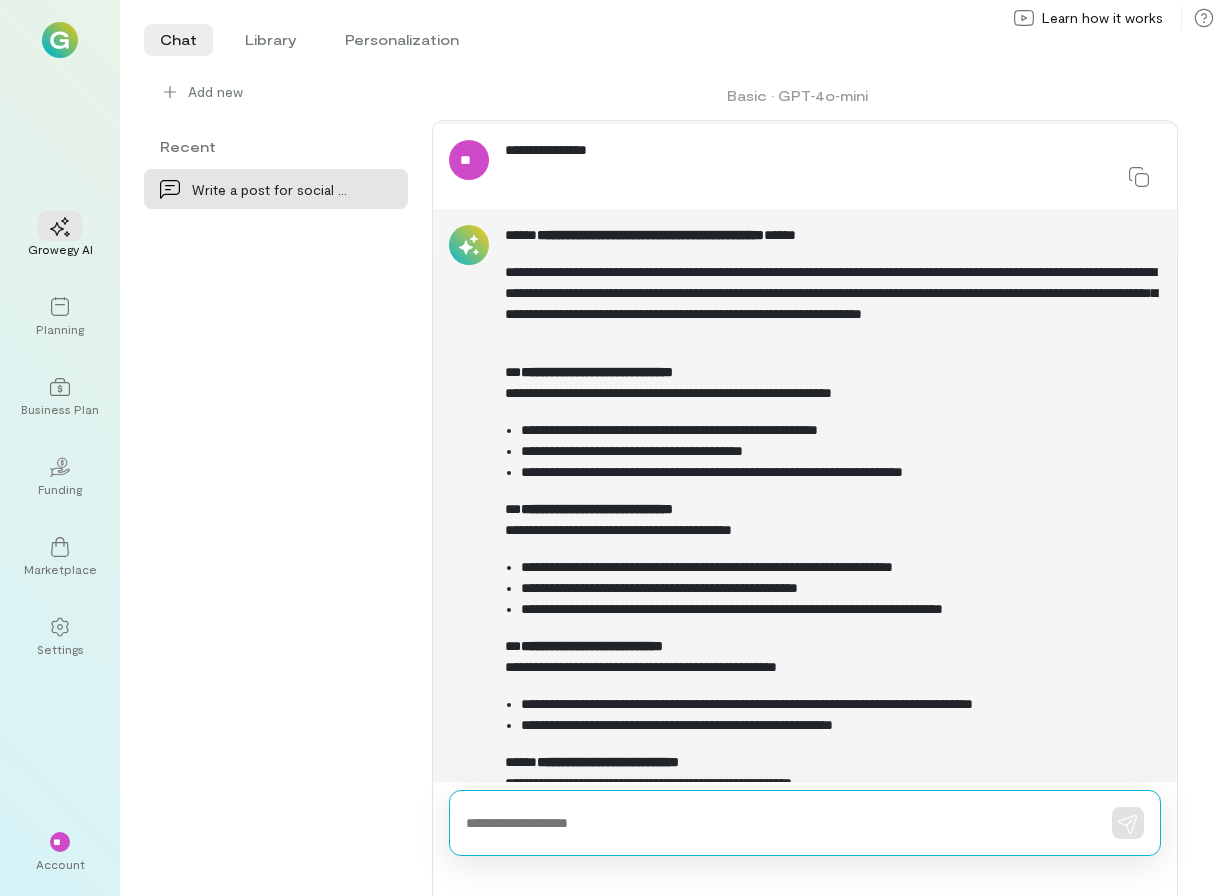 scroll, scrollTop: 4083, scrollLeft: 0, axis: vertical 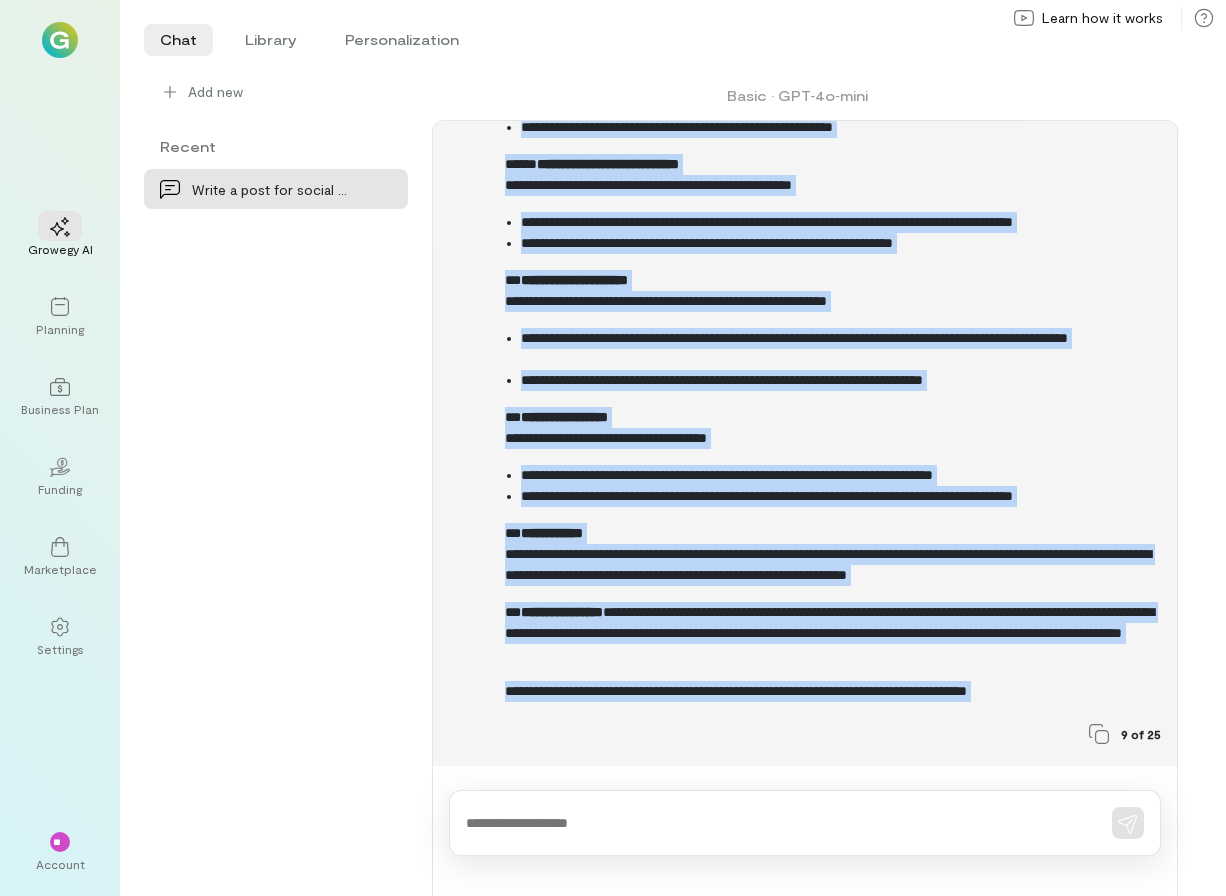 drag, startPoint x: 506, startPoint y: 436, endPoint x: 1155, endPoint y: 706, distance: 702.92316 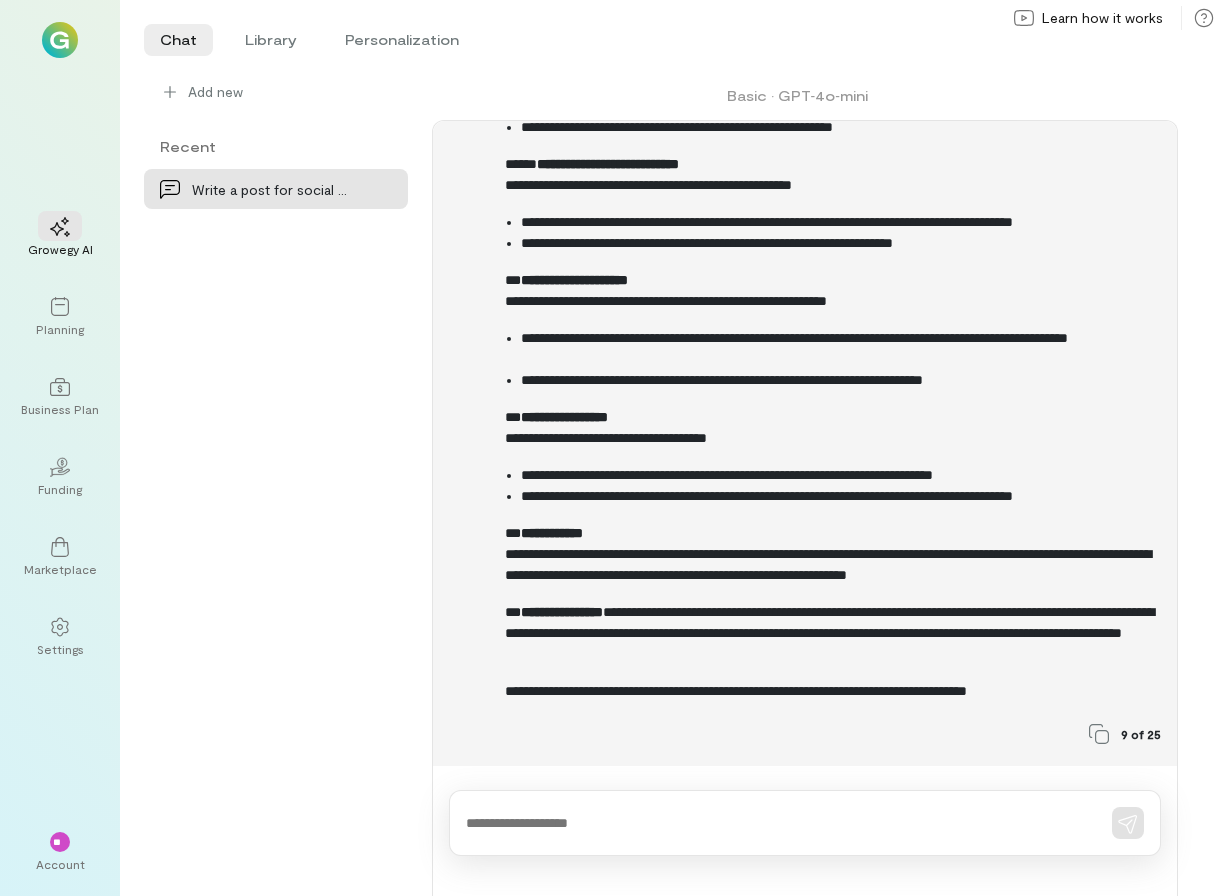 click at bounding box center (805, 823) 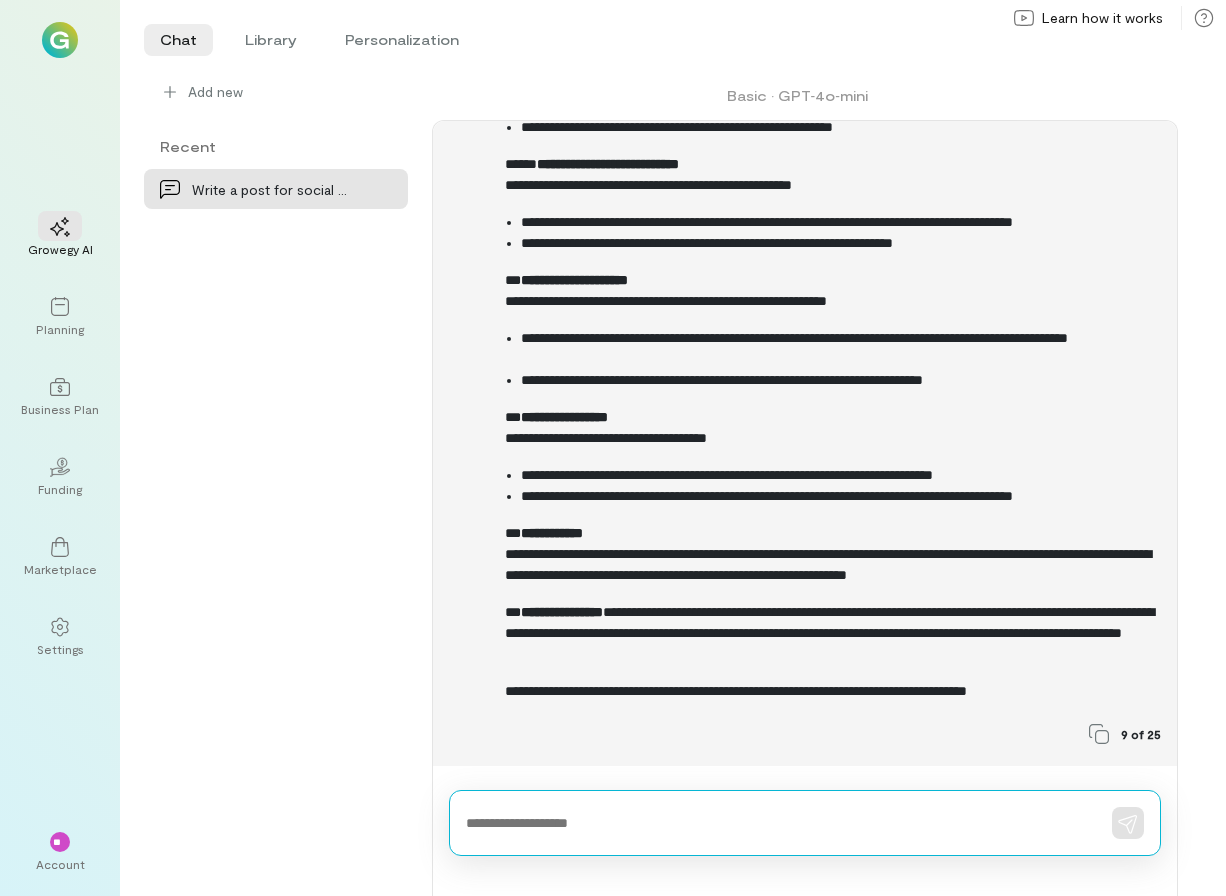 click at bounding box center [777, 823] 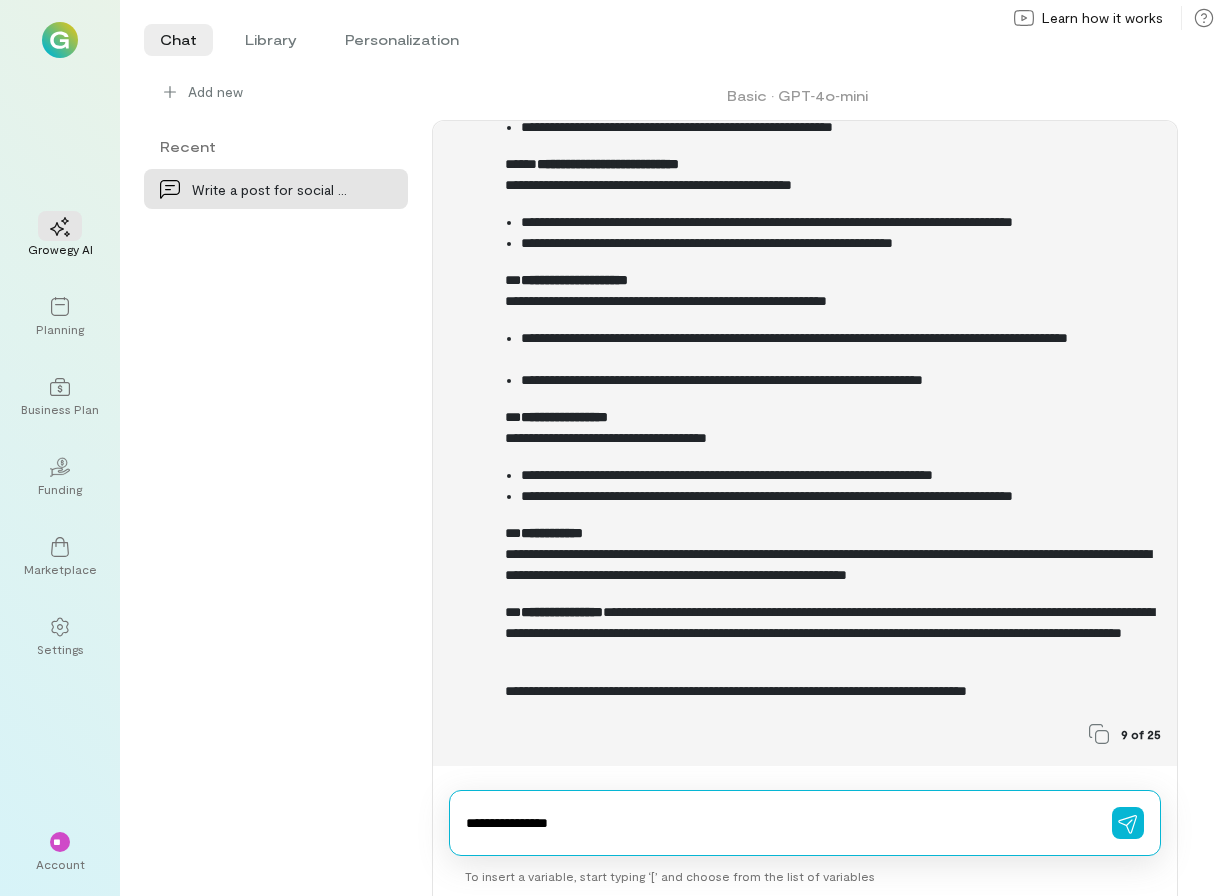 type on "**********" 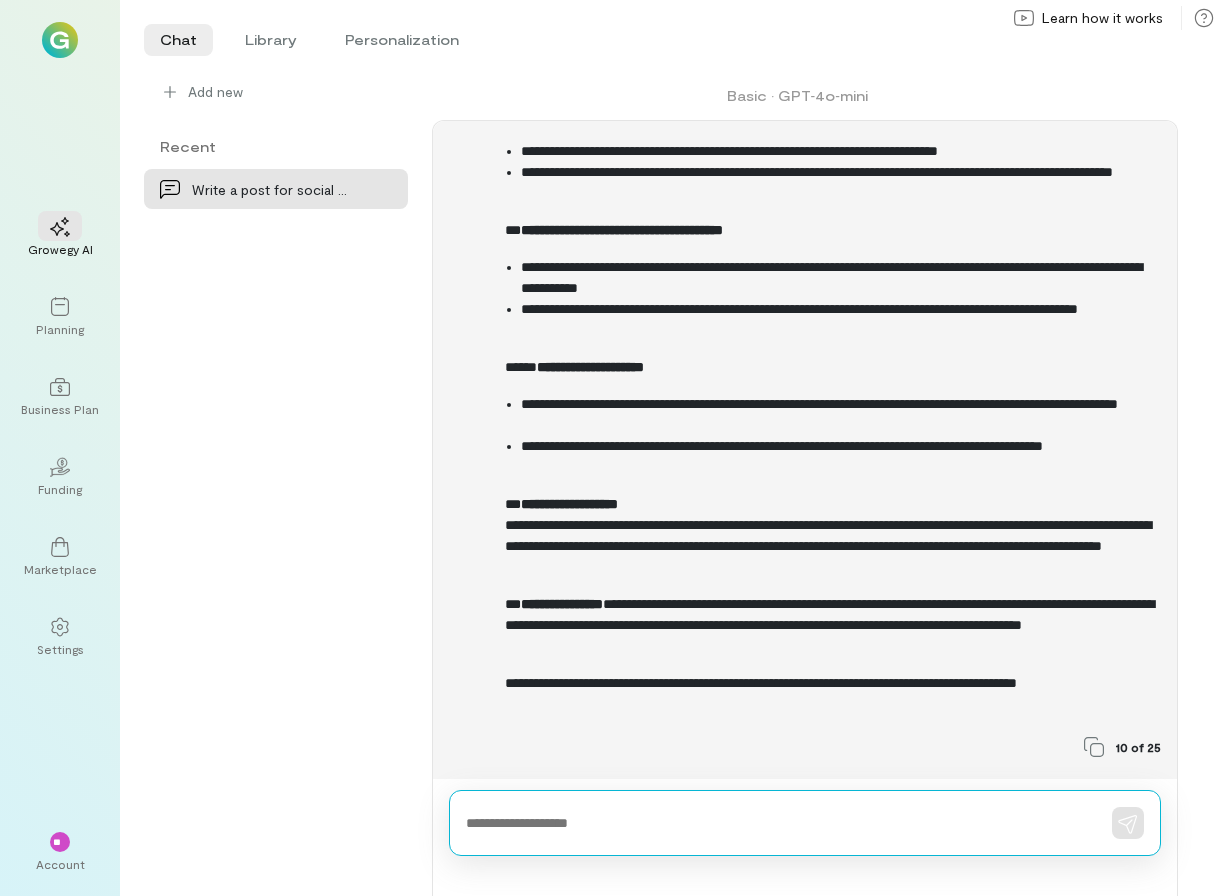 scroll, scrollTop: 6306, scrollLeft: 0, axis: vertical 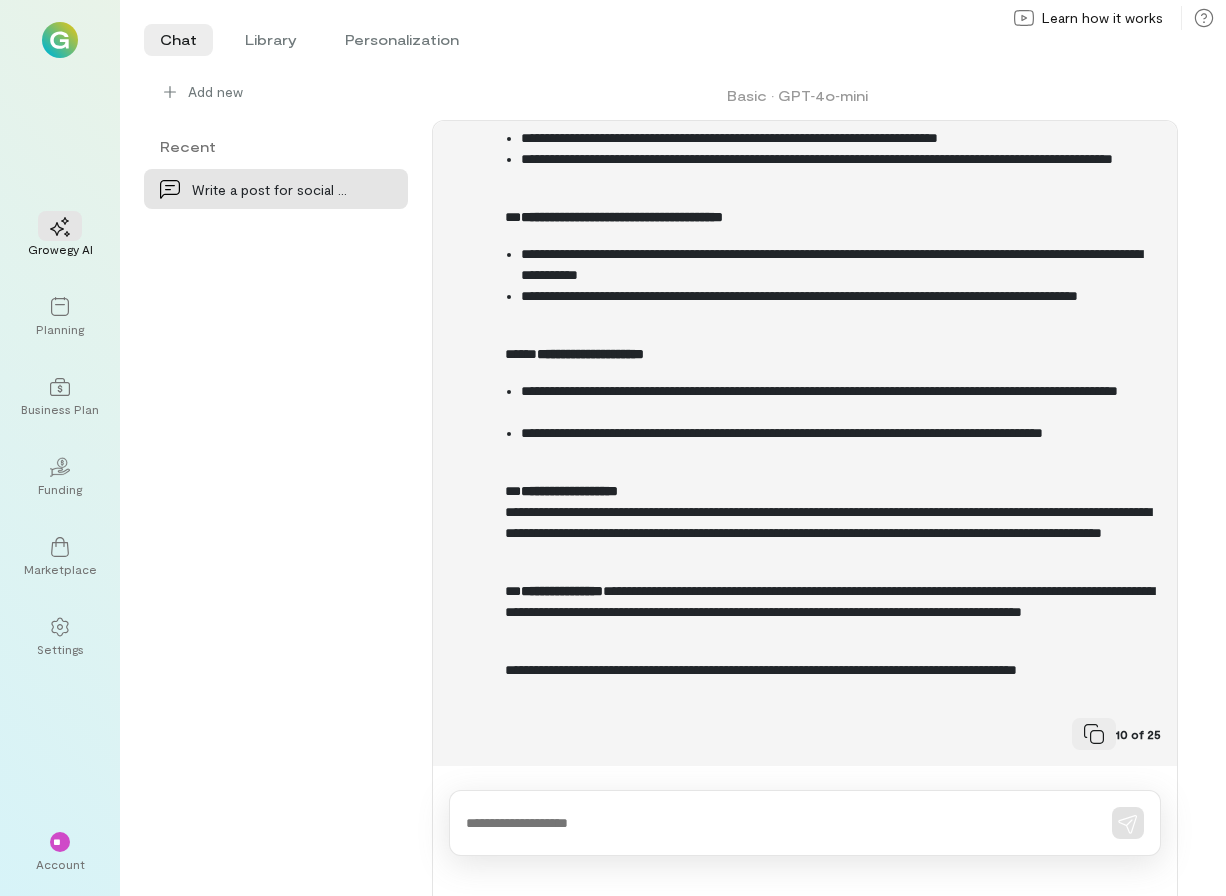 click at bounding box center (1094, 734) 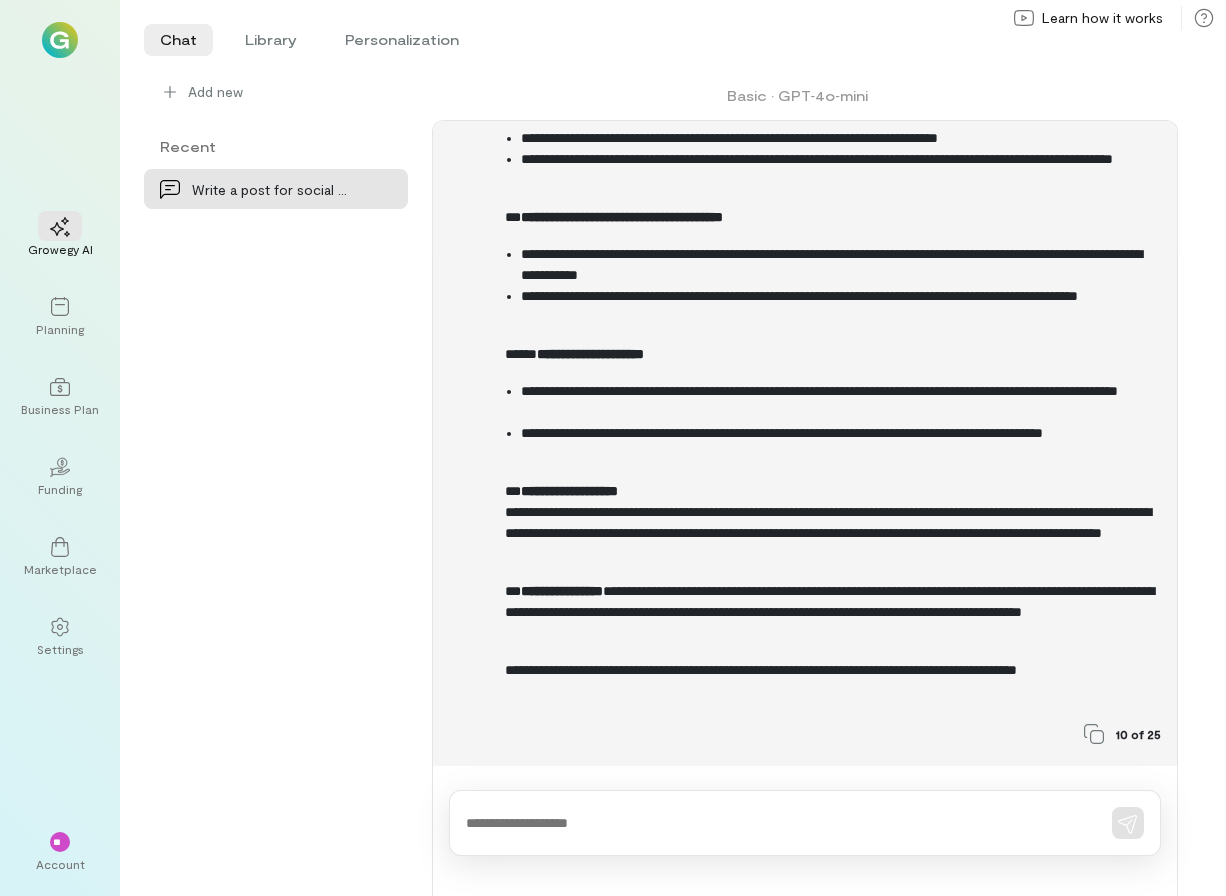 click at bounding box center [805, 823] 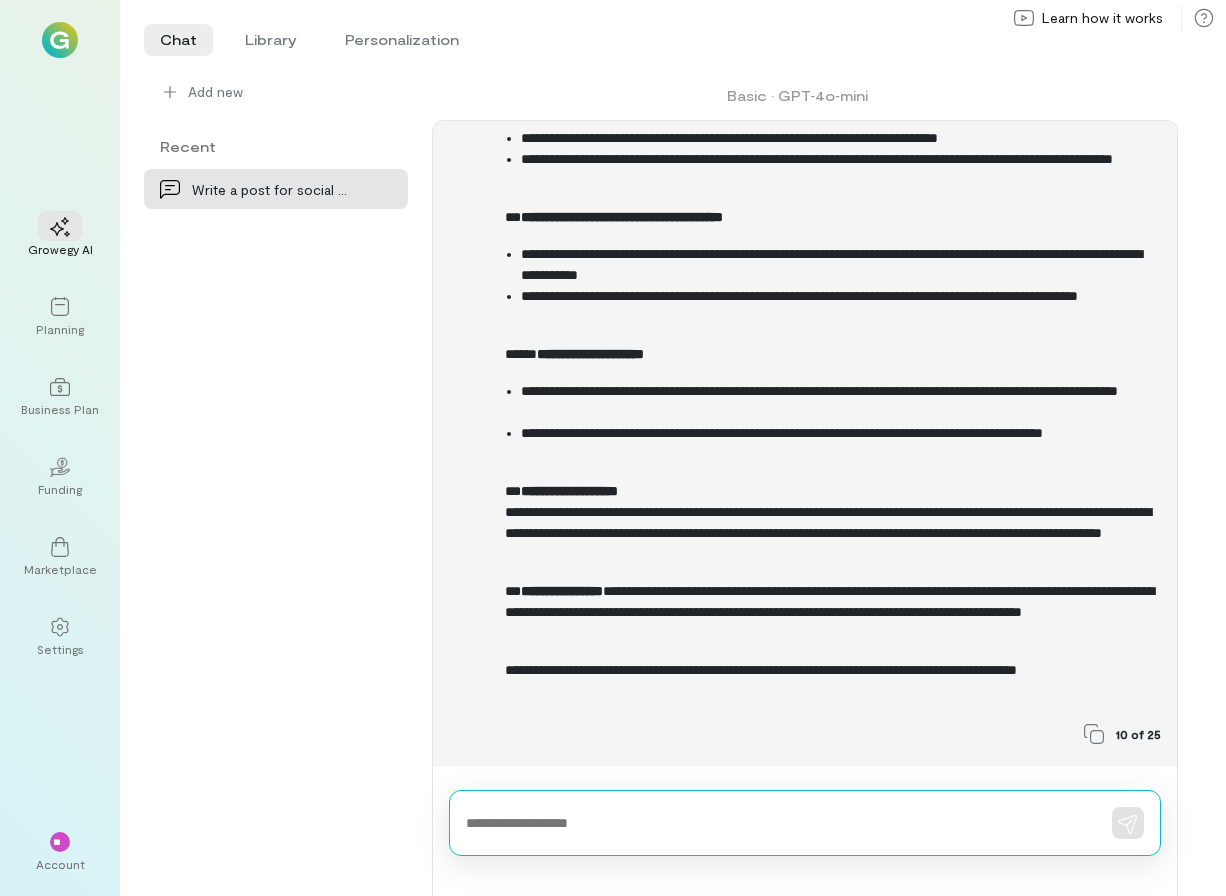 scroll, scrollTop: 6306, scrollLeft: 0, axis: vertical 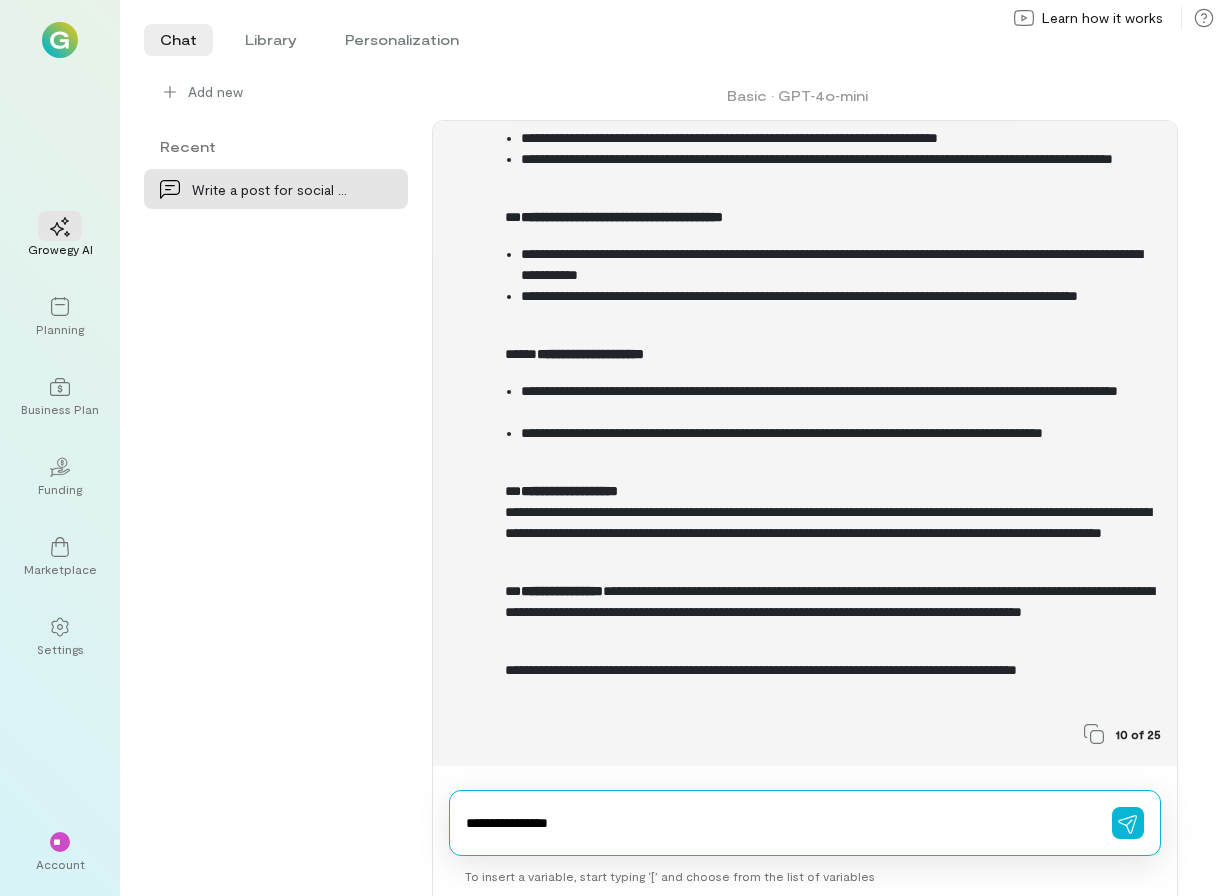 type on "**********" 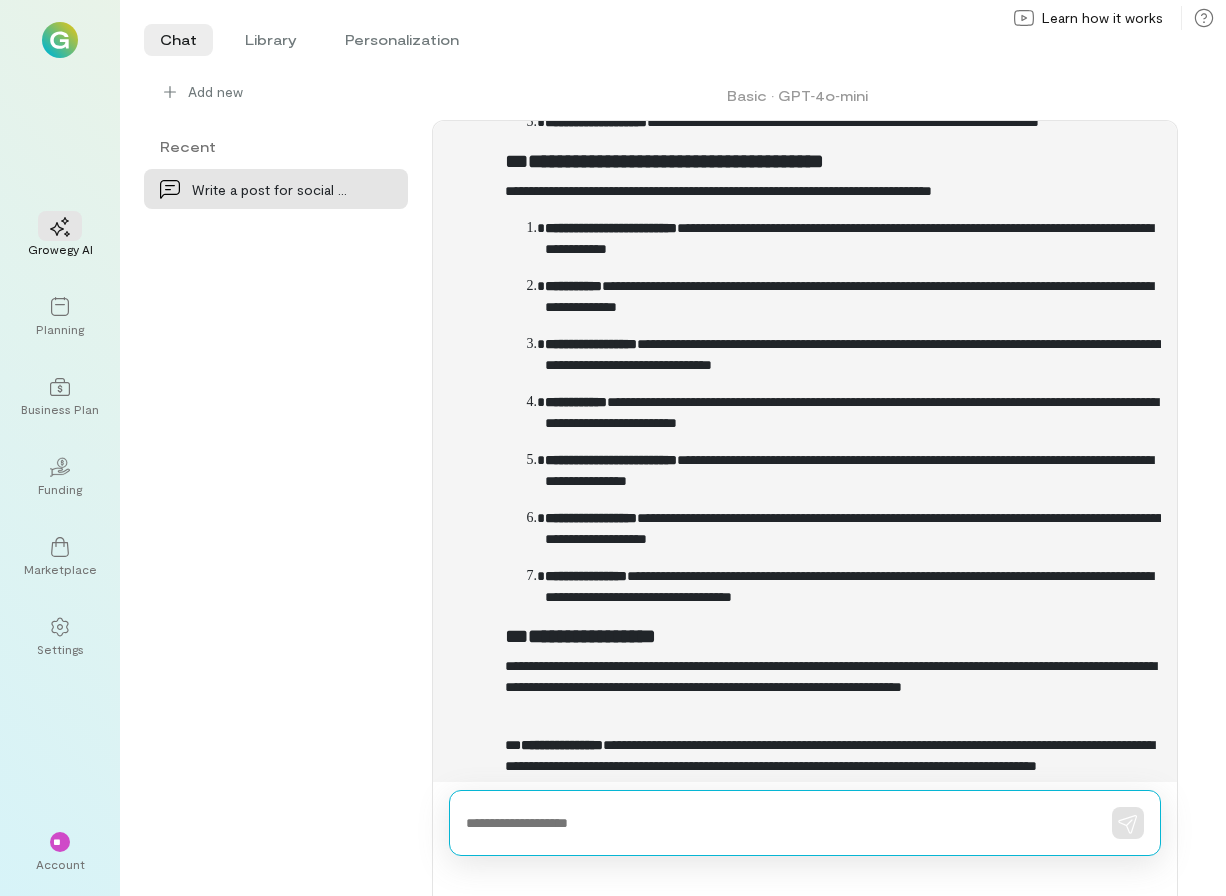 scroll, scrollTop: 7637, scrollLeft: 0, axis: vertical 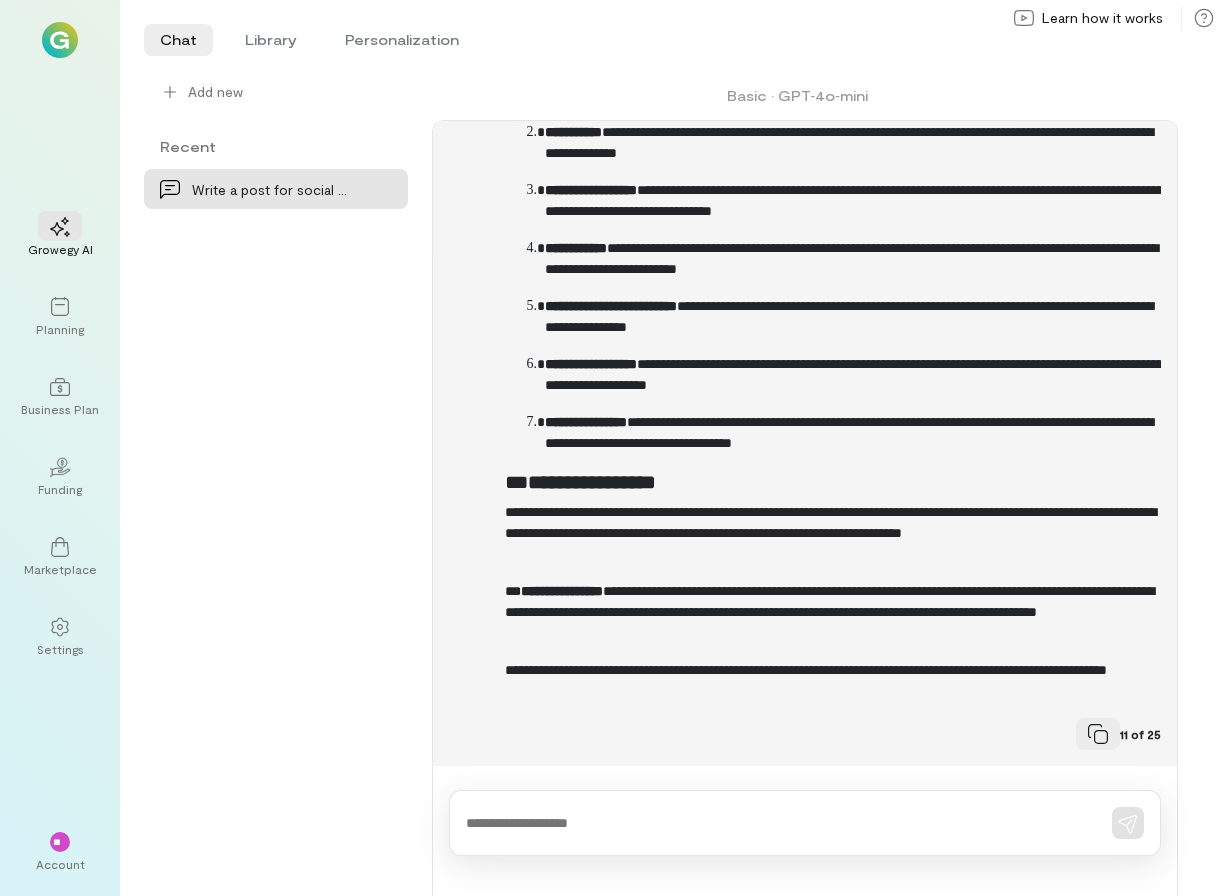 click 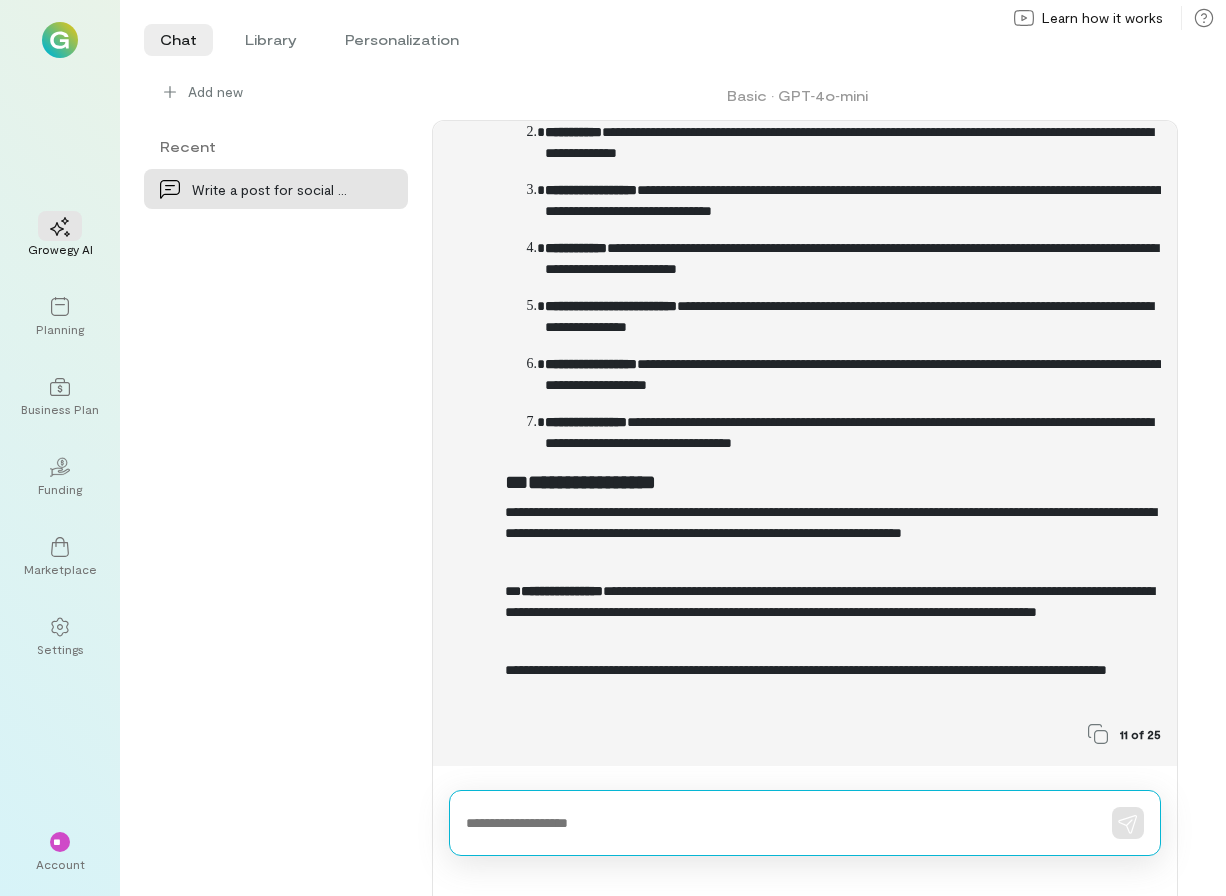 scroll, scrollTop: 7637, scrollLeft: 0, axis: vertical 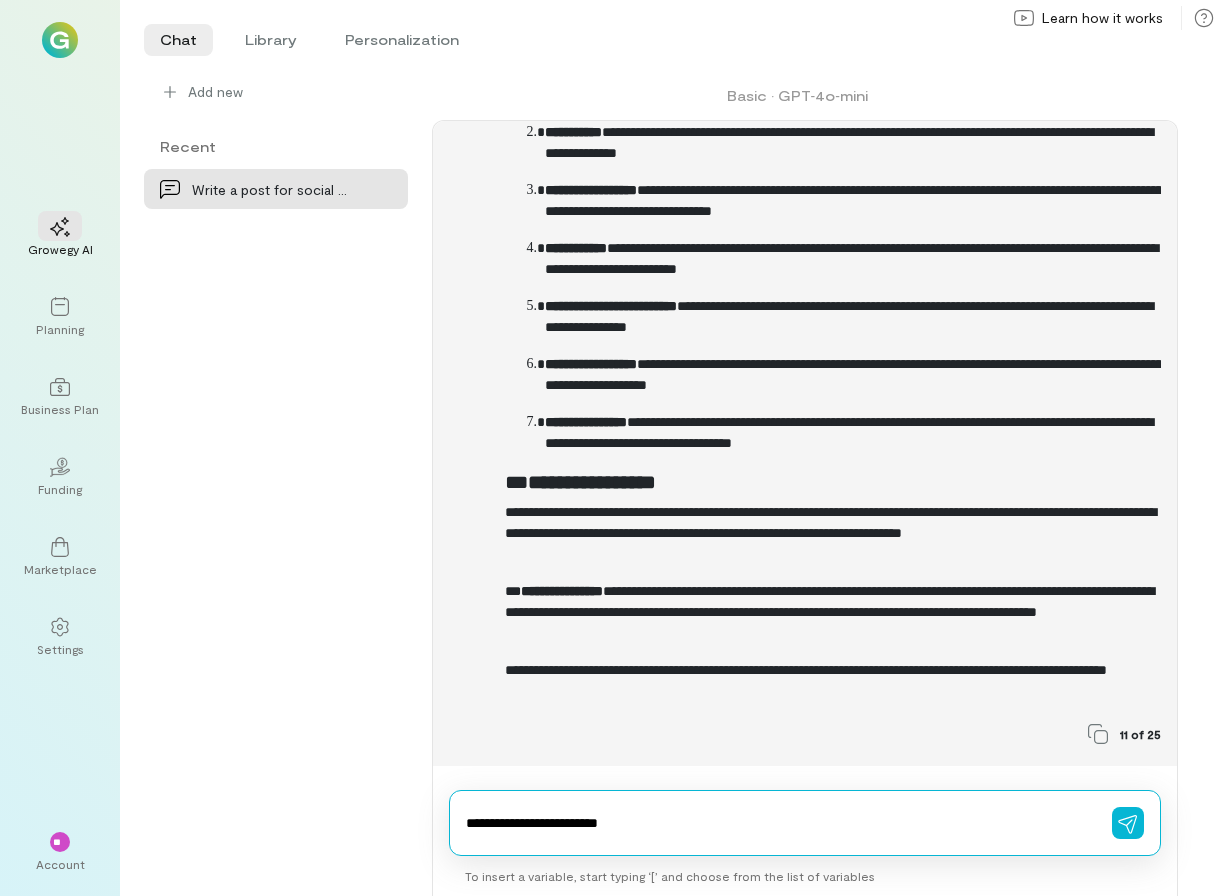 type on "**********" 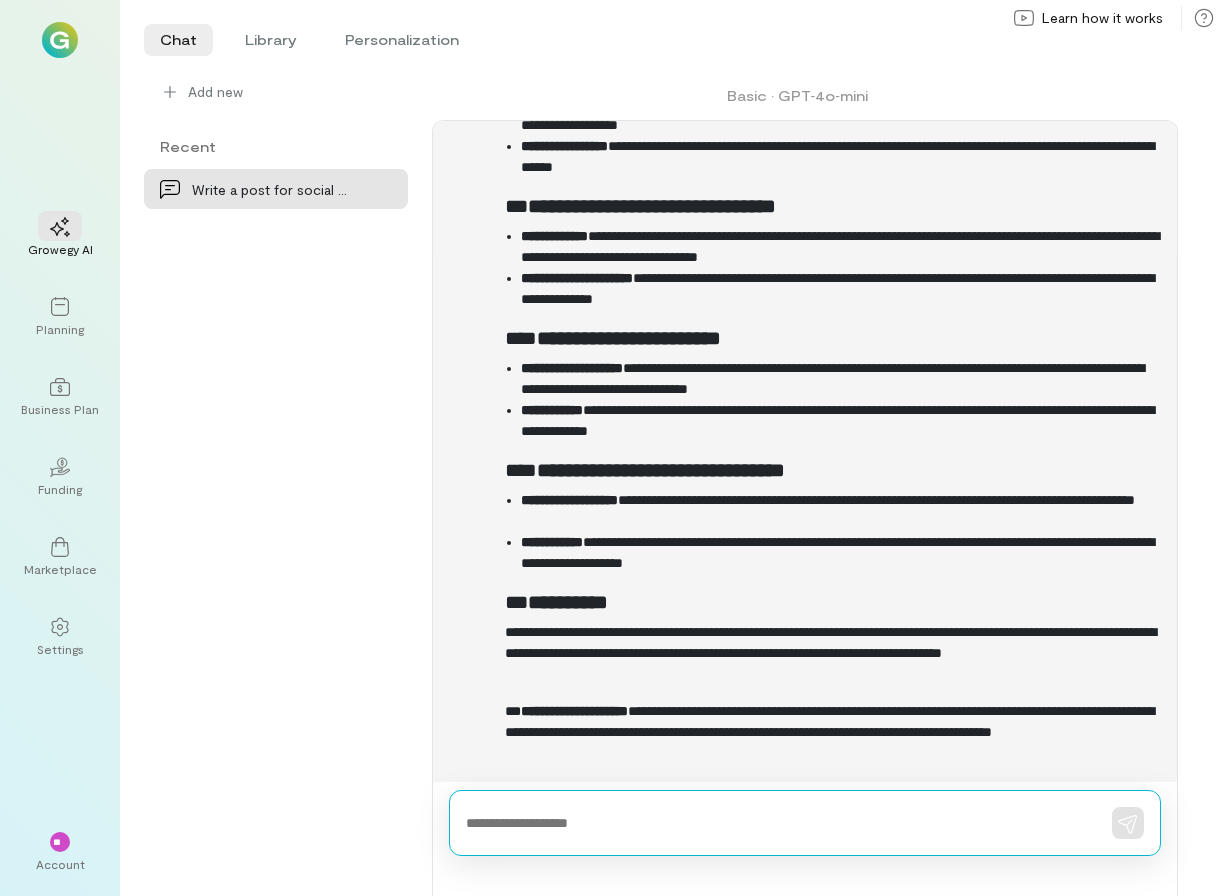 scroll, scrollTop: 9095, scrollLeft: 0, axis: vertical 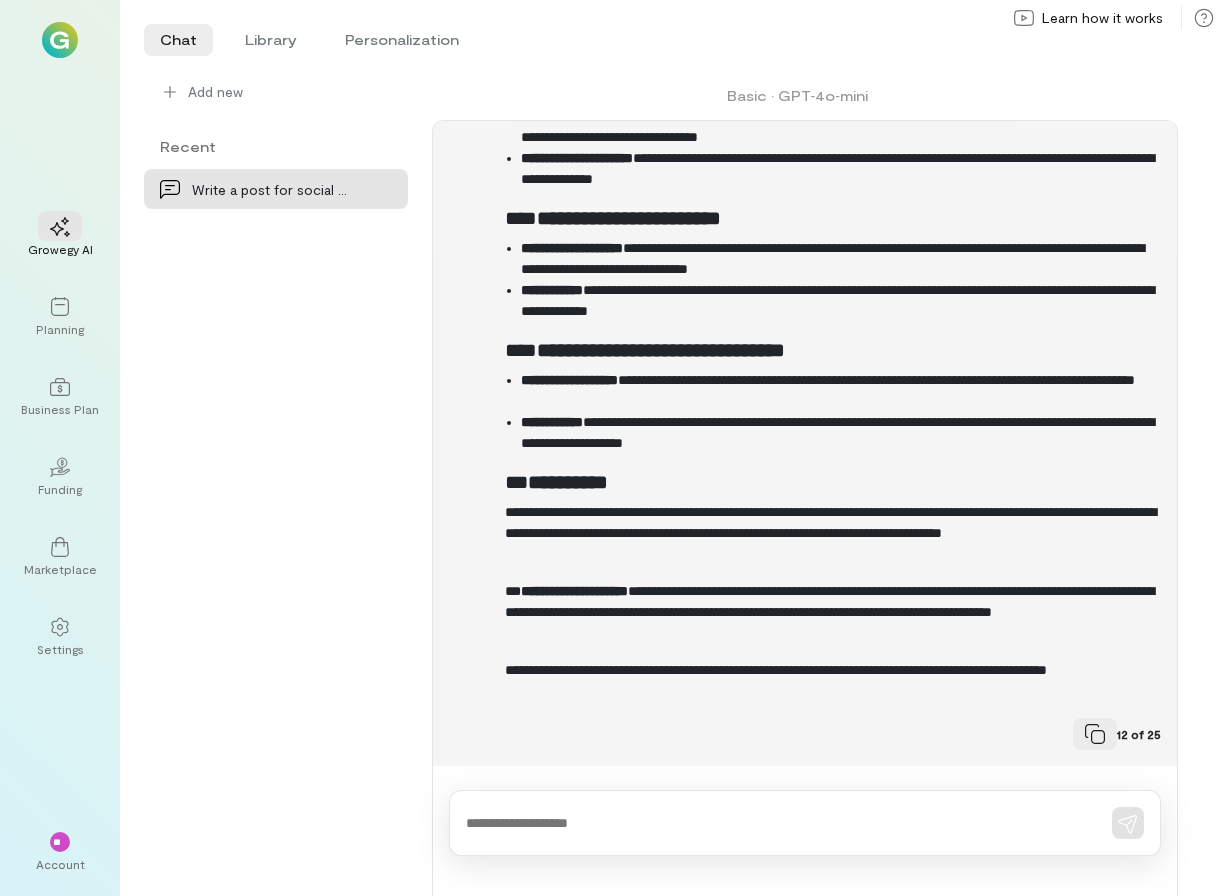 click 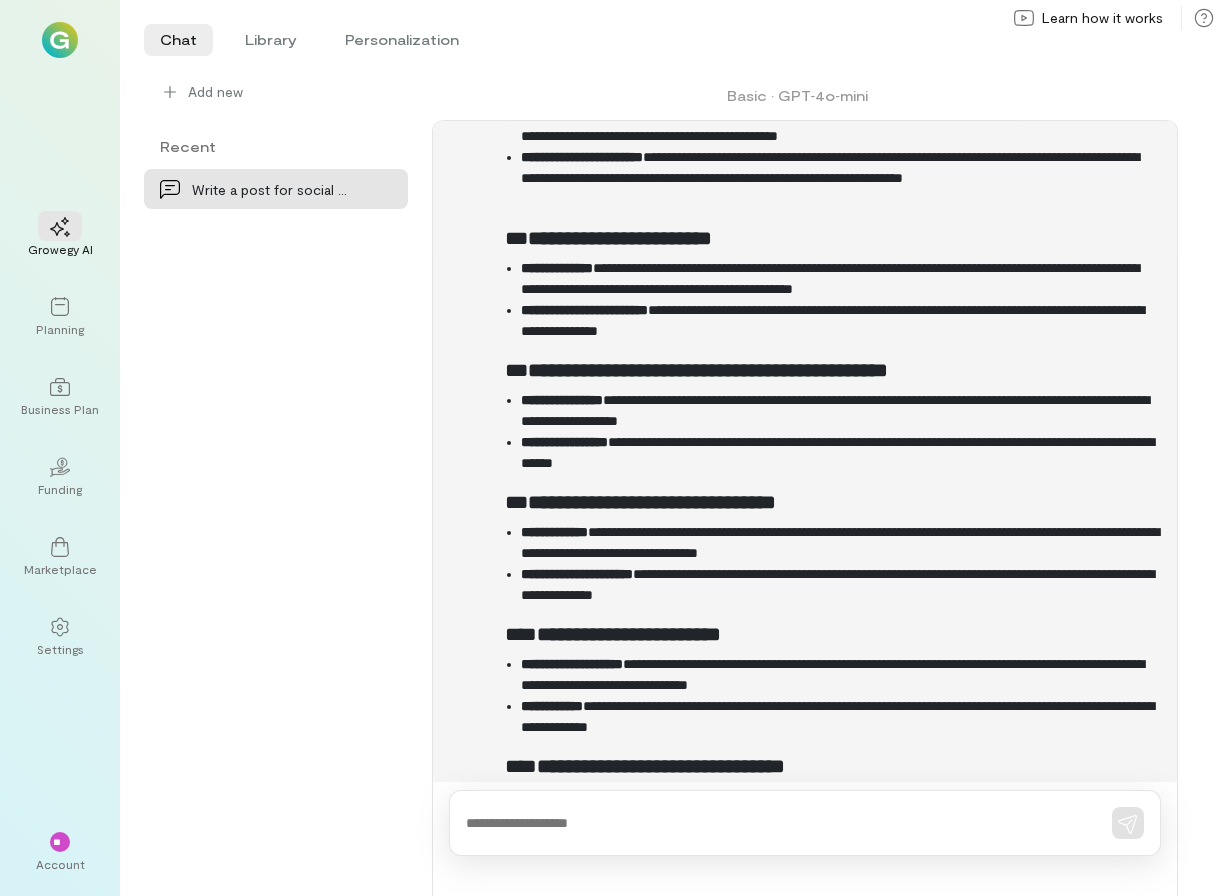 scroll, scrollTop: 9094, scrollLeft: 0, axis: vertical 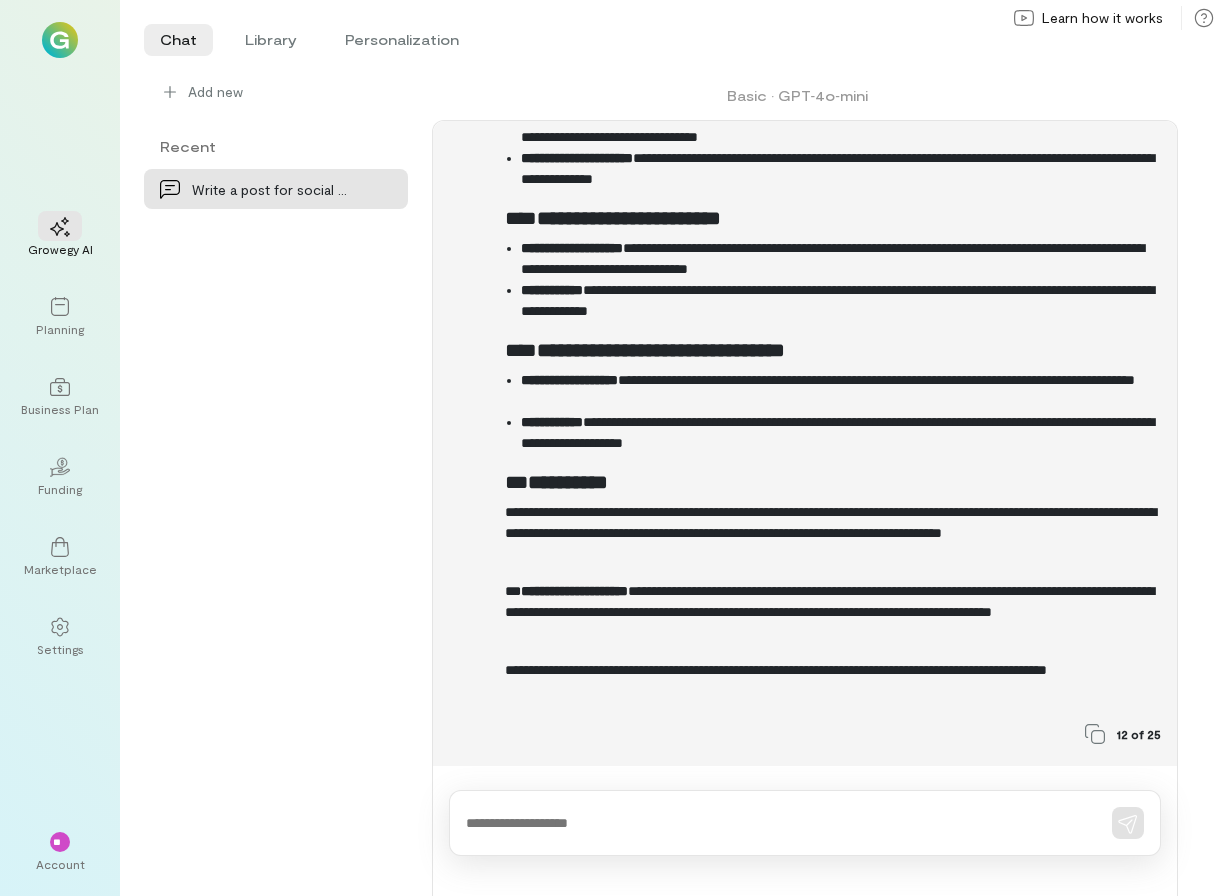 click at bounding box center [805, 823] 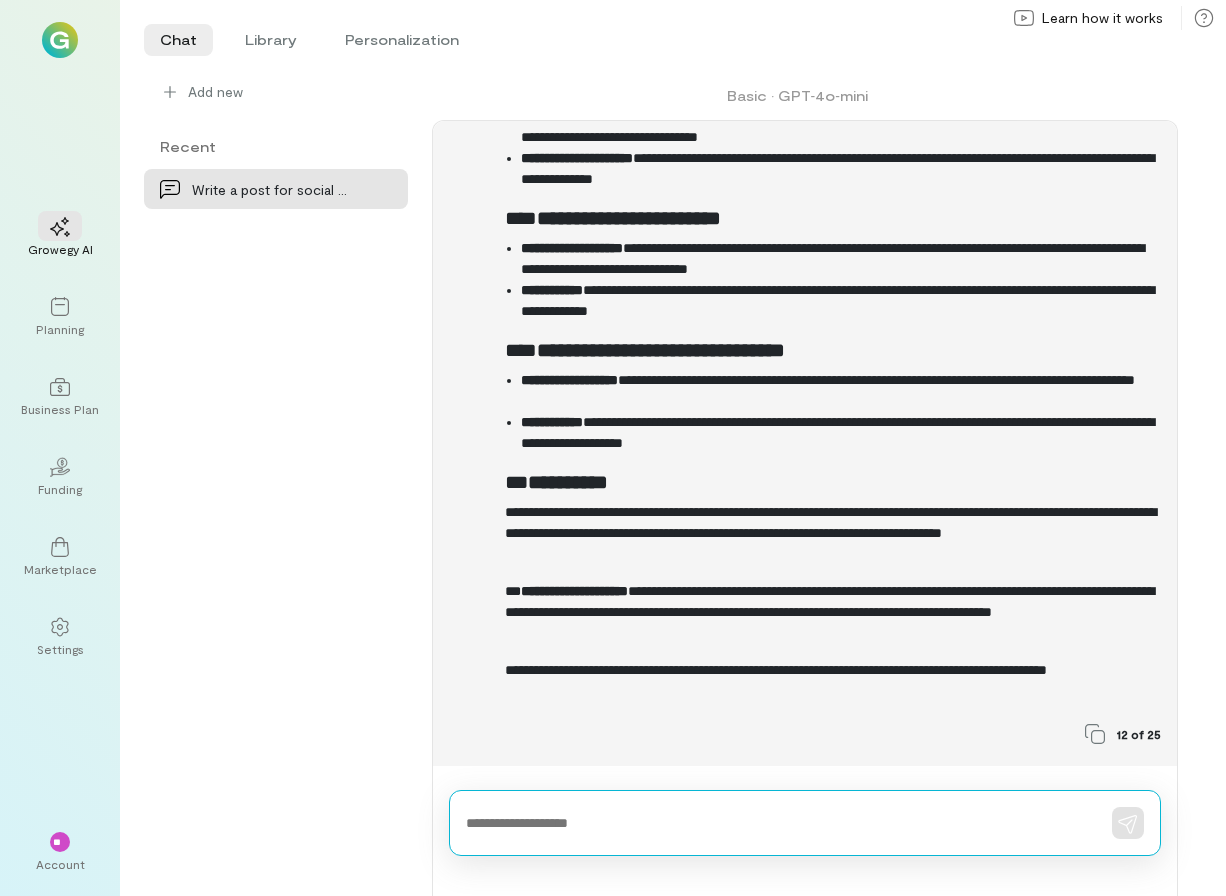 click at bounding box center (776, 823) 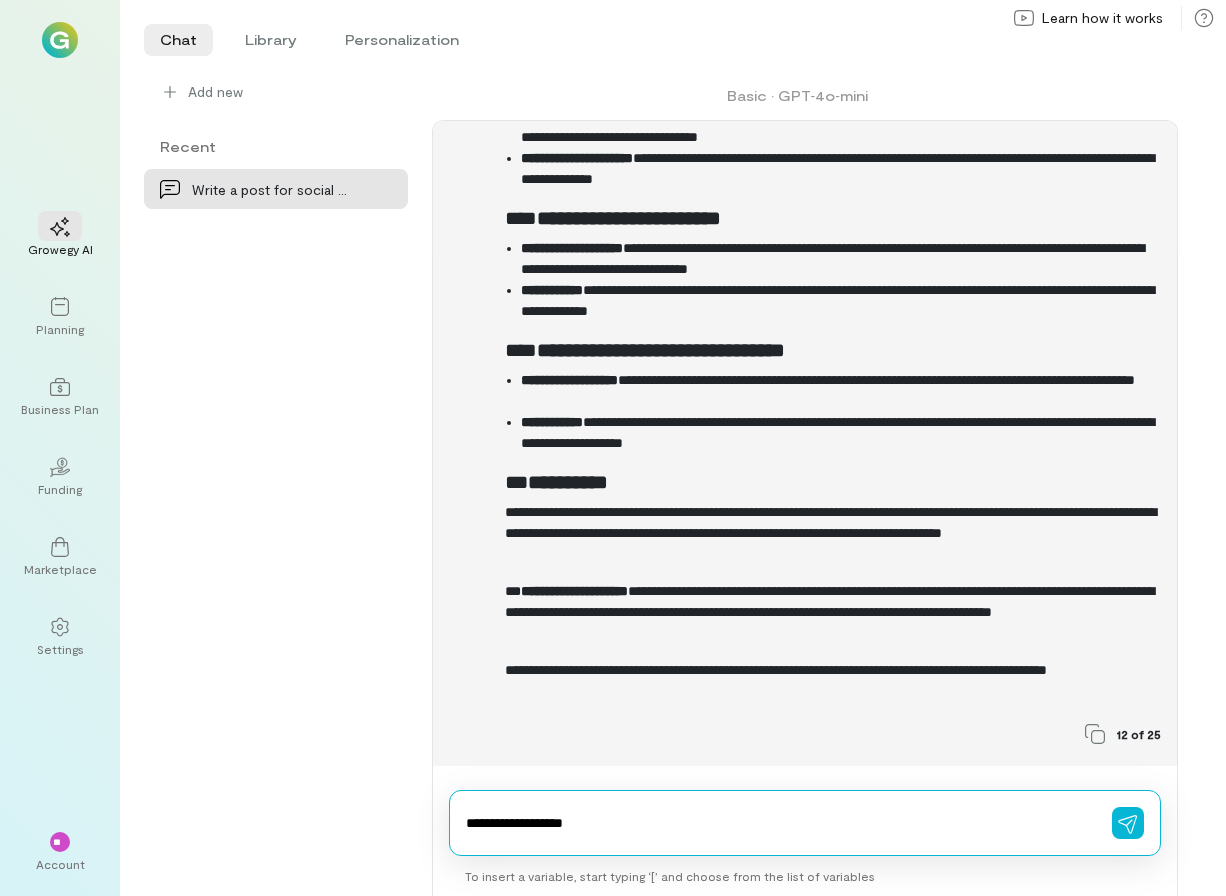 type on "**********" 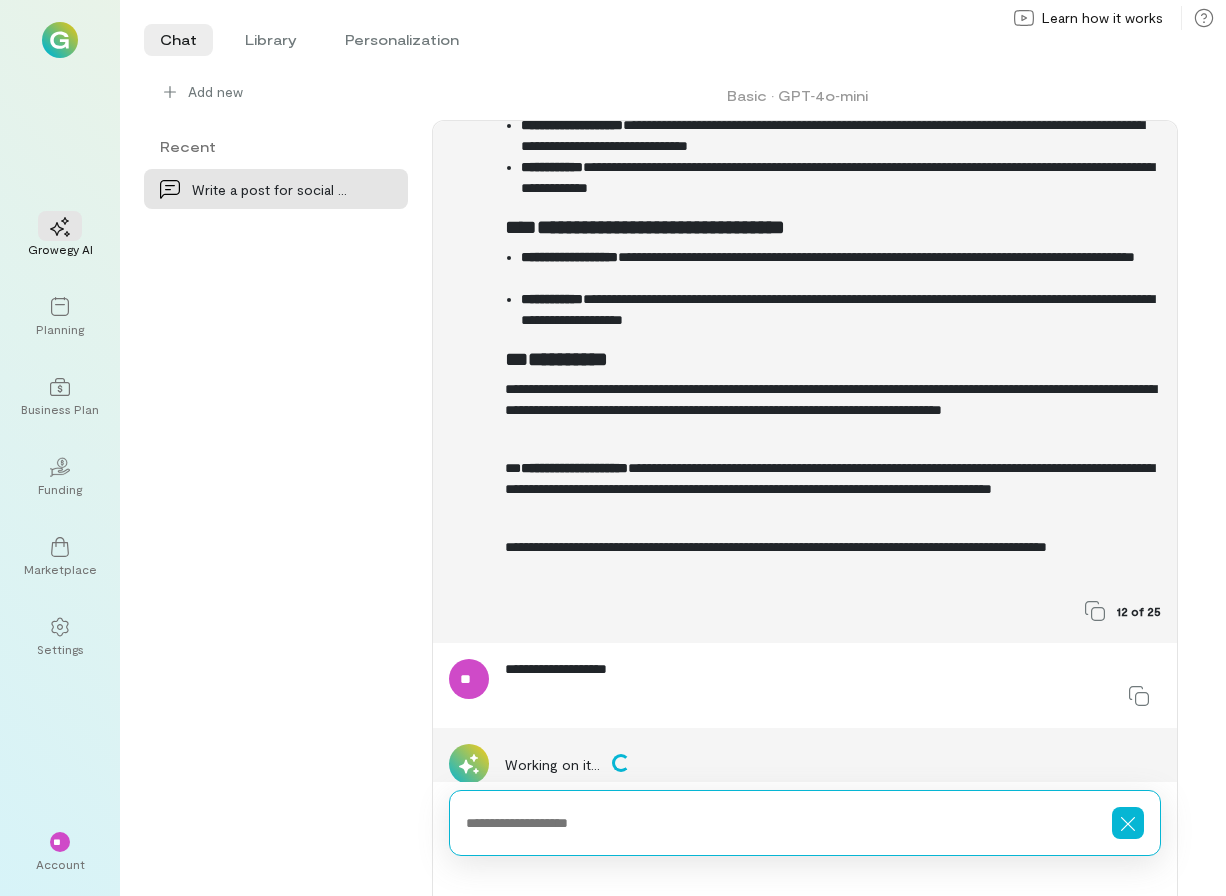 scroll, scrollTop: 9252, scrollLeft: 0, axis: vertical 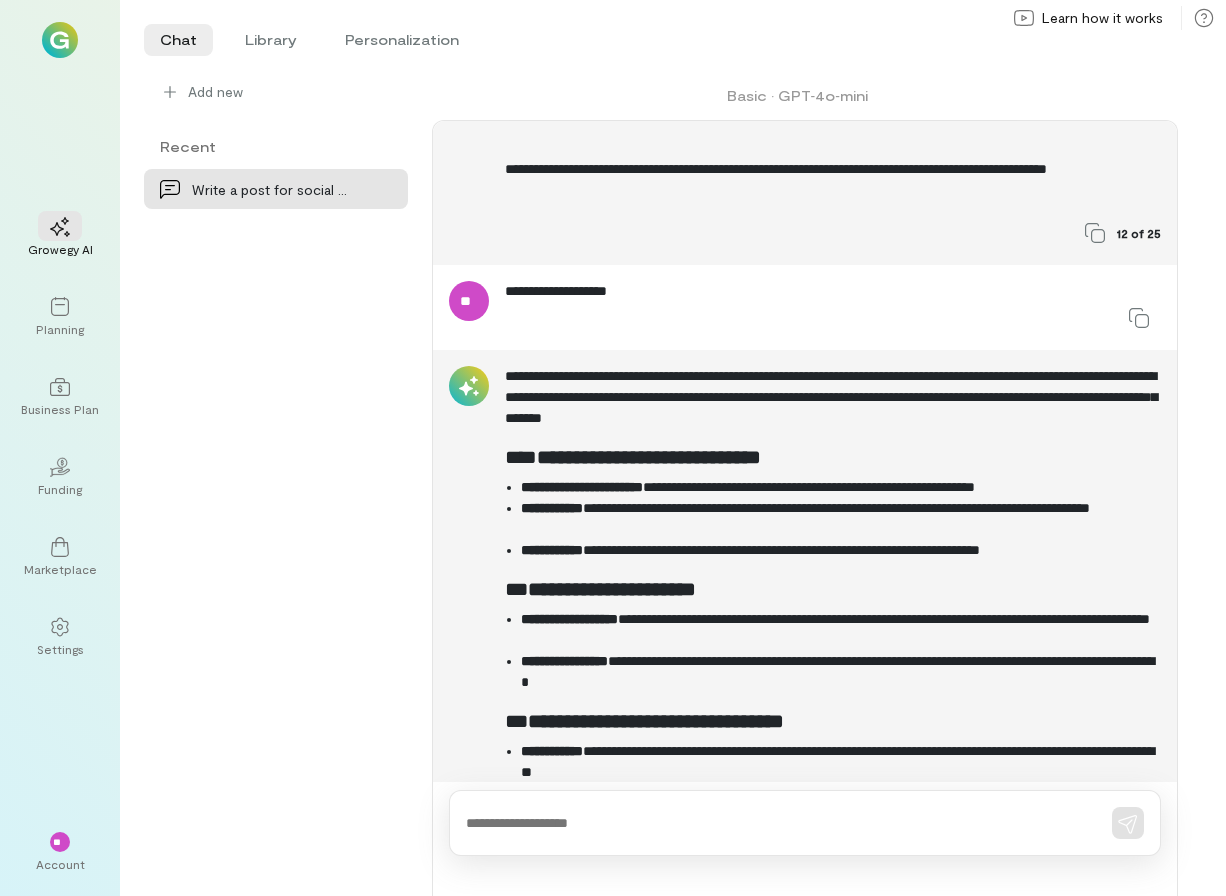 click on "**********" at bounding box center (805, 1113) 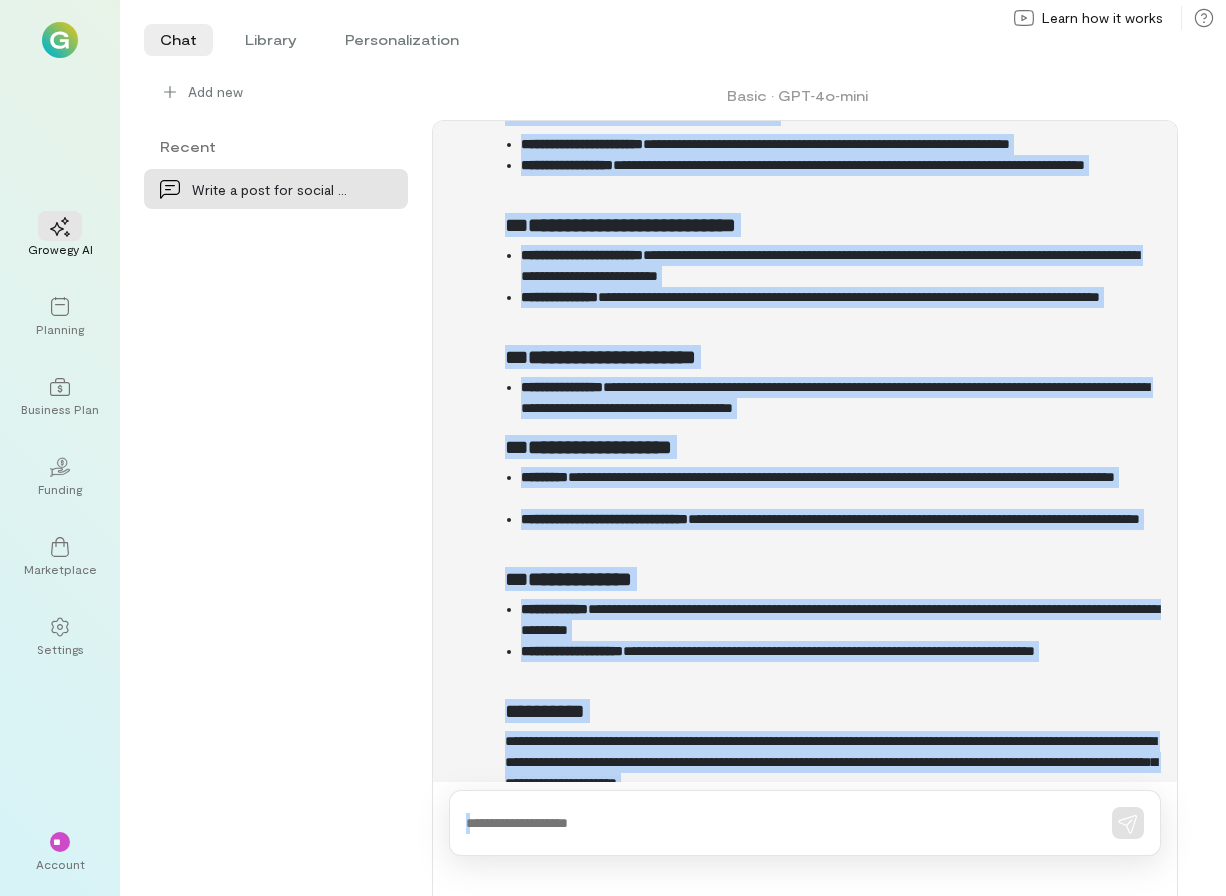 scroll, scrollTop: 10706, scrollLeft: 0, axis: vertical 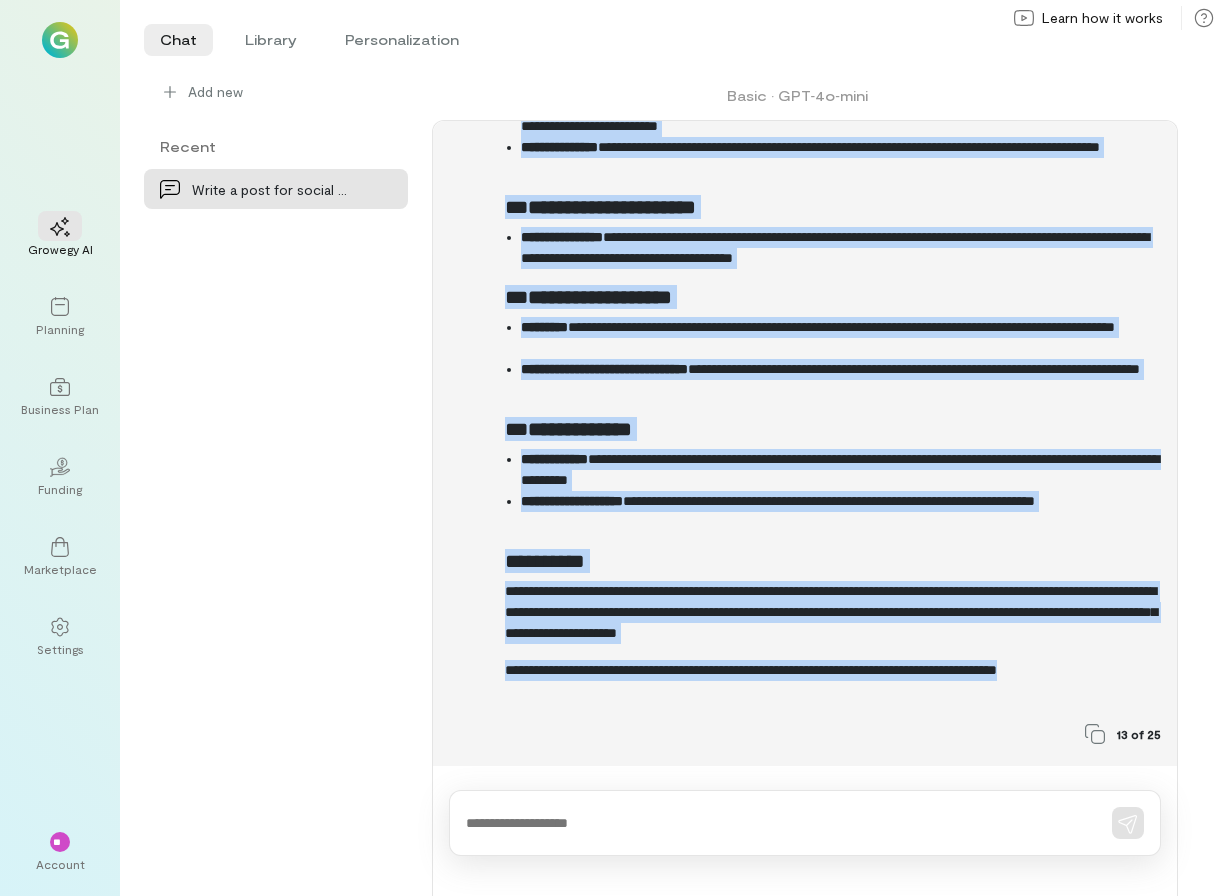 drag, startPoint x: 506, startPoint y: 374, endPoint x: 706, endPoint y: 686, distance: 370.59952 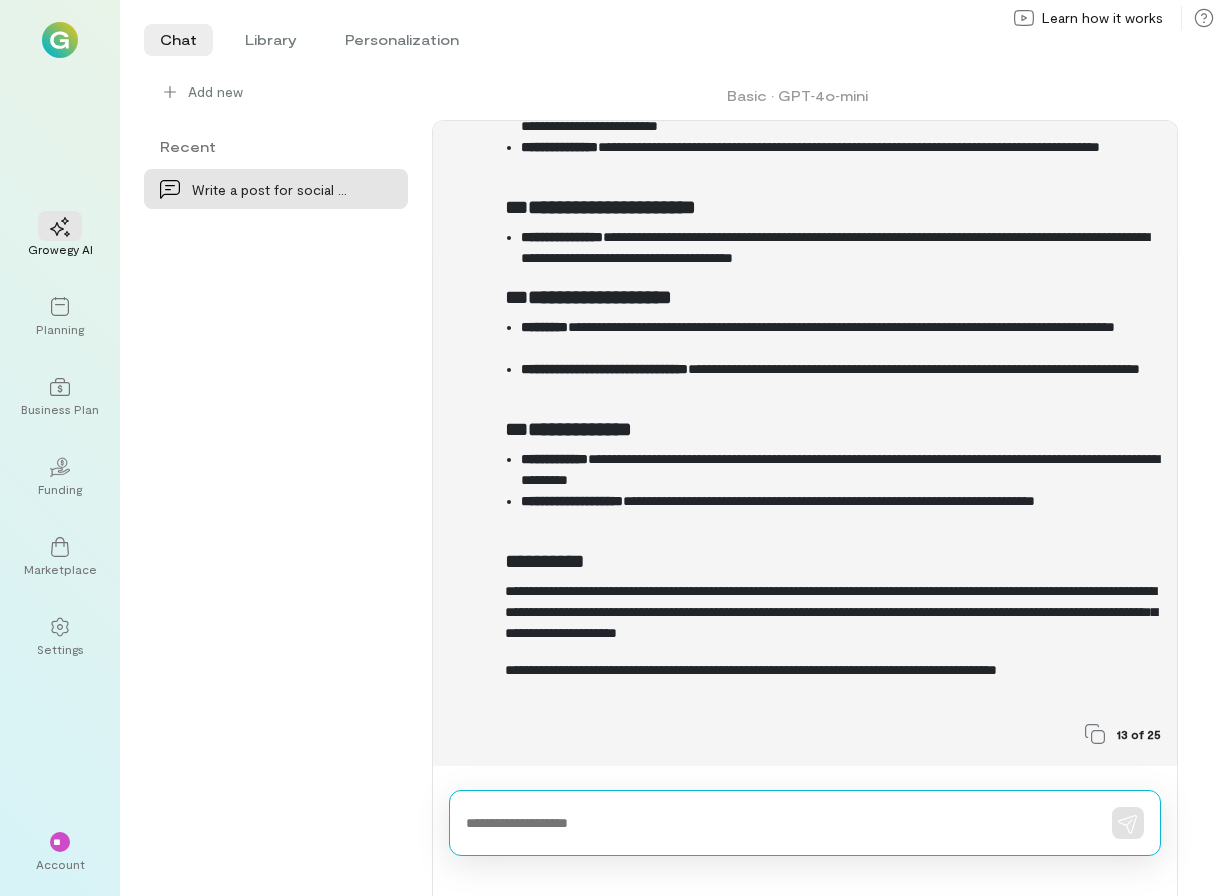 click at bounding box center (777, 823) 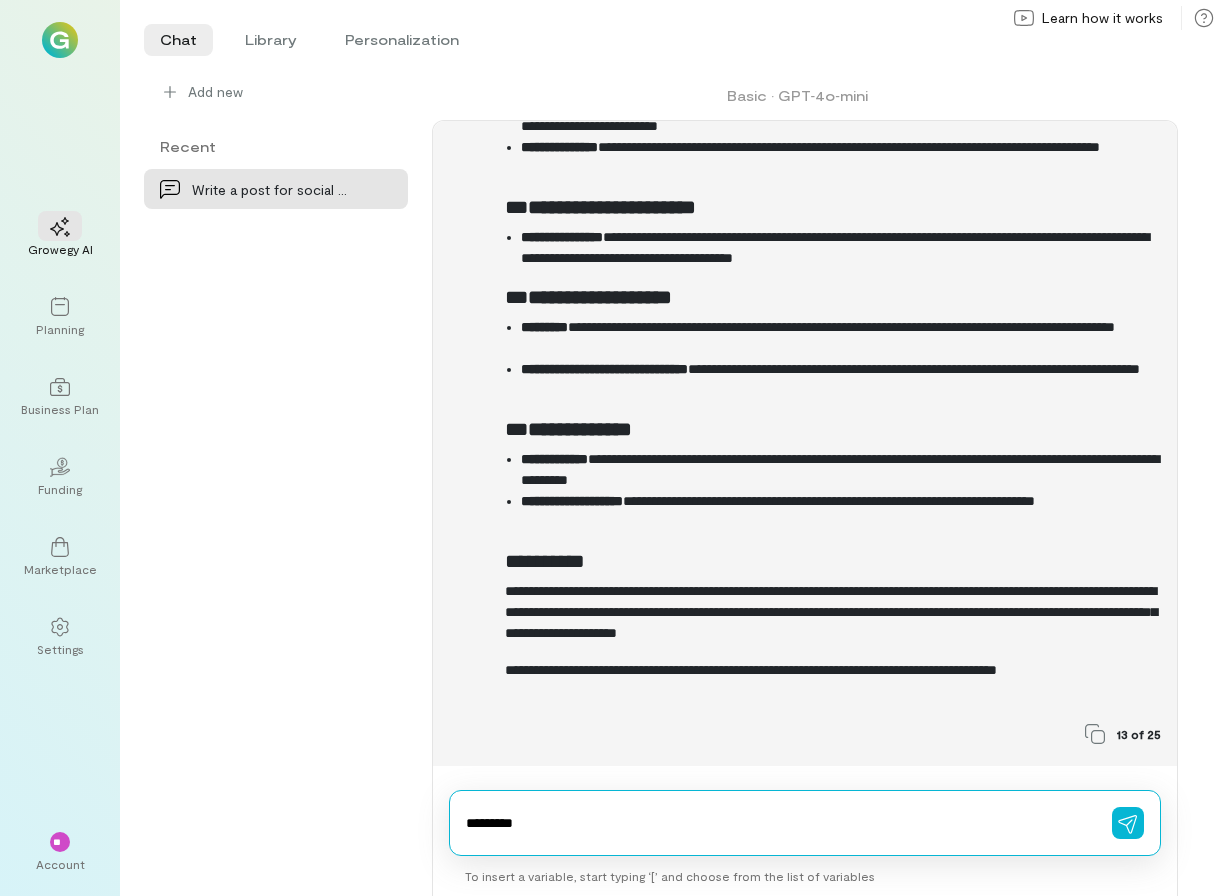 type on "**********" 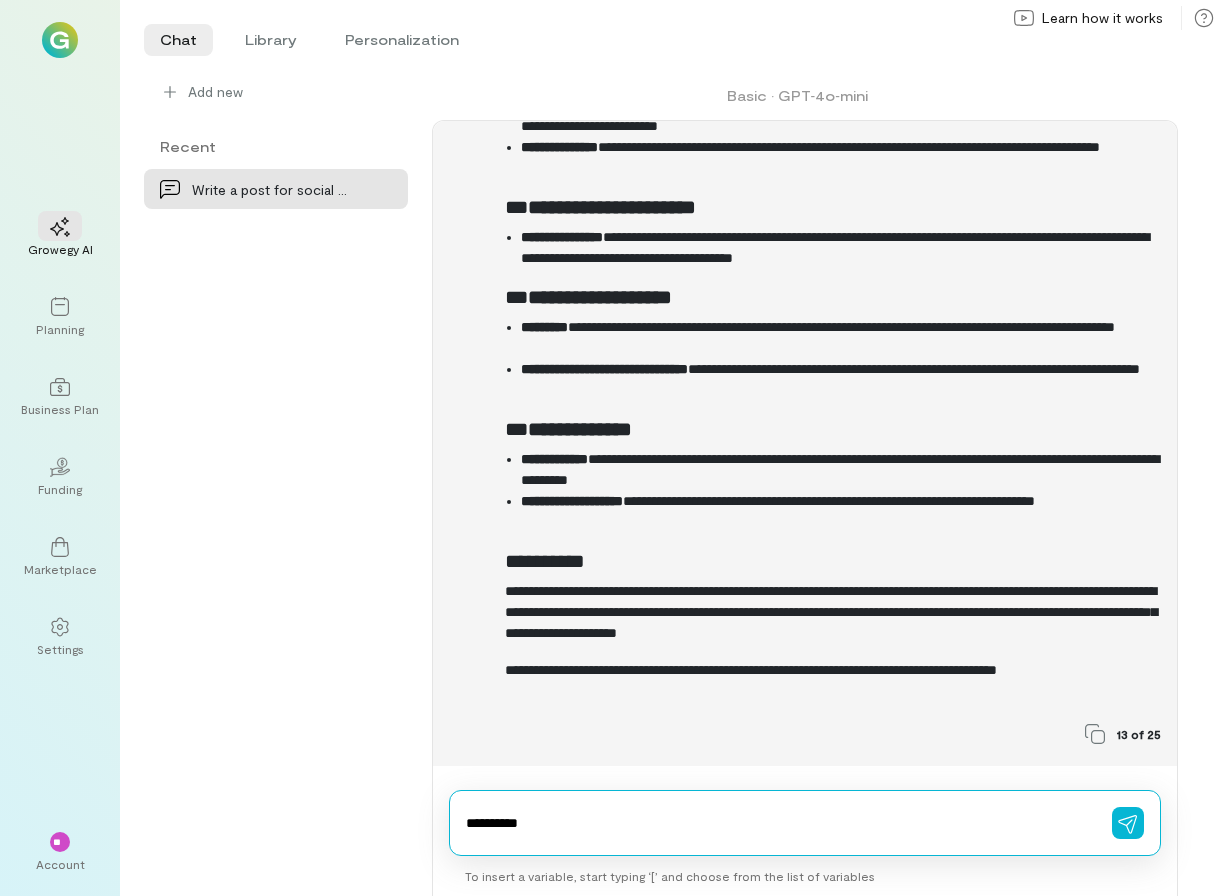 type 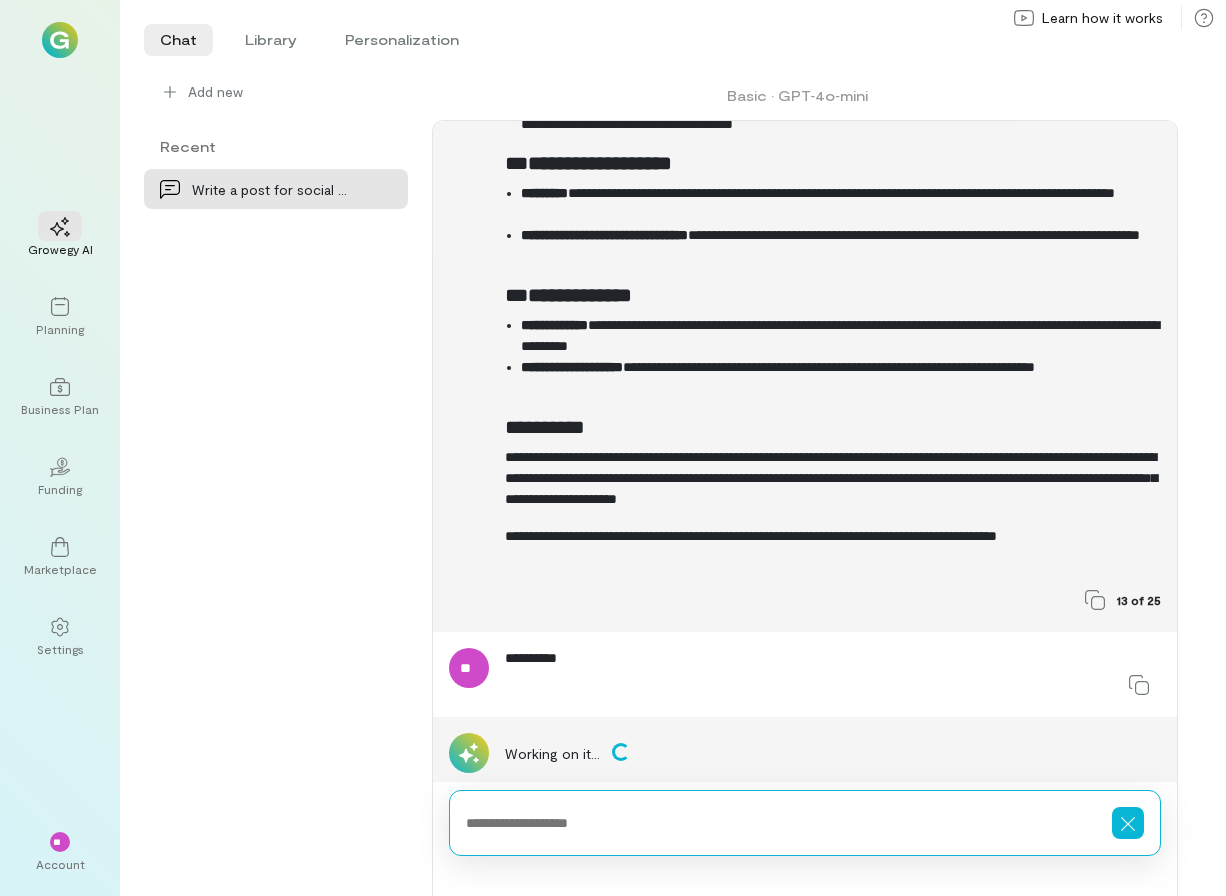 scroll, scrollTop: 10864, scrollLeft: 0, axis: vertical 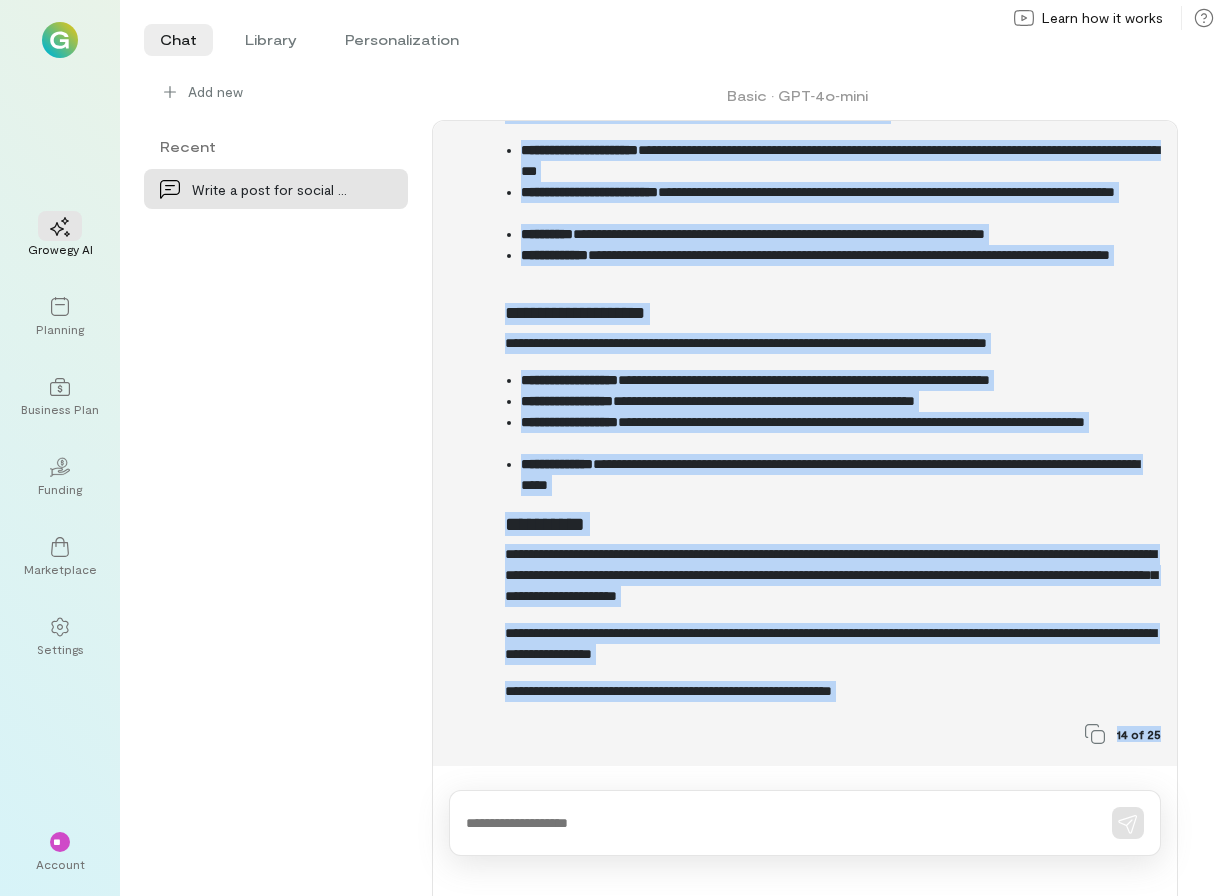 drag, startPoint x: 506, startPoint y: 151, endPoint x: 890, endPoint y: 777, distance: 734.3923 